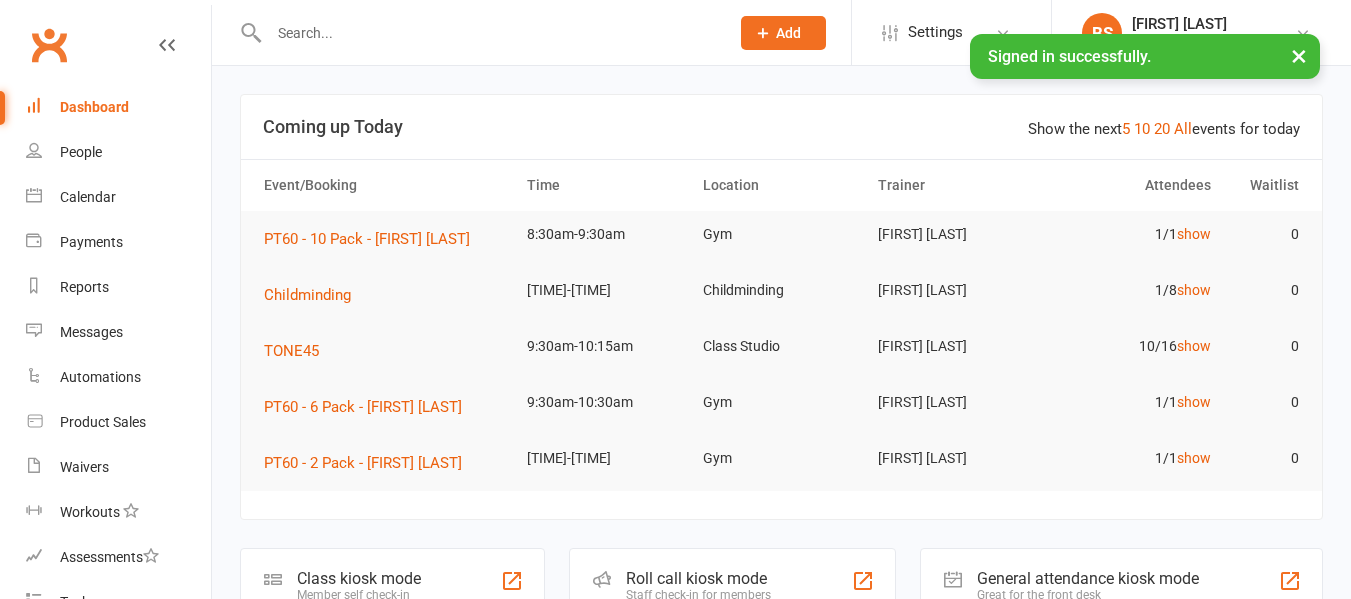 scroll, scrollTop: 0, scrollLeft: 0, axis: both 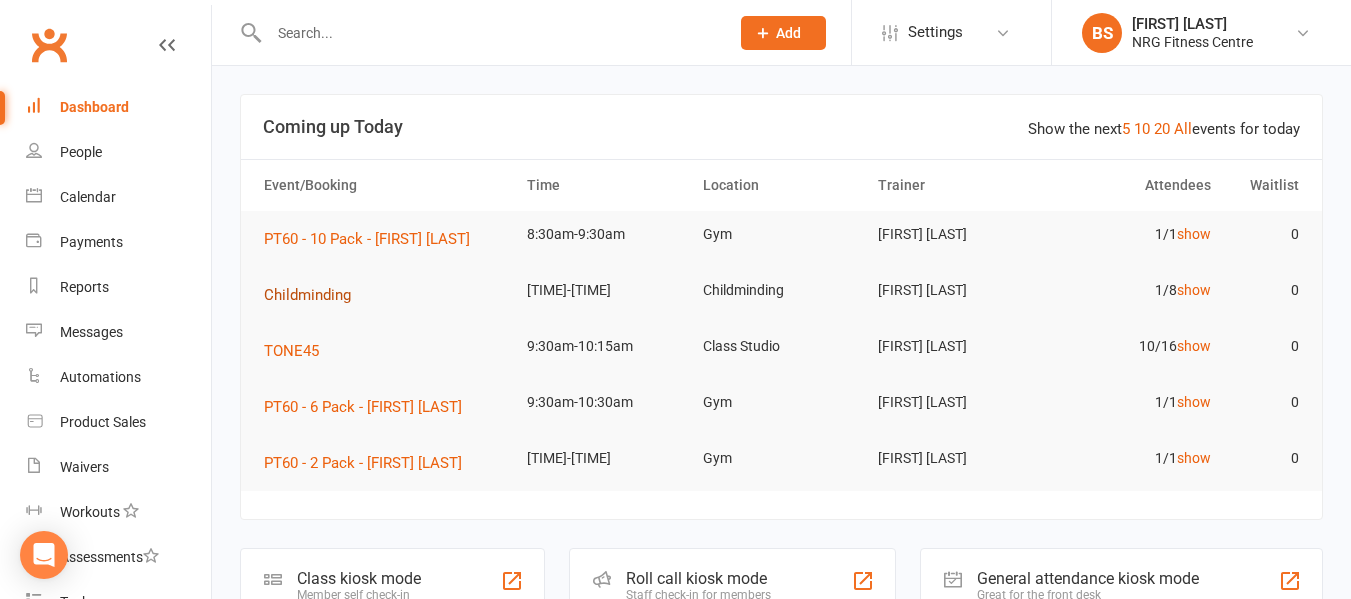 click on "Childminding" at bounding box center (307, 295) 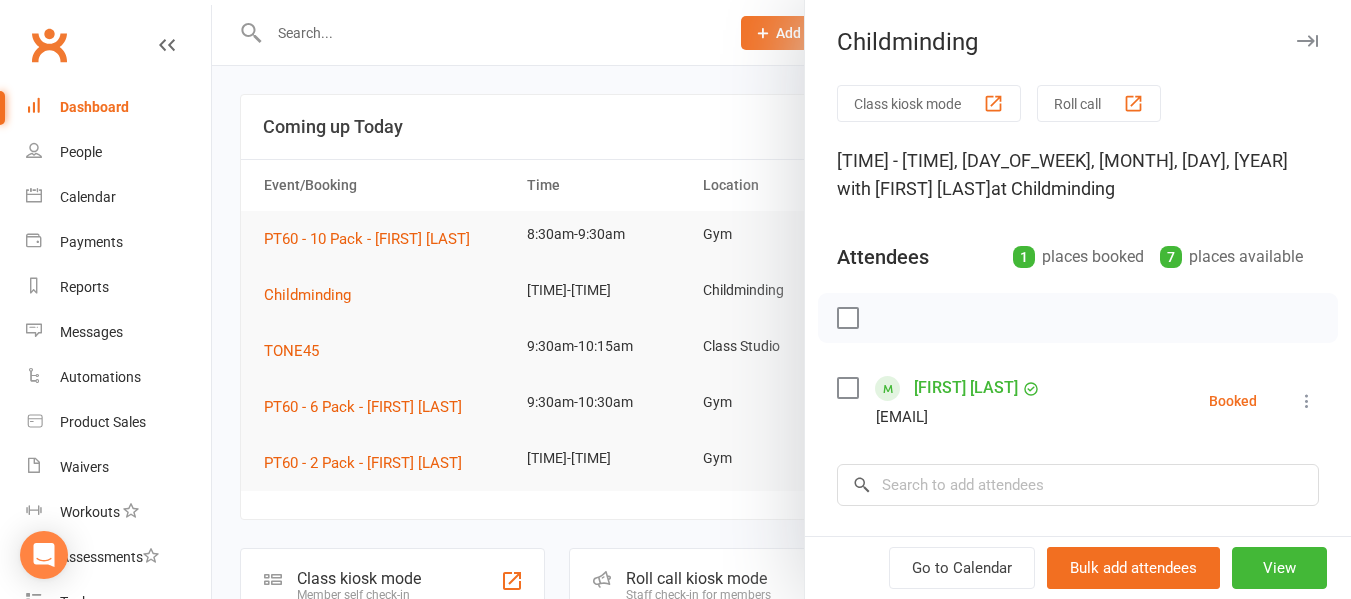 click at bounding box center [781, 299] 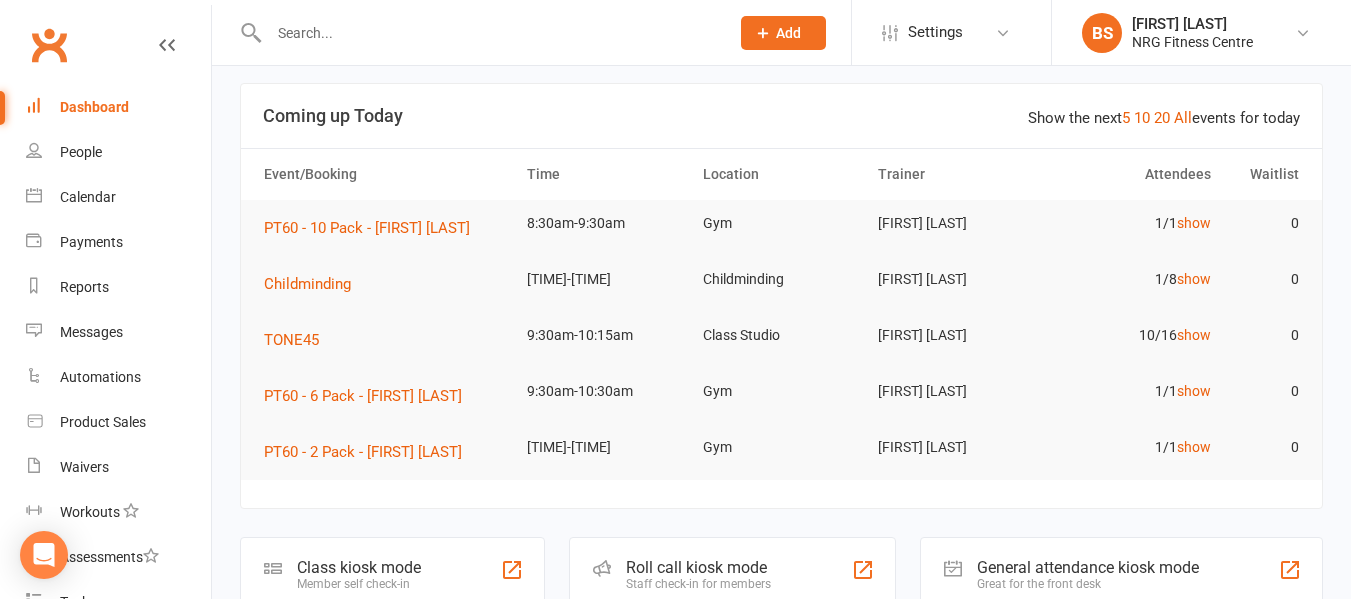 scroll, scrollTop: 0, scrollLeft: 0, axis: both 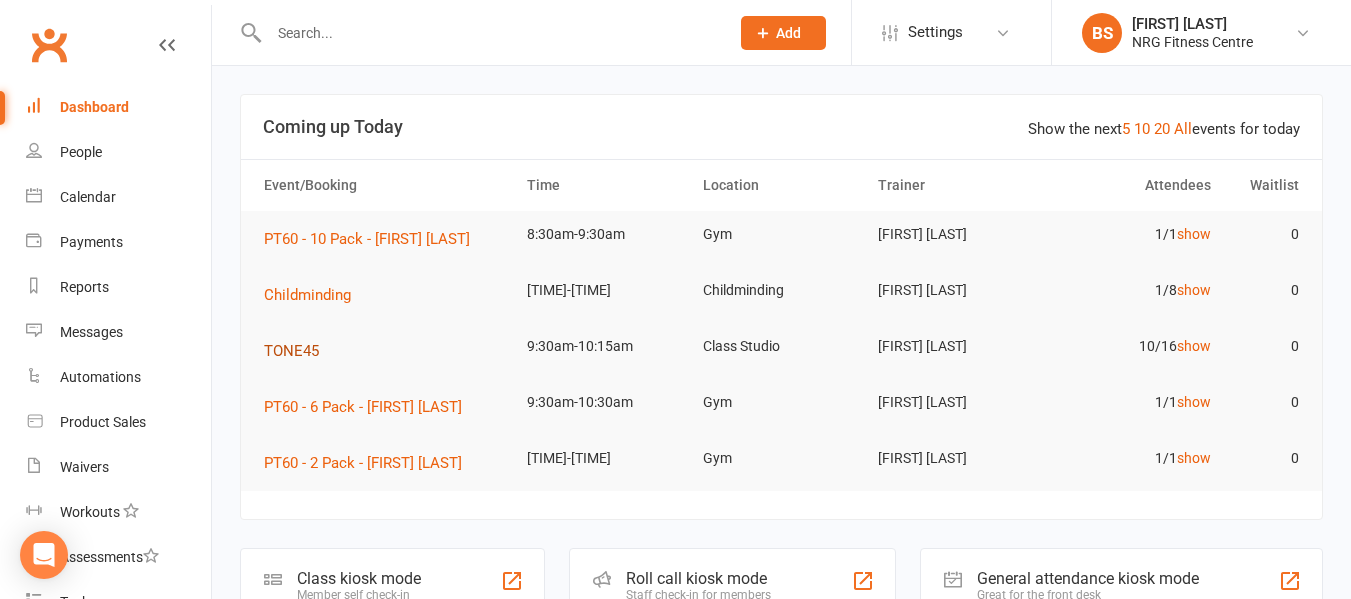 click on "TONE45" at bounding box center [291, 351] 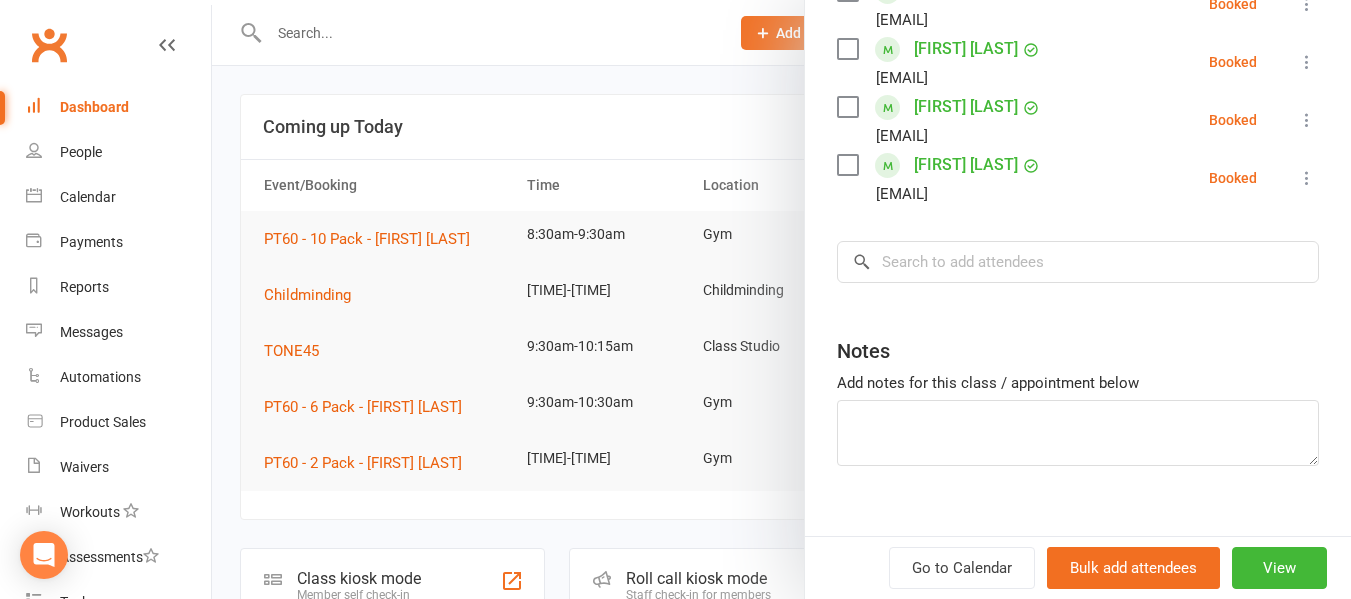 scroll, scrollTop: 801, scrollLeft: 0, axis: vertical 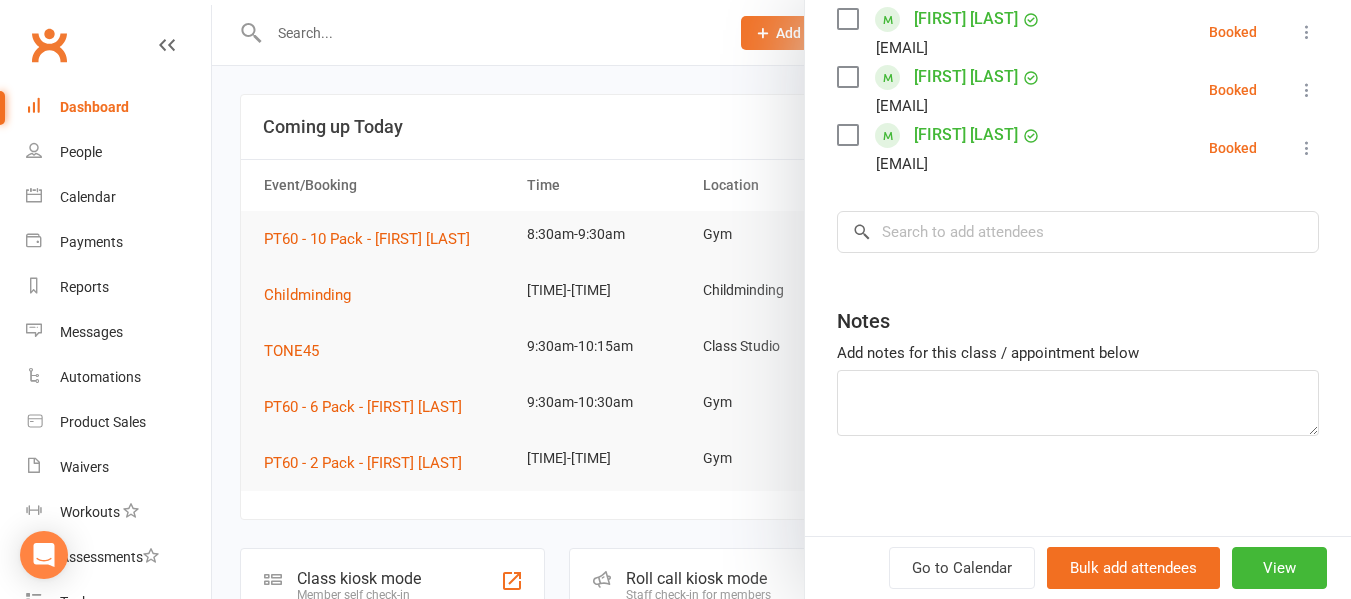 click at bounding box center [781, 299] 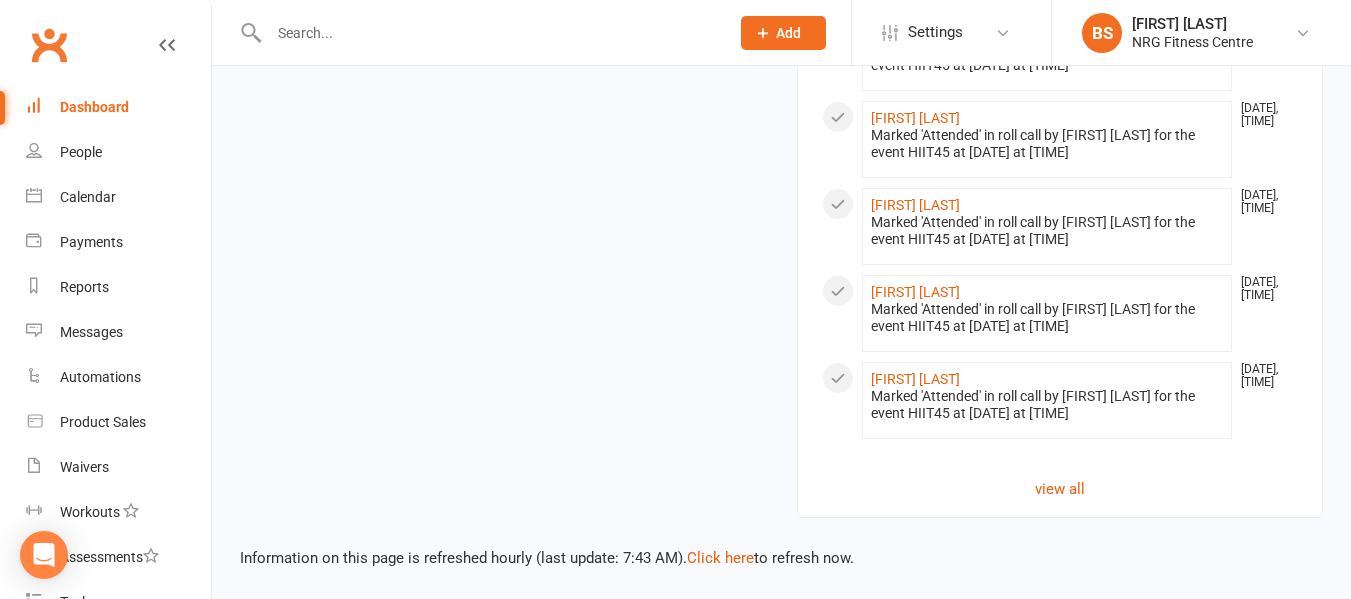 scroll, scrollTop: 2045, scrollLeft: 0, axis: vertical 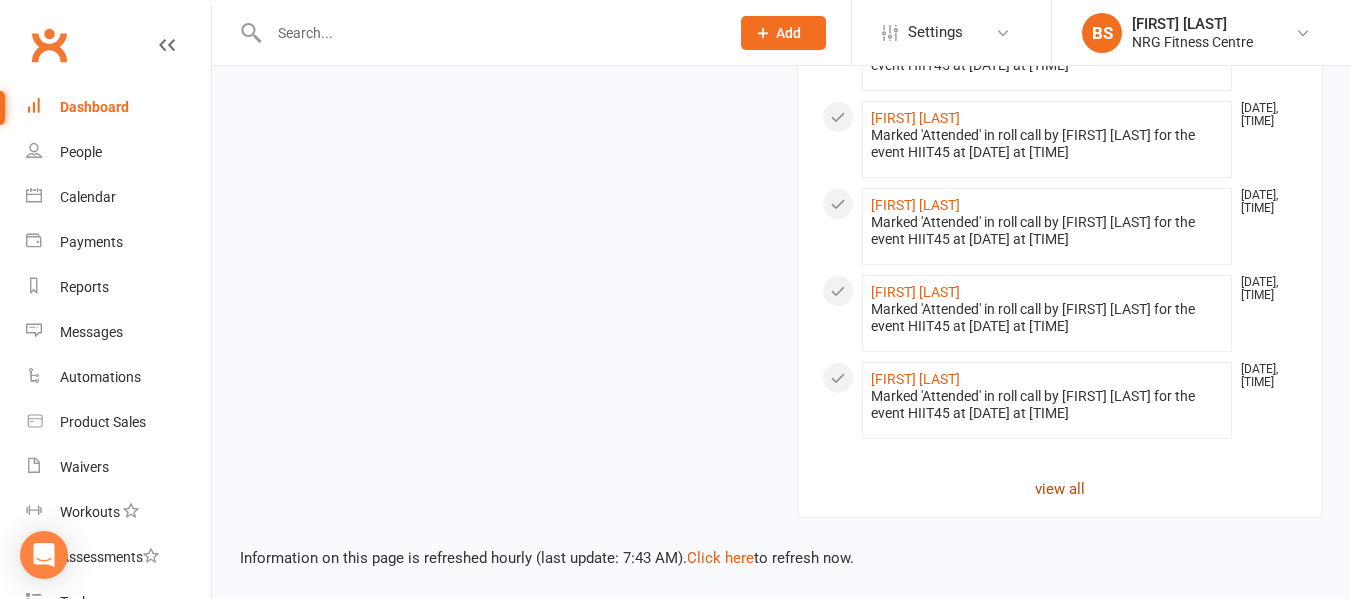 click on "view all" 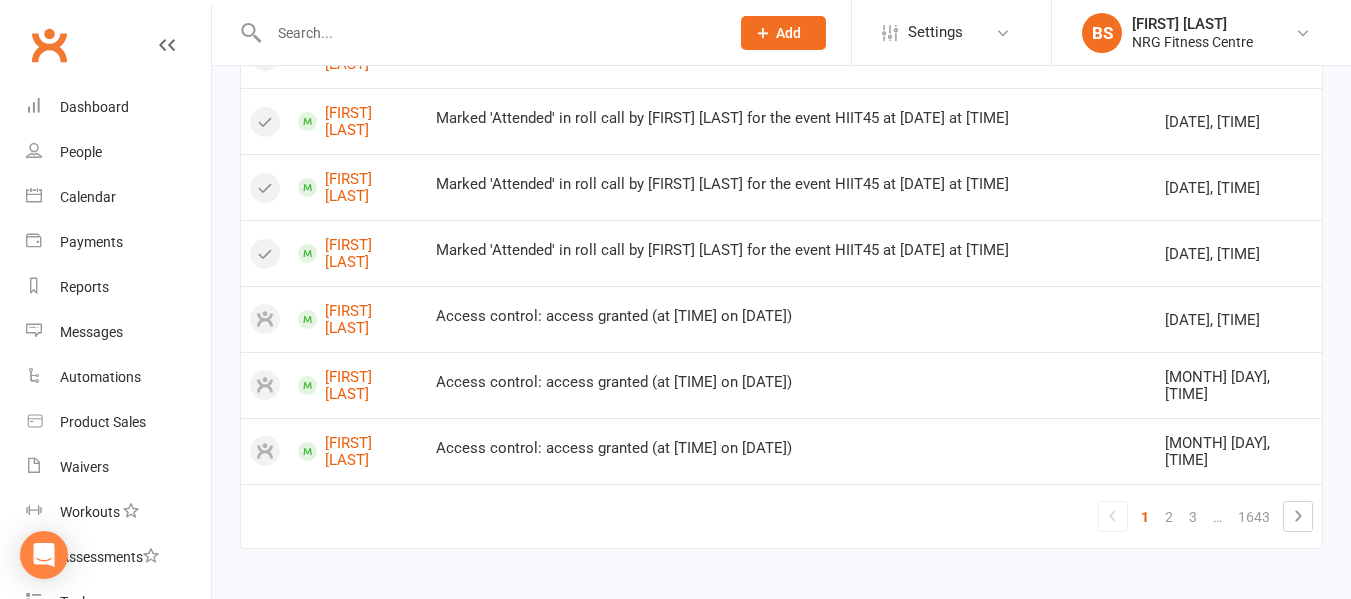 scroll, scrollTop: 1432, scrollLeft: 0, axis: vertical 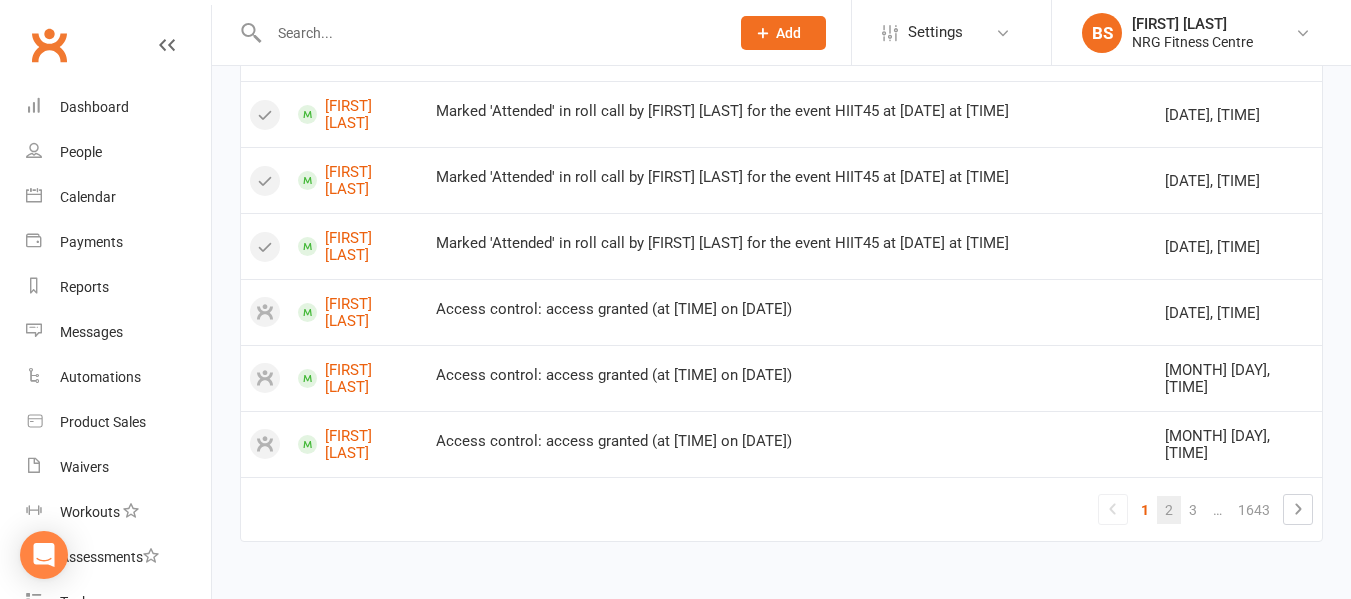 click on "2" at bounding box center [1169, 510] 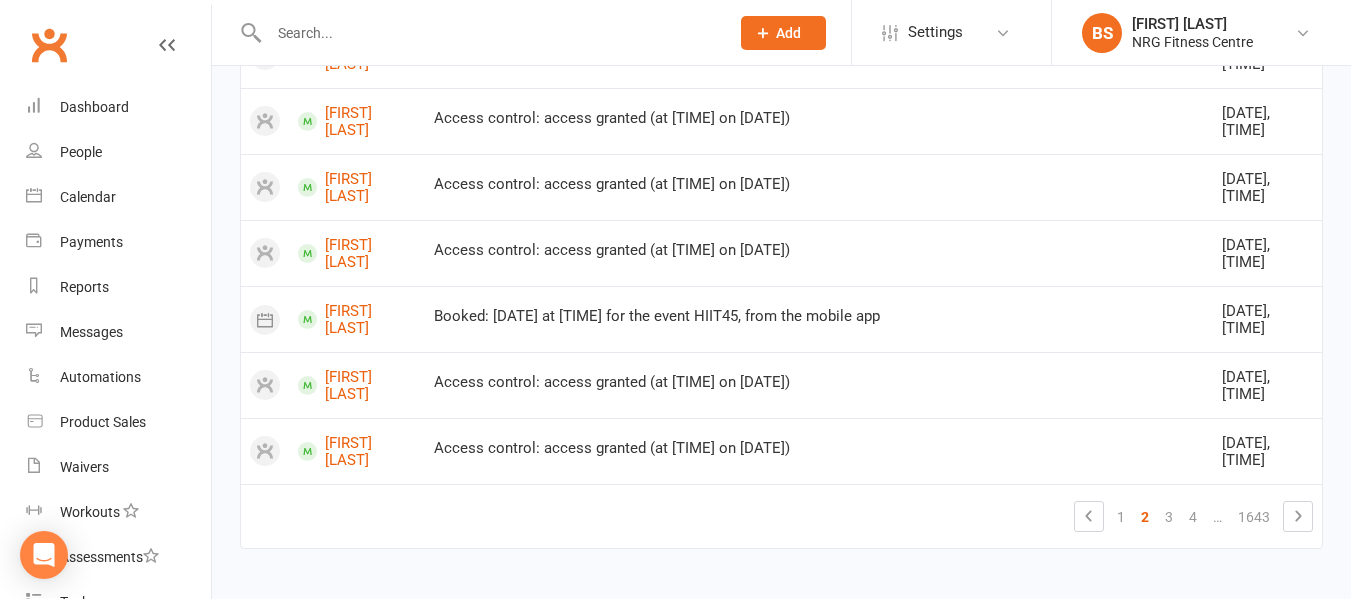 scroll, scrollTop: 1448, scrollLeft: 0, axis: vertical 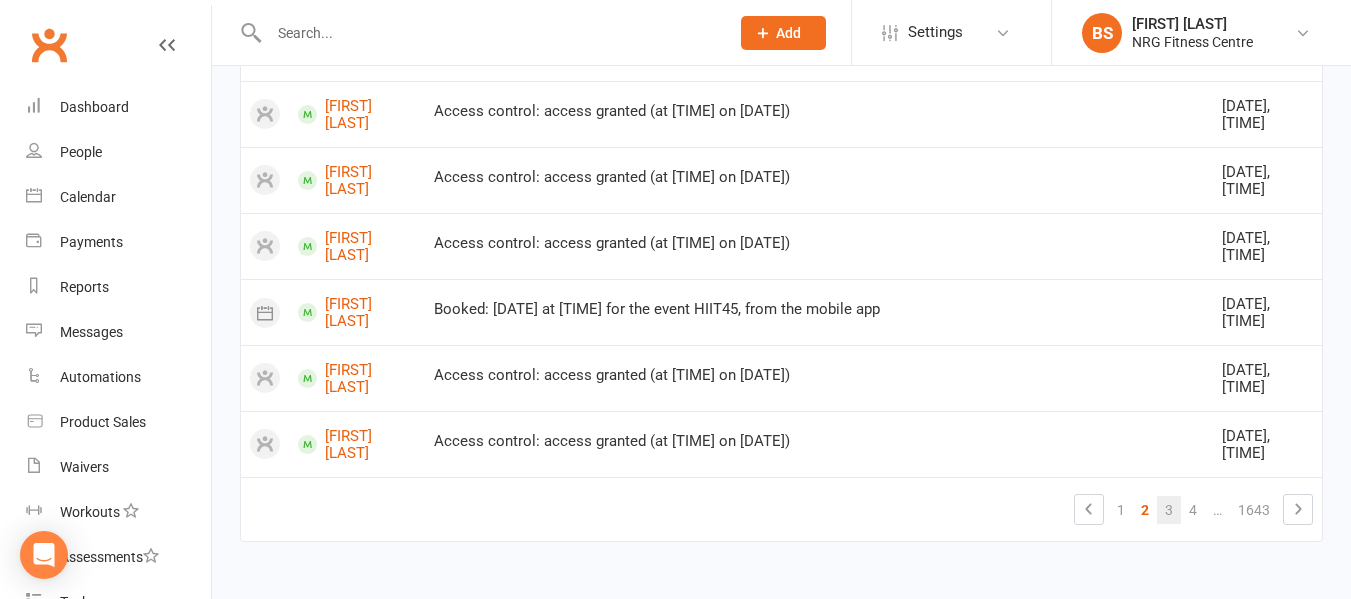 click on "3" at bounding box center (1169, 510) 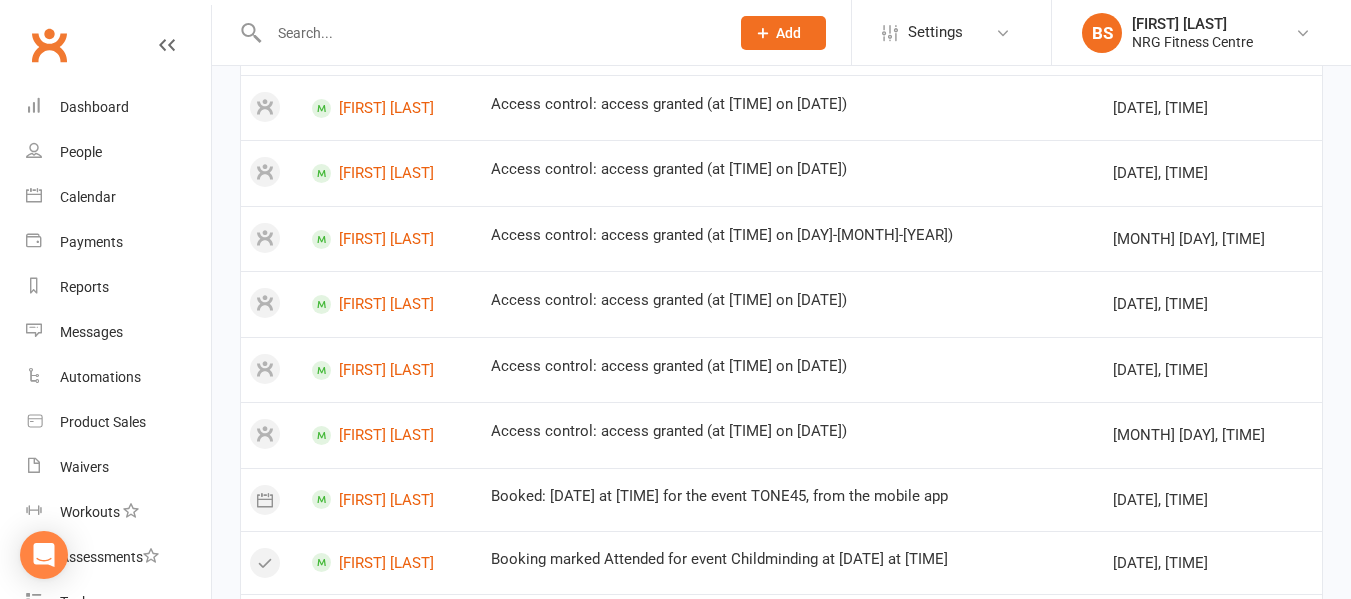 scroll, scrollTop: 400, scrollLeft: 0, axis: vertical 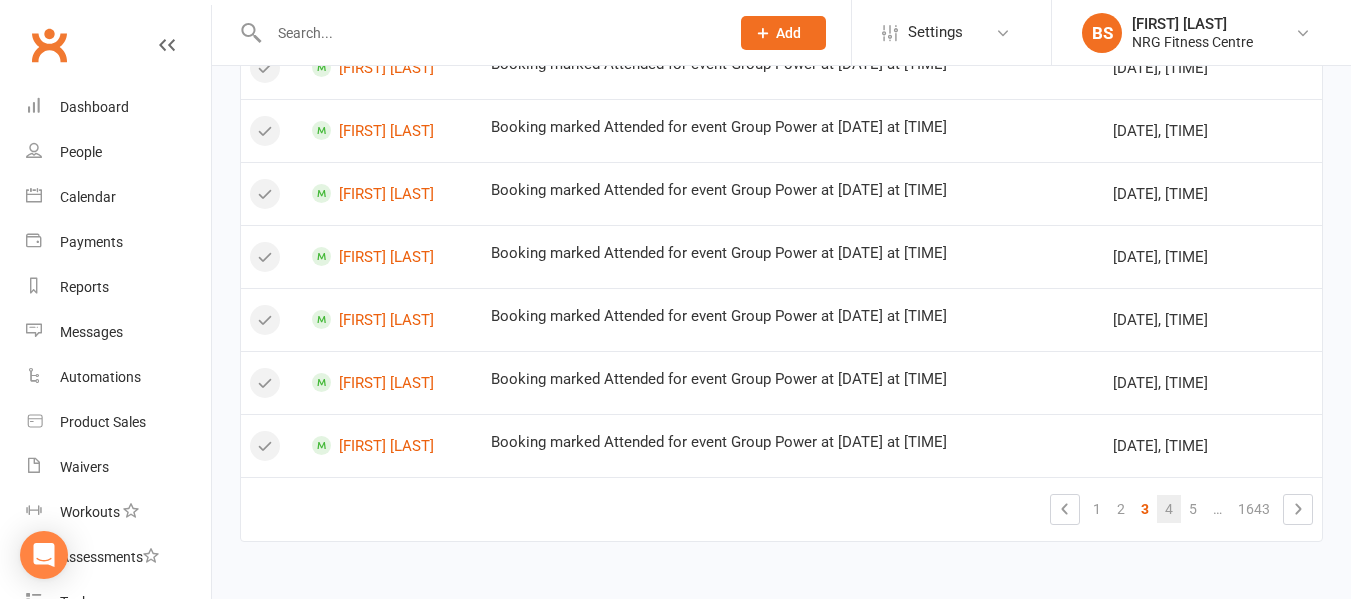 click on "4" at bounding box center (1169, 509) 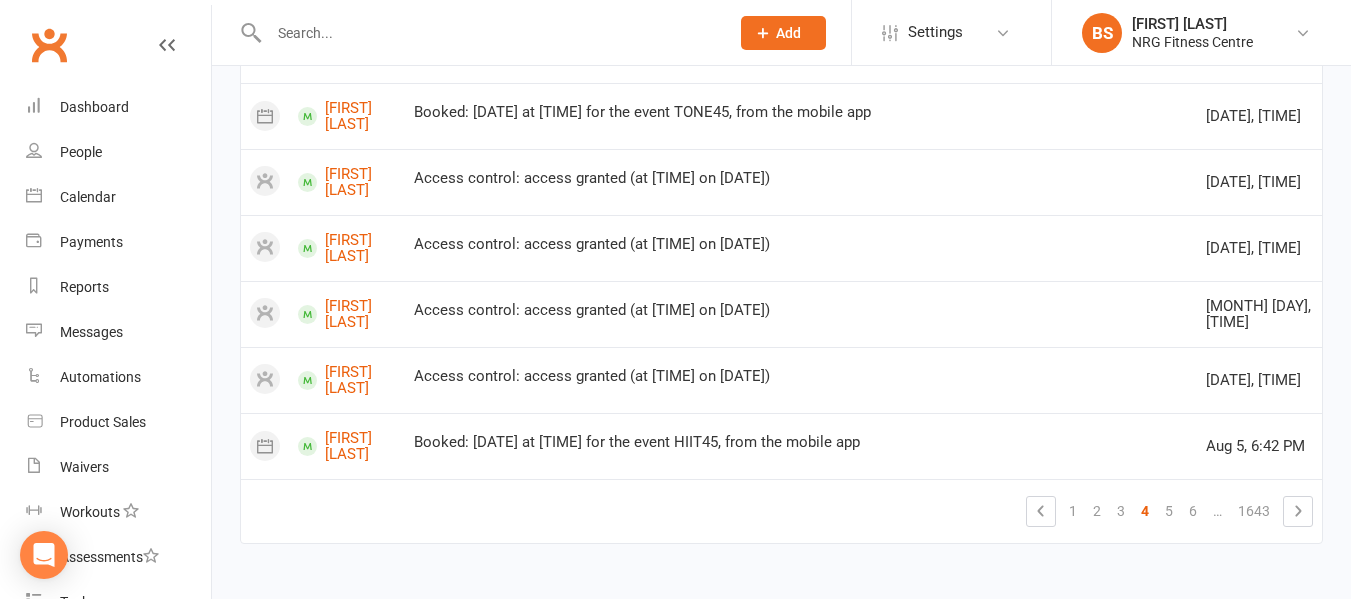 scroll, scrollTop: 1466, scrollLeft: 0, axis: vertical 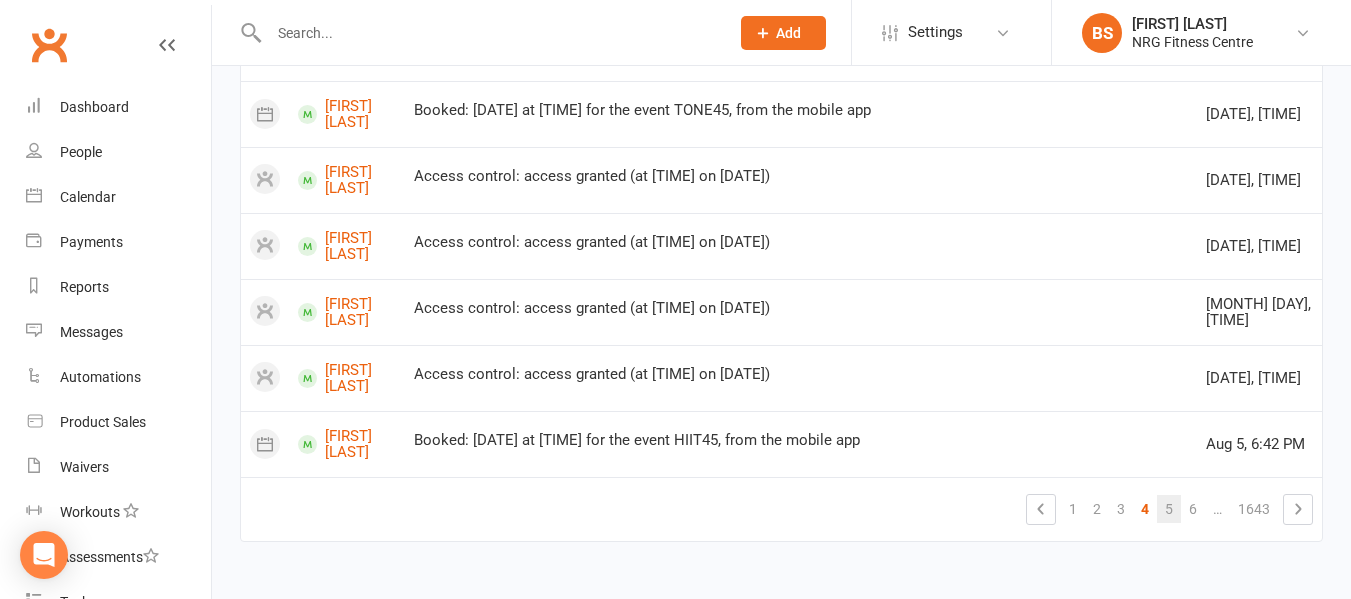 click on "5" at bounding box center [1169, 509] 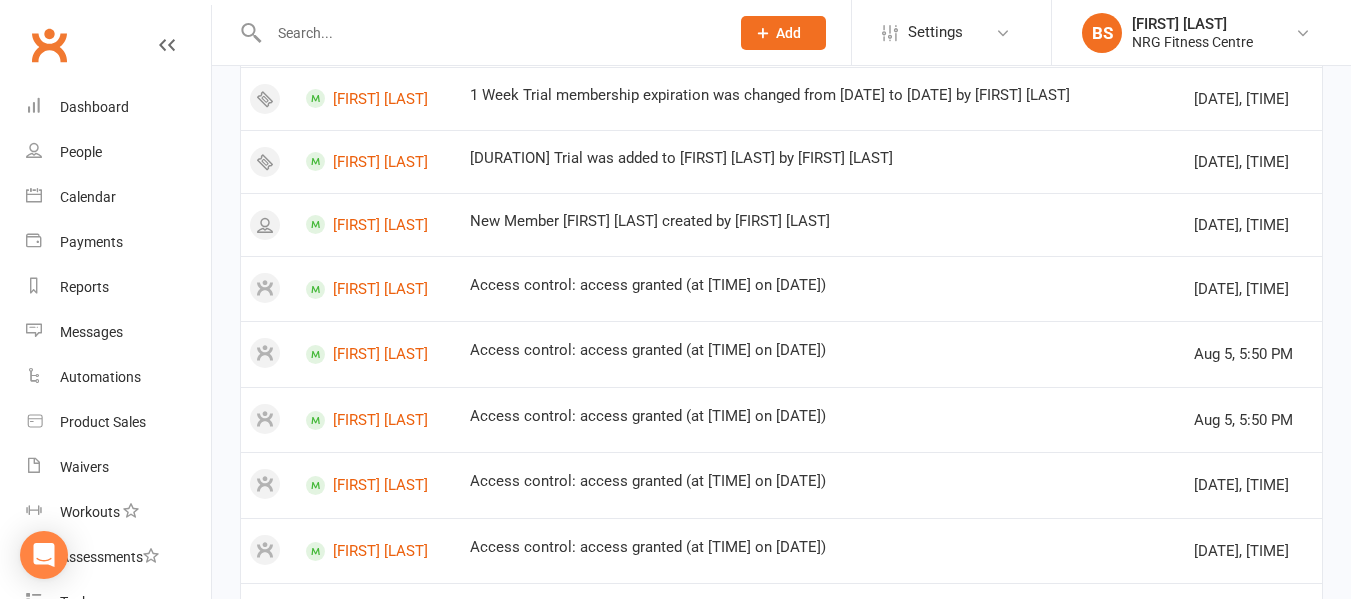 scroll, scrollTop: 784, scrollLeft: 0, axis: vertical 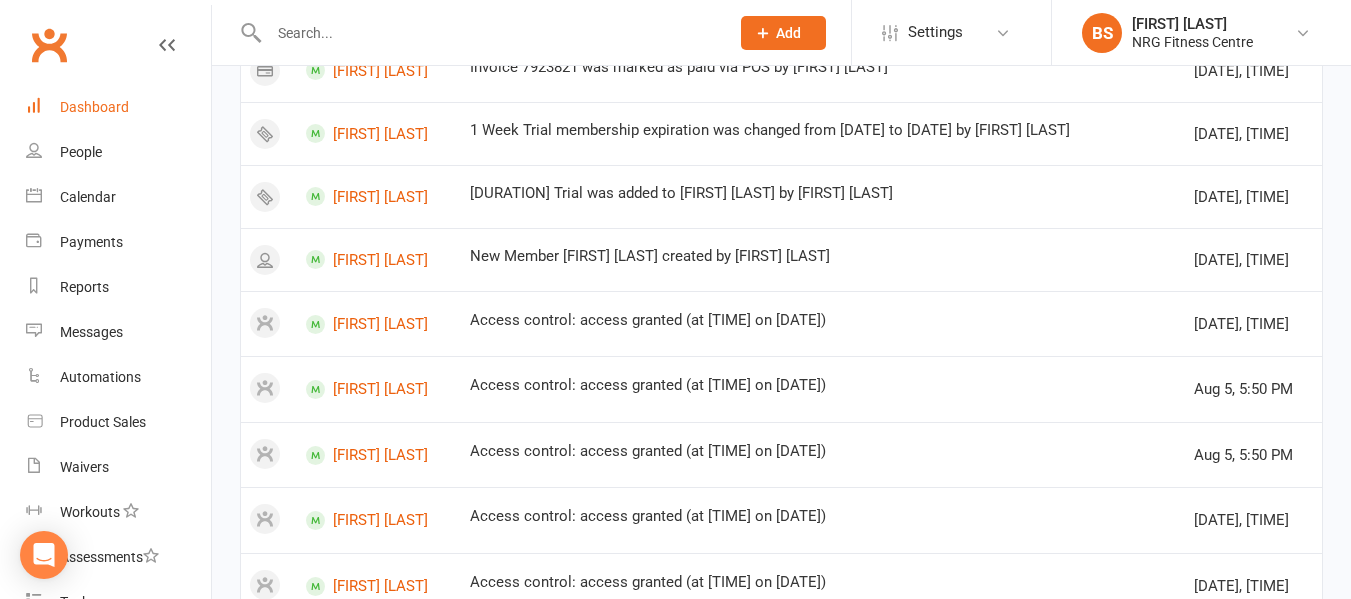 click on "Dashboard" at bounding box center (94, 107) 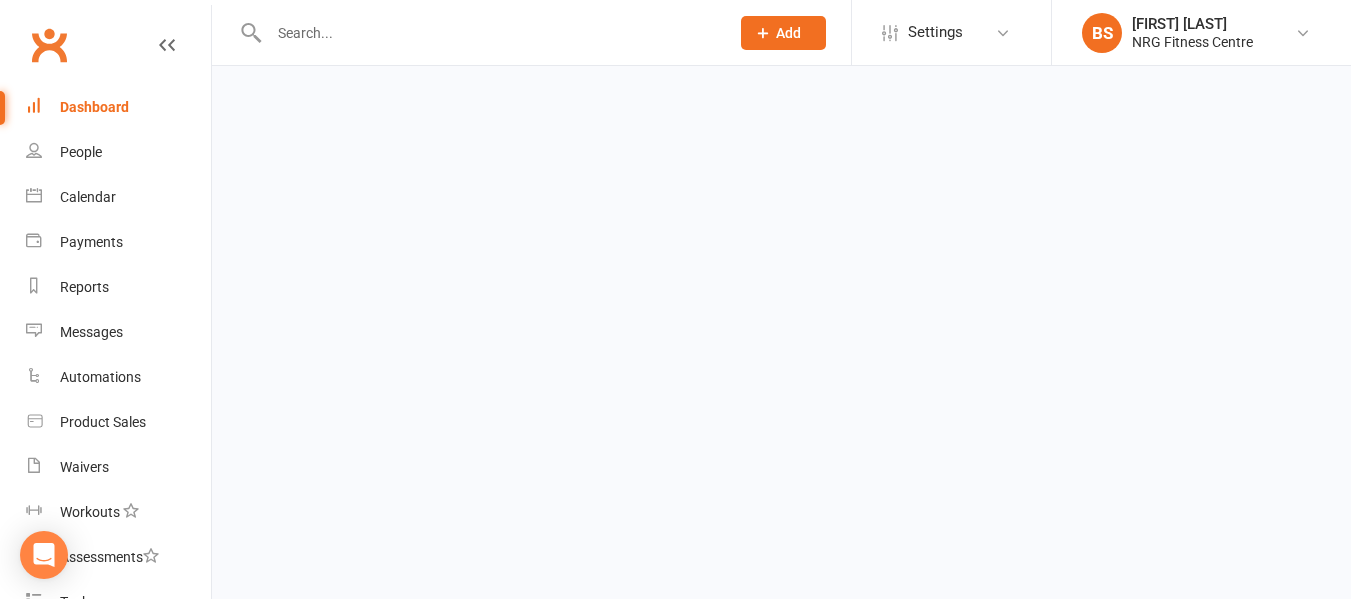 scroll, scrollTop: 0, scrollLeft: 0, axis: both 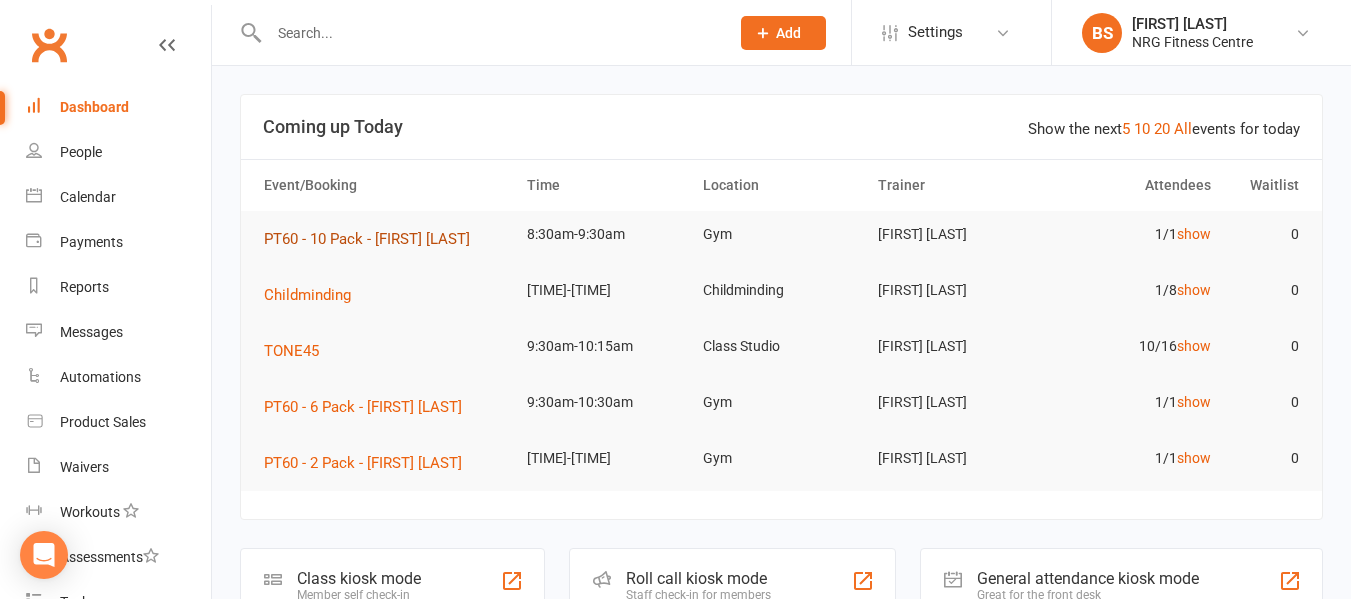 click on "PT60 - 10 Pack - Lucinda Burges" at bounding box center [367, 239] 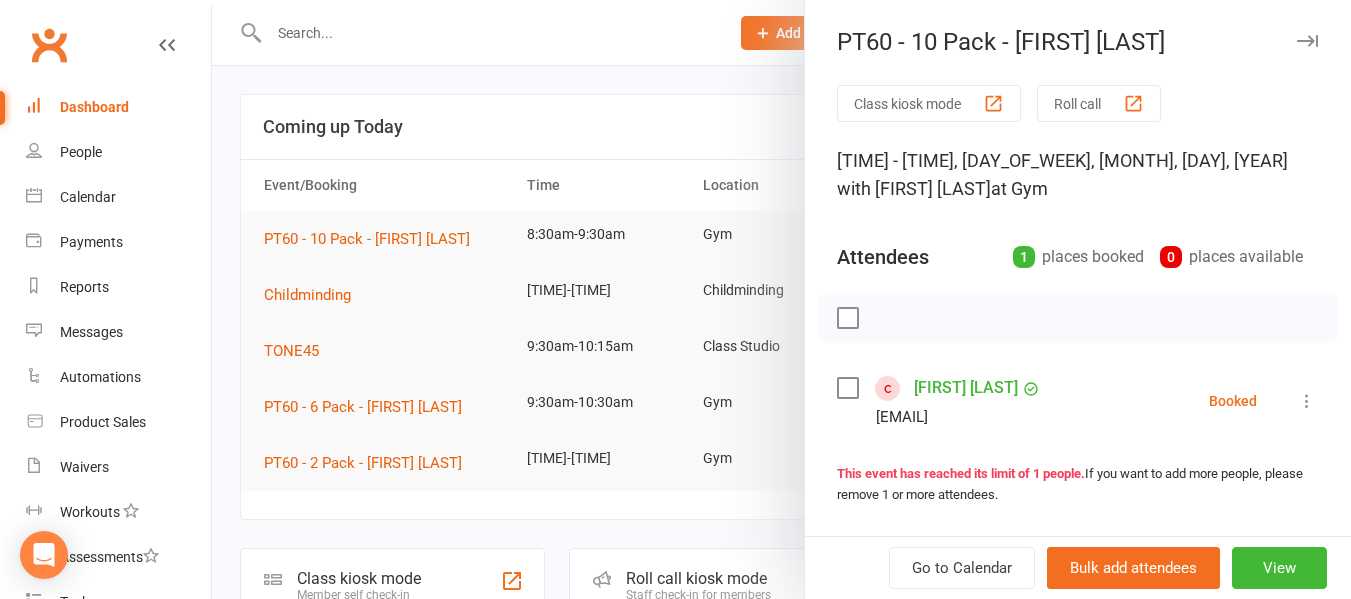 click at bounding box center (781, 299) 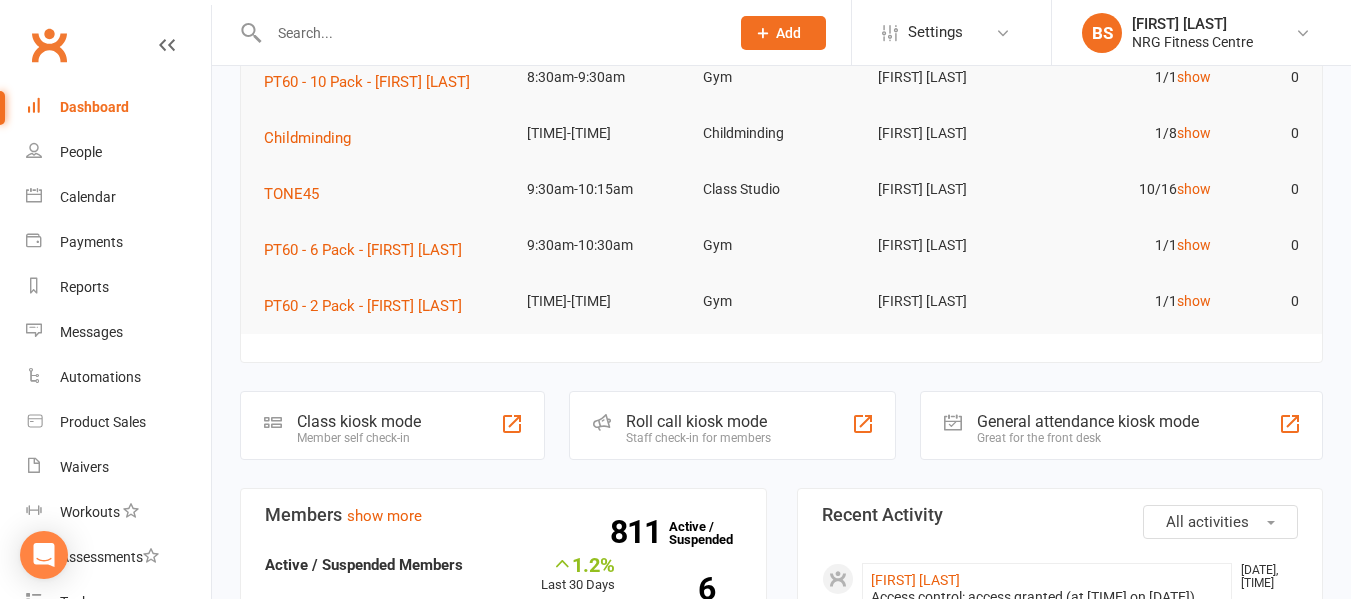 scroll, scrollTop: 400, scrollLeft: 0, axis: vertical 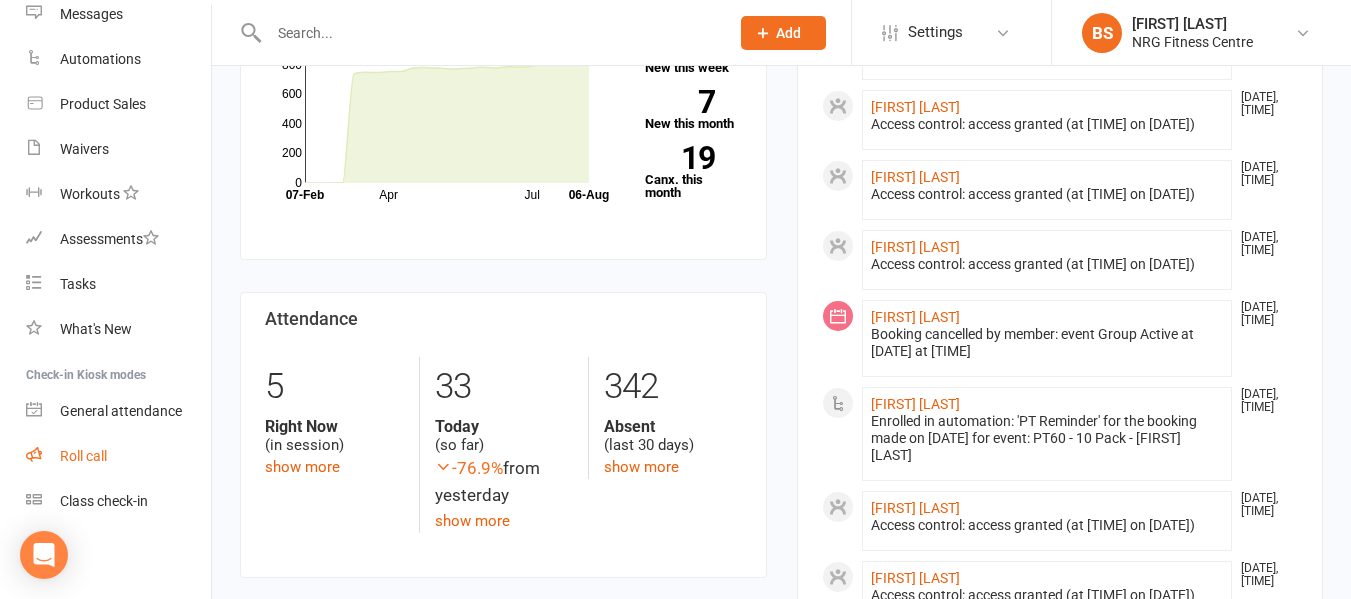 click on "Roll call" at bounding box center (118, 456) 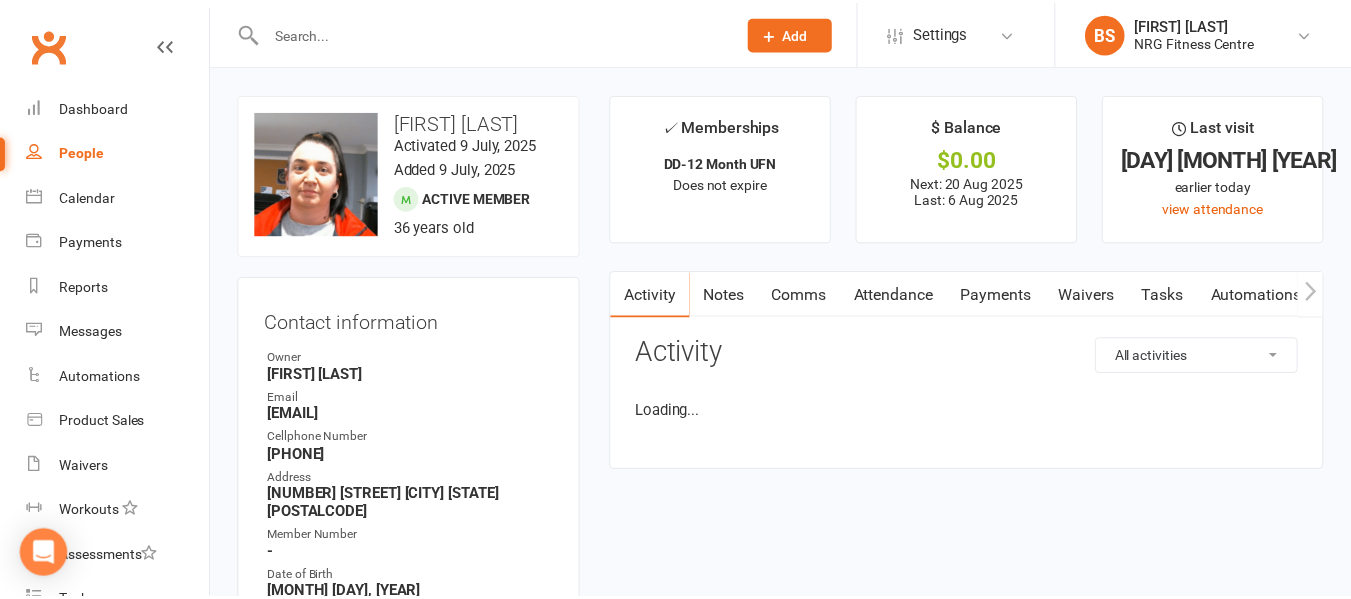 scroll, scrollTop: 0, scrollLeft: 0, axis: both 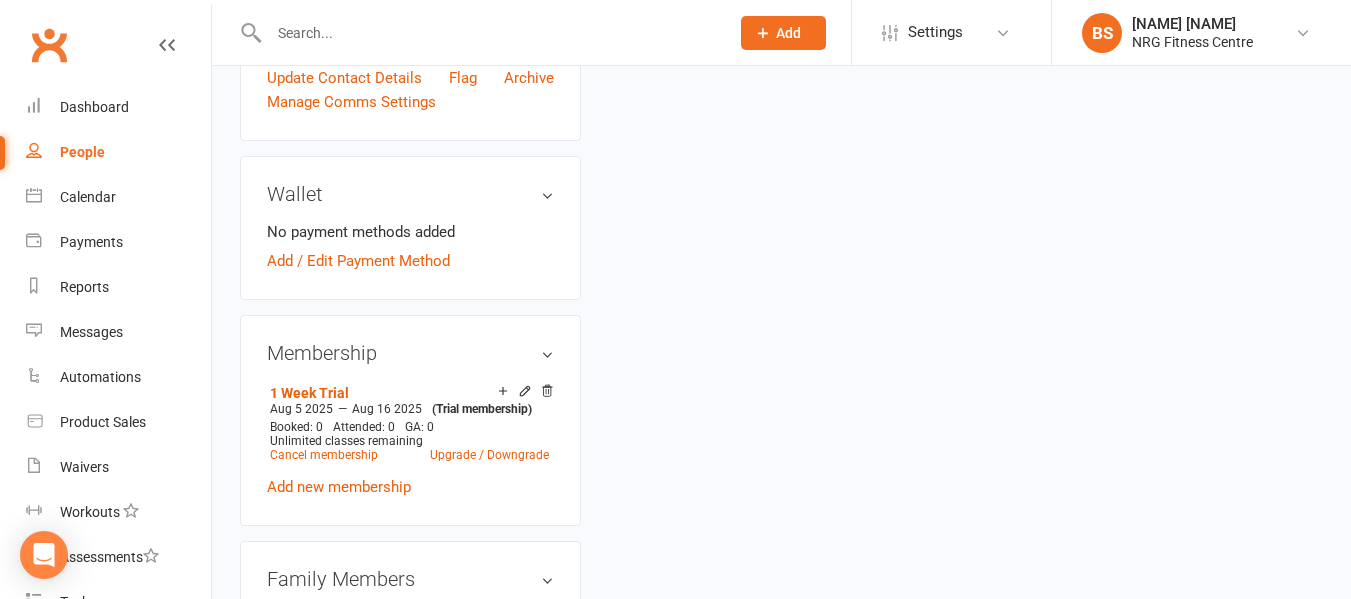 click on "upload photo Susanne Taylor Activated 5 August, 2025 Added 5 August, 2025   Active member (trial active) 61 years old  Contact information Owner   Lisa Butt Email  susiemt@bigpond.net.au
Cellphone Number  0425217058
Address  96 William St Young NSW 2594
Member Number  -
Date of Birth  February 24, 1964
Location
Update Contact Details Flag Archive Manage Comms Settings
Wallet No payment methods added
Add / Edit Payment Method
Membership      1 Week Trial Aug 5 2025 — Aug 16 2025 (Trial membership) Booked: 0 Attended: 0 GA: 0 Unlimited classes remaining   Cancel membership Upgrade / Downgrade Add new membership
Family Members  No relationships found. Add link to existing contact  Add link to new contact
Suspensions  No active suspensions found. Add new suspension
Email / SMS Subscriptions  edit Unsubscribed from Emails No
Unsubscribed from SMSes No
Body Composition  edit Key Demographics  edit Fitness Goals  edit Emergency Contact Details  edit Trainer/Instructor  edit ✓ $0.00" at bounding box center [781, 579] 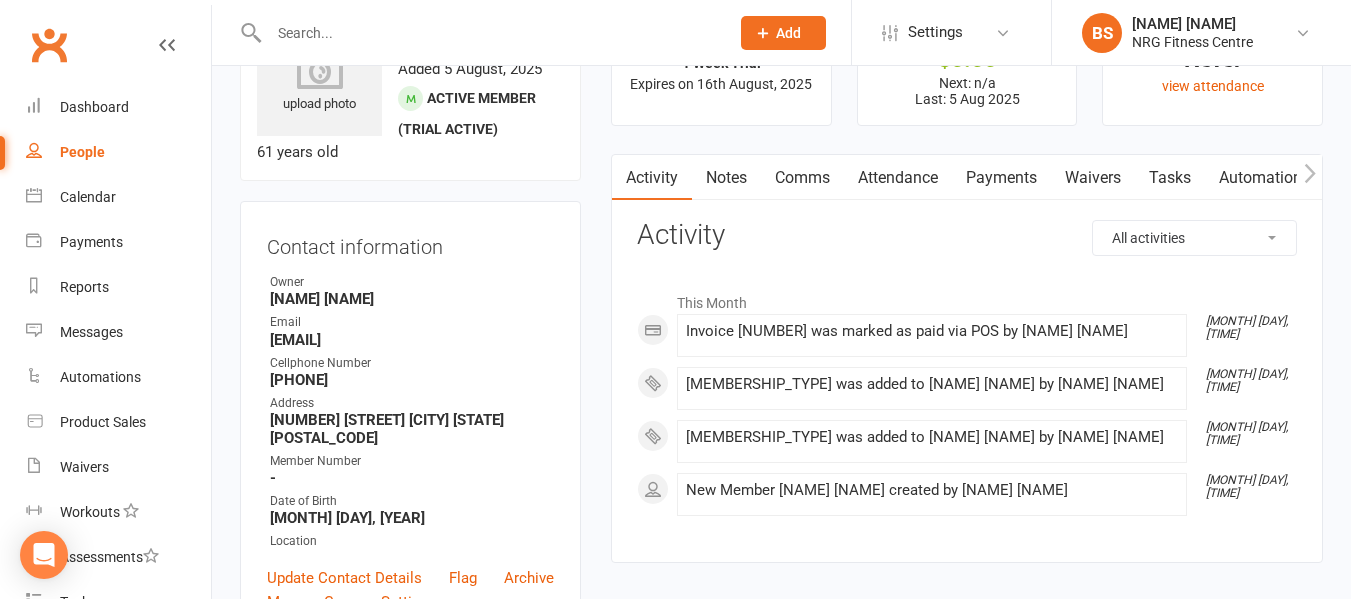 scroll, scrollTop: 65, scrollLeft: 0, axis: vertical 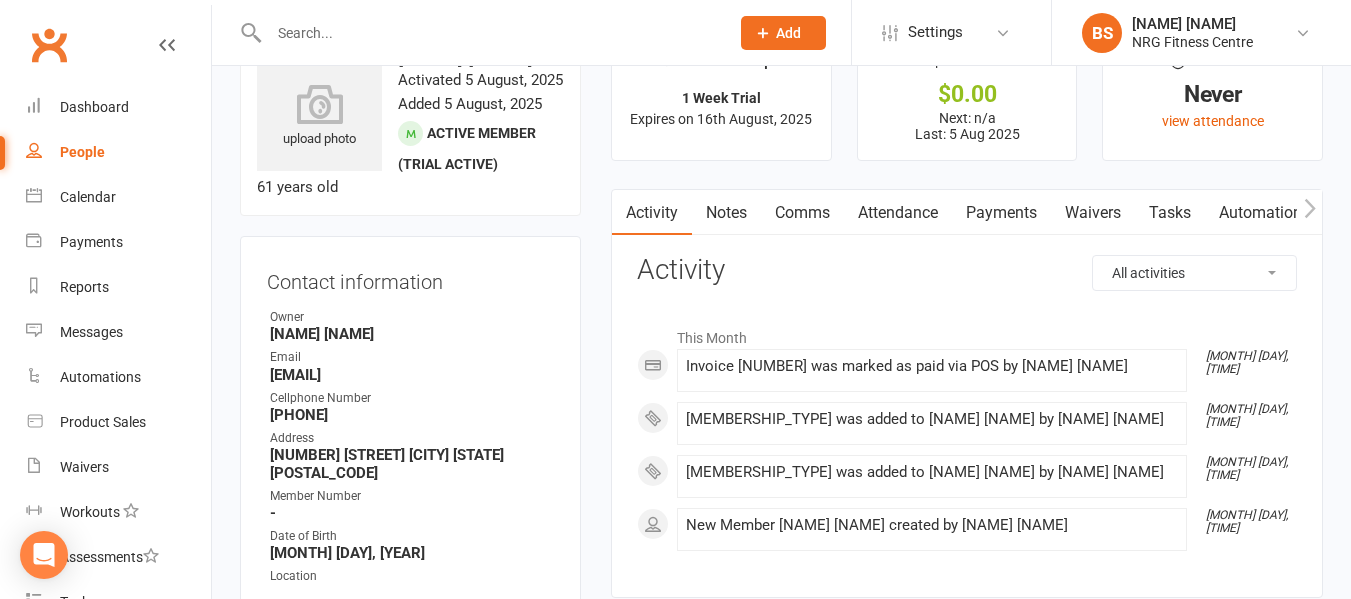 click 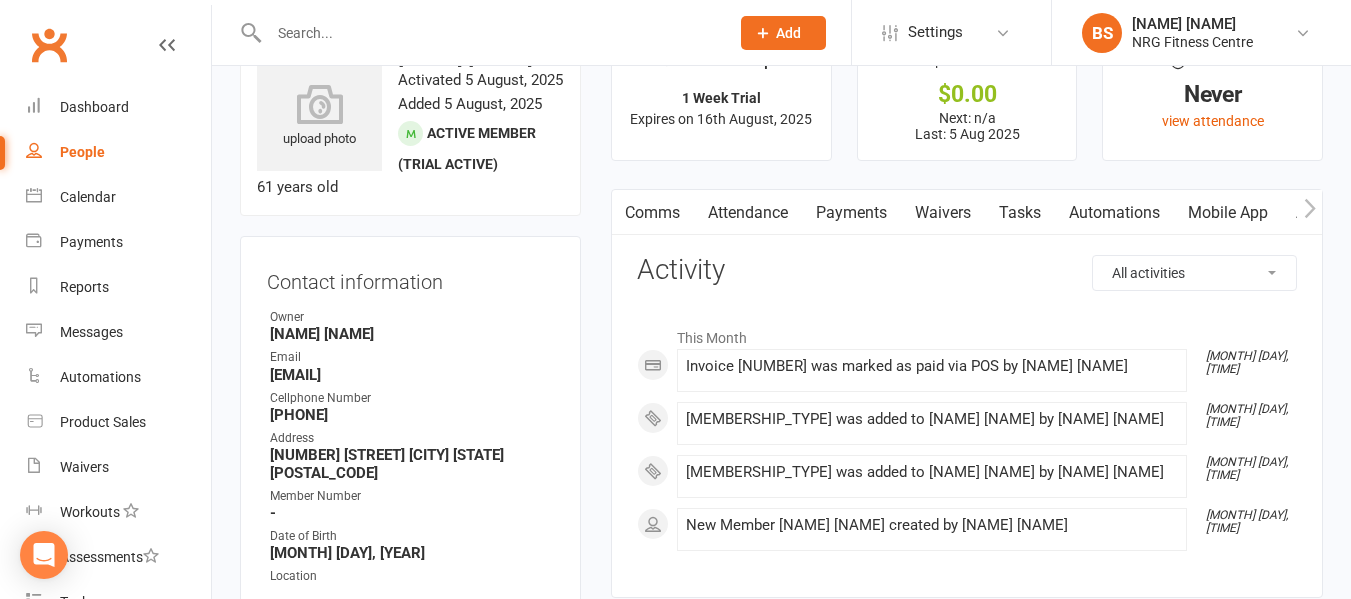click 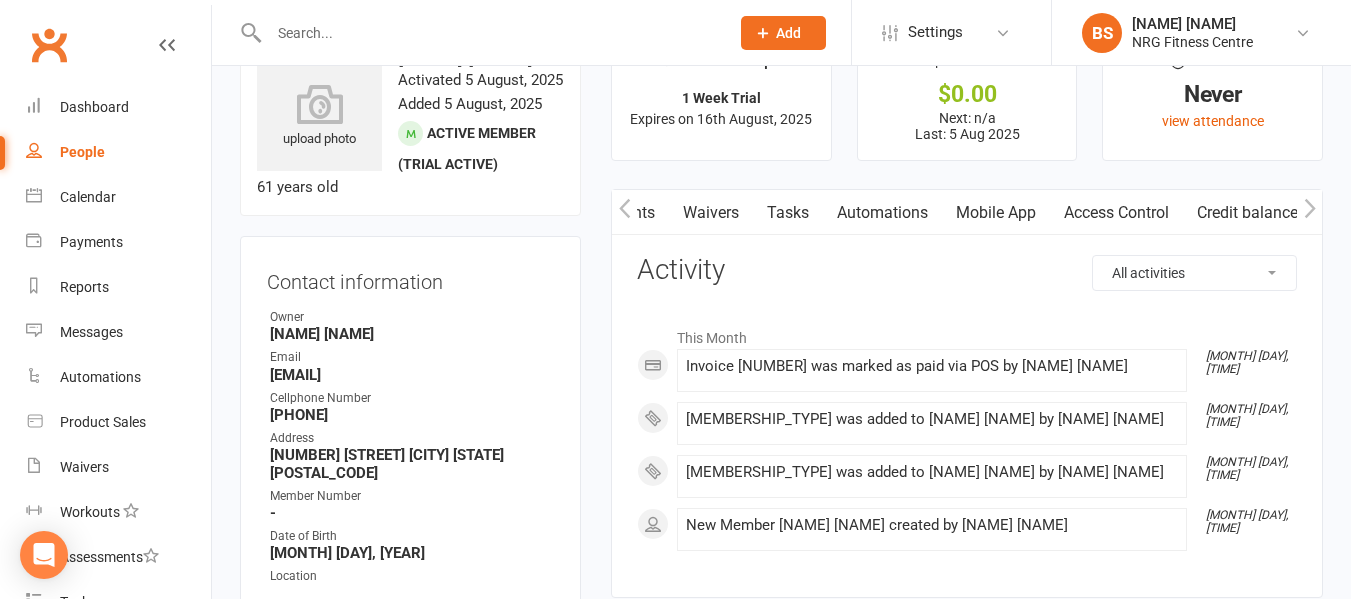 scroll, scrollTop: 0, scrollLeft: 382, axis: horizontal 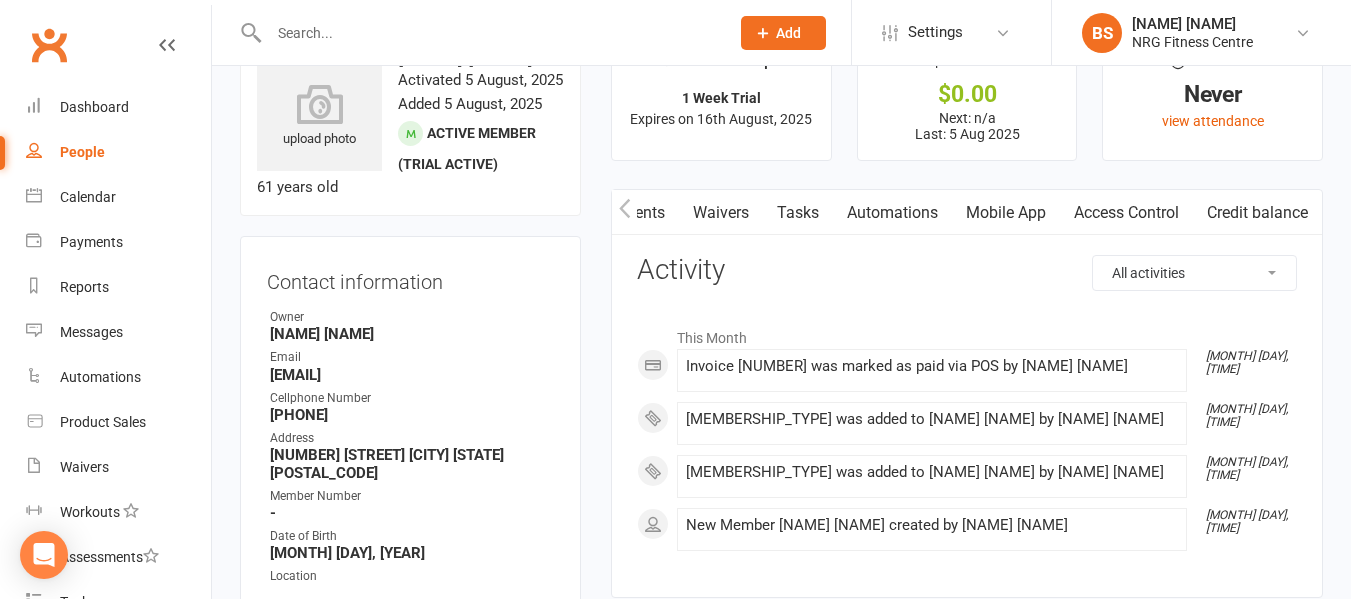 click on "Access Control" at bounding box center [1126, 213] 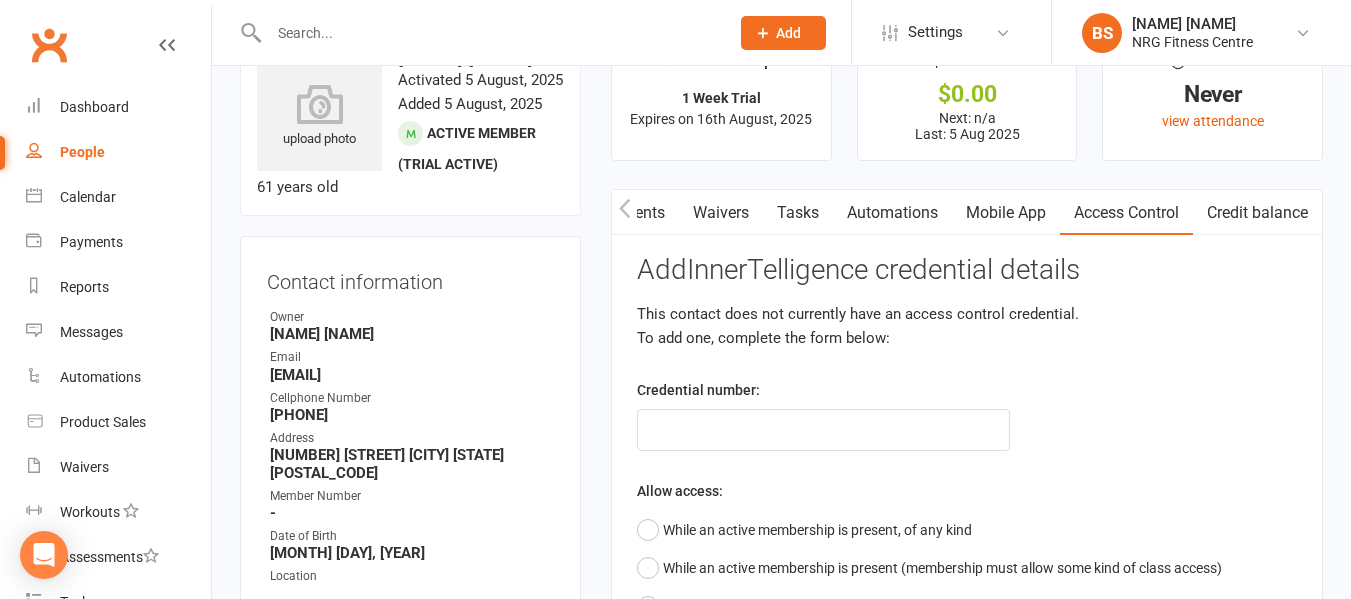 click 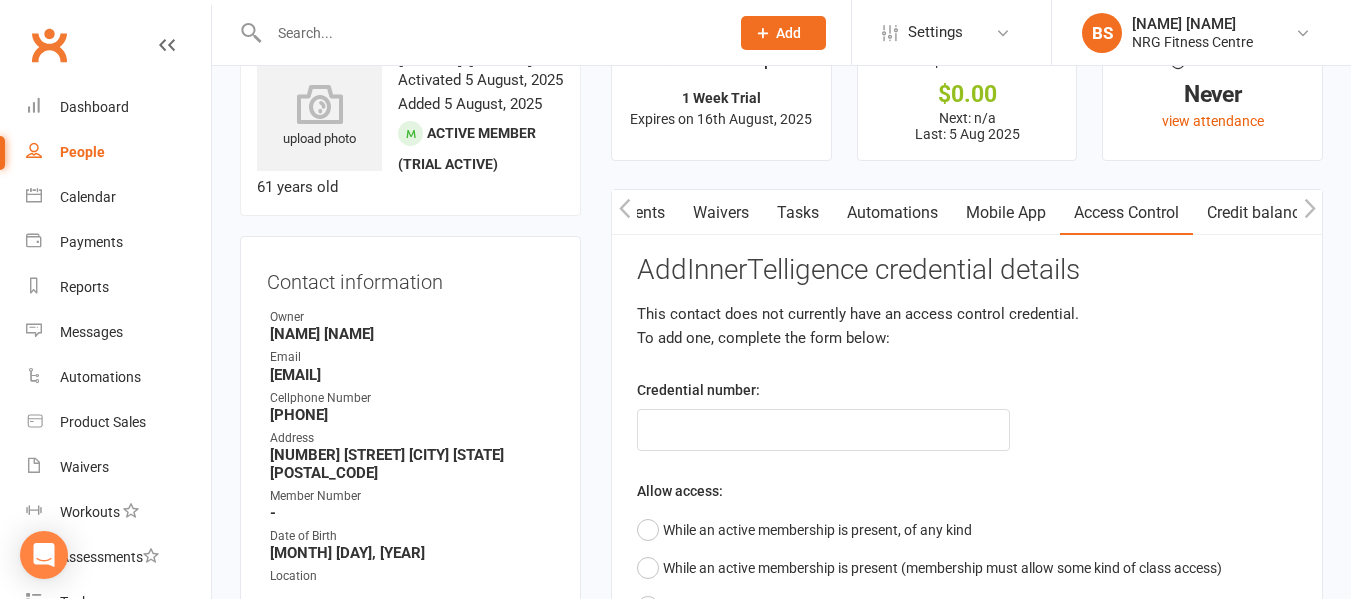 scroll, scrollTop: 0, scrollLeft: 232, axis: horizontal 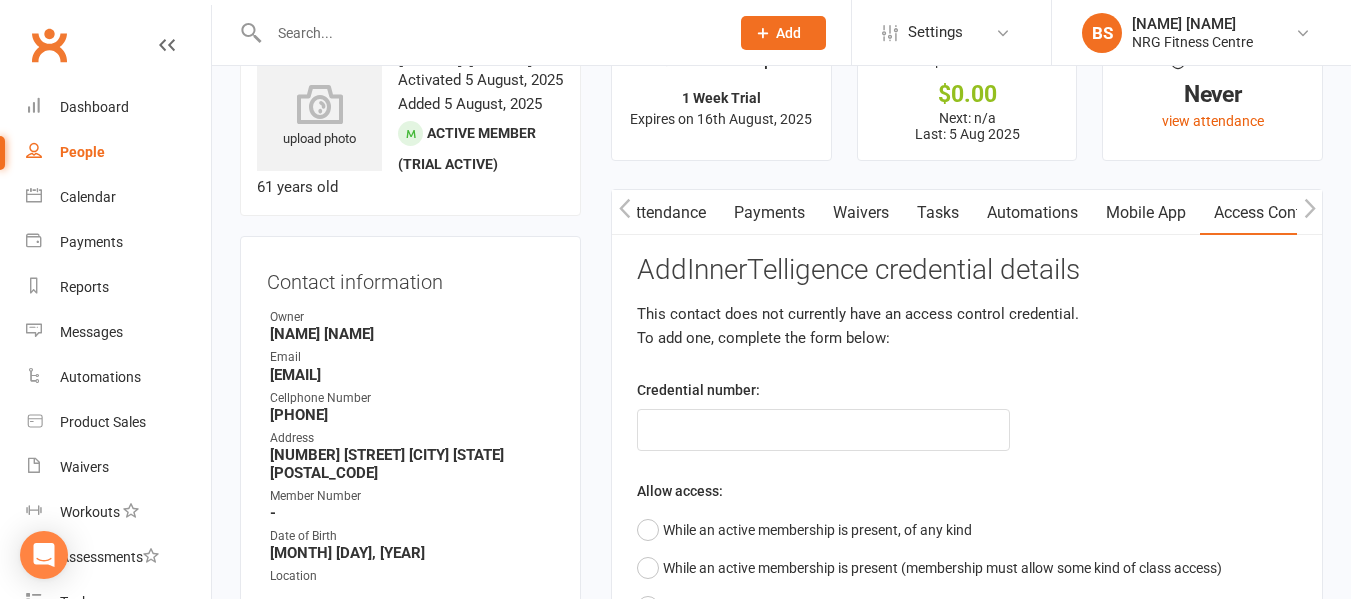 click 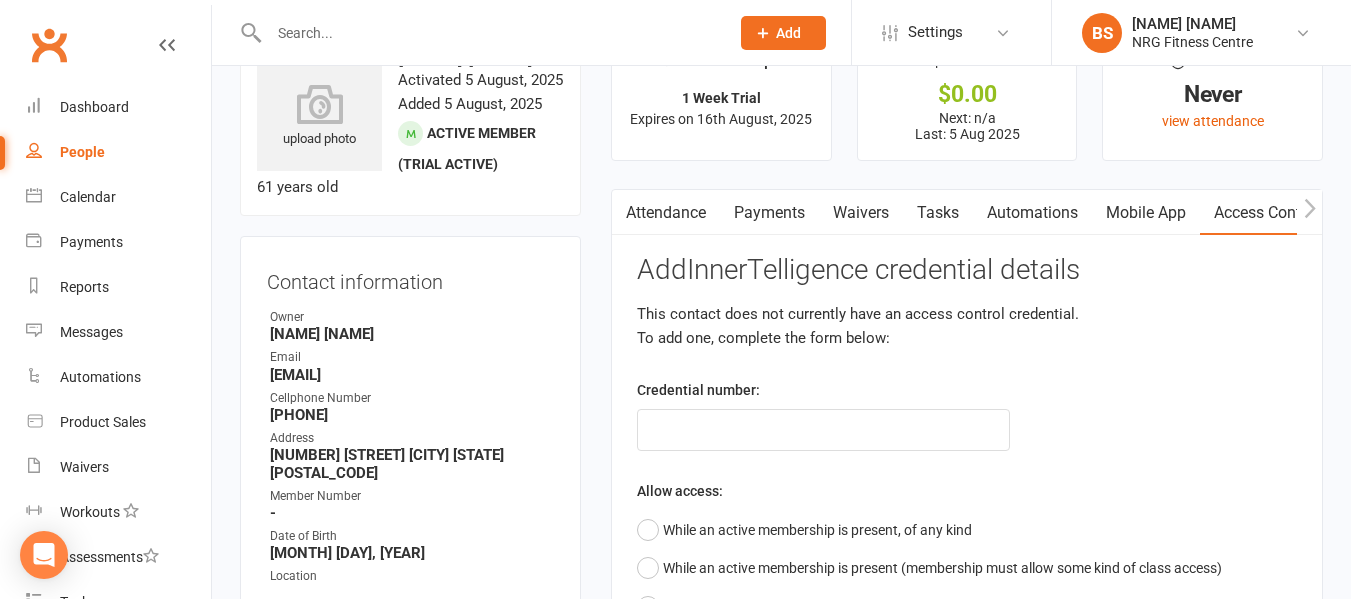 scroll, scrollTop: 0, scrollLeft: 0, axis: both 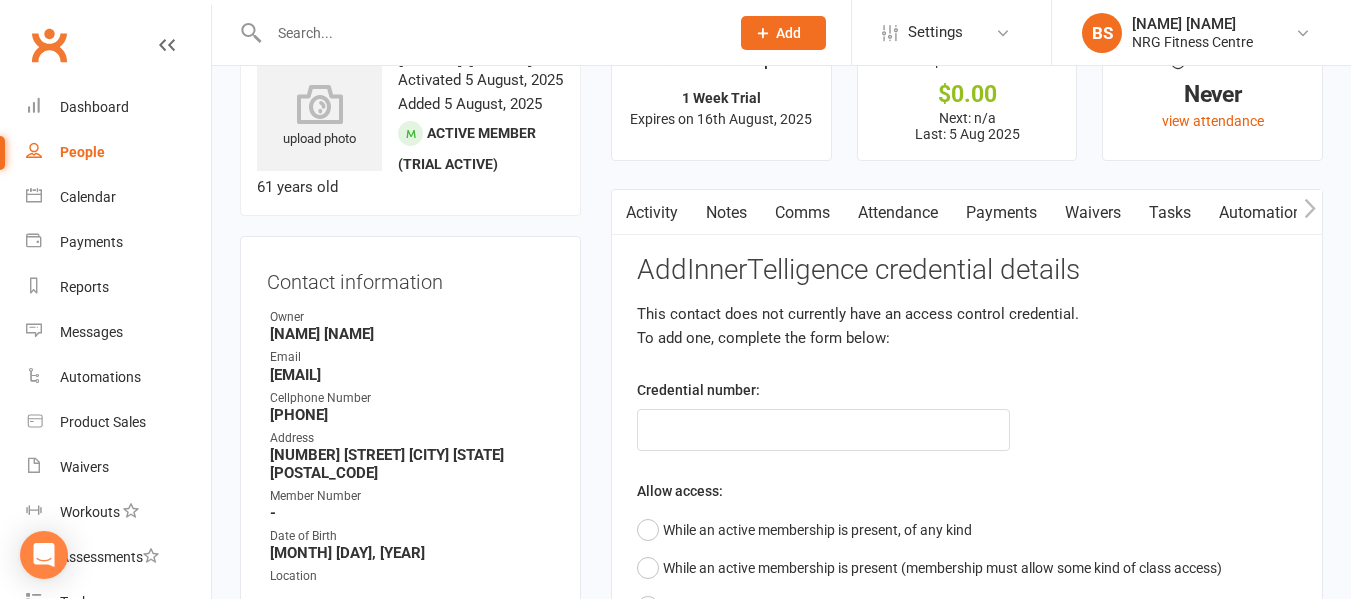 click on "Payments" at bounding box center (1001, 213) 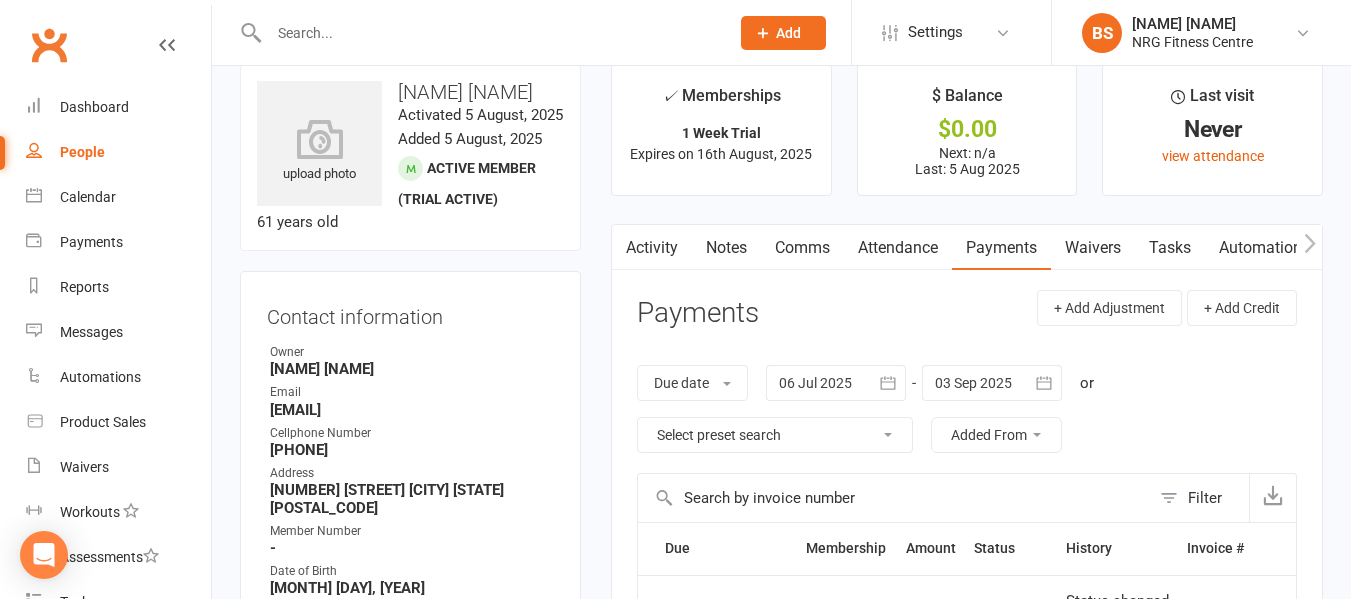 scroll, scrollTop: 0, scrollLeft: 0, axis: both 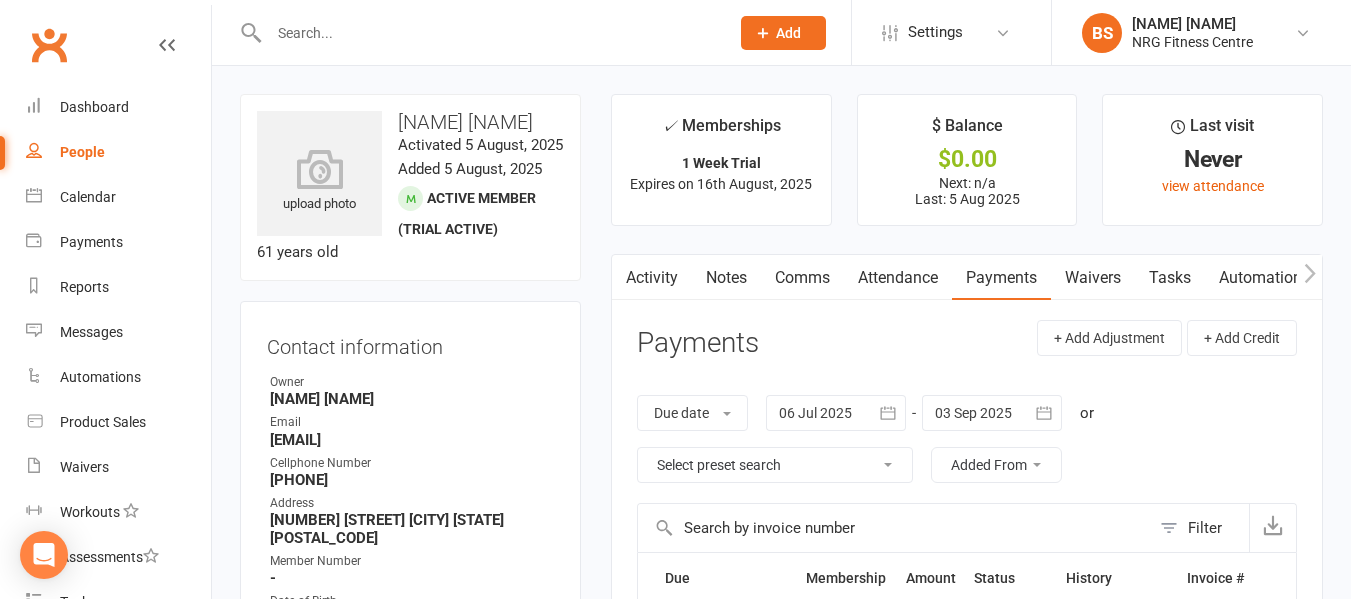 click at bounding box center (489, 33) 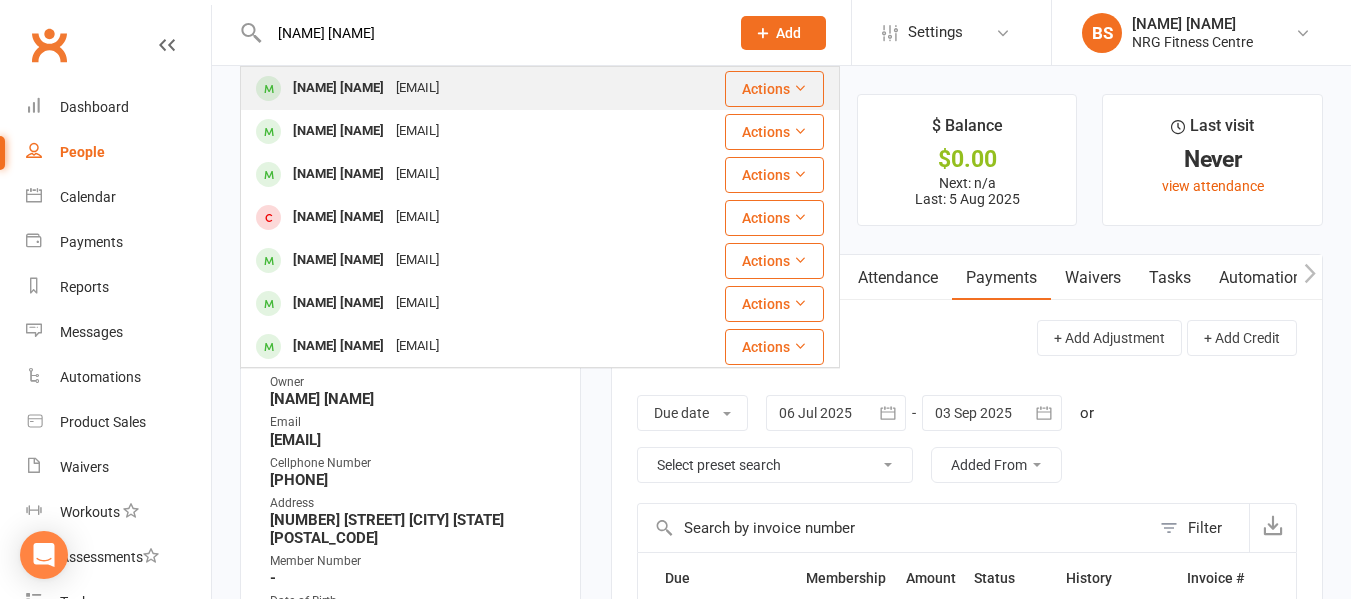 type on "richard oneil" 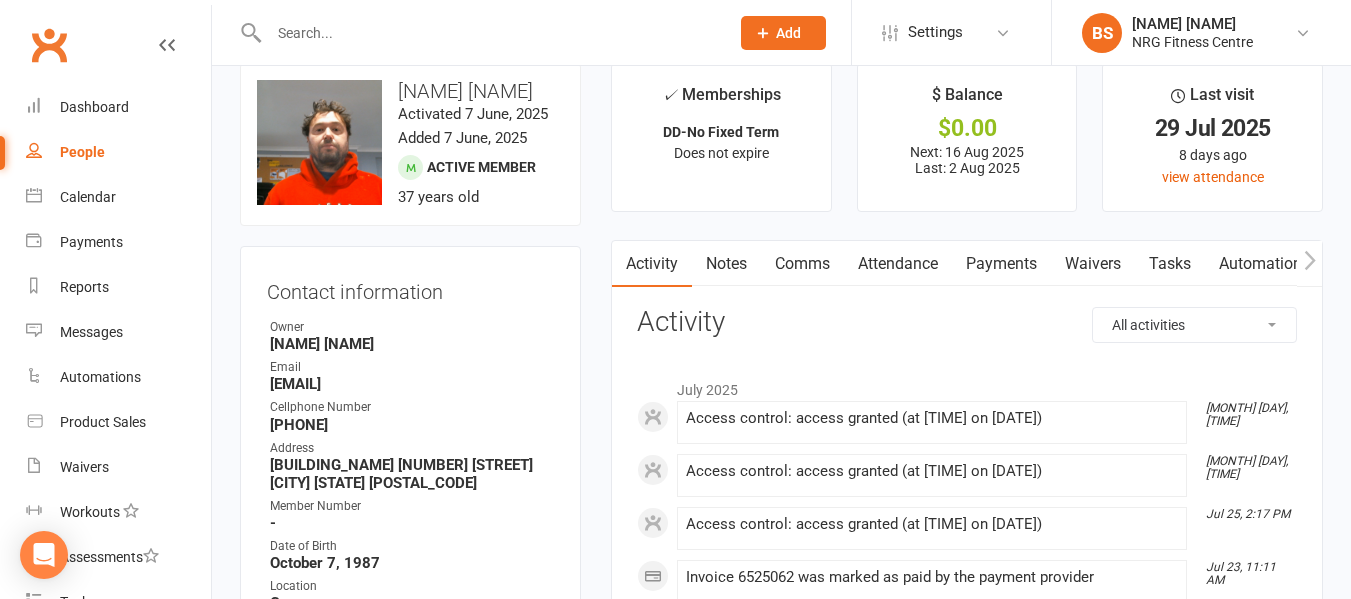 scroll, scrollTop: 0, scrollLeft: 0, axis: both 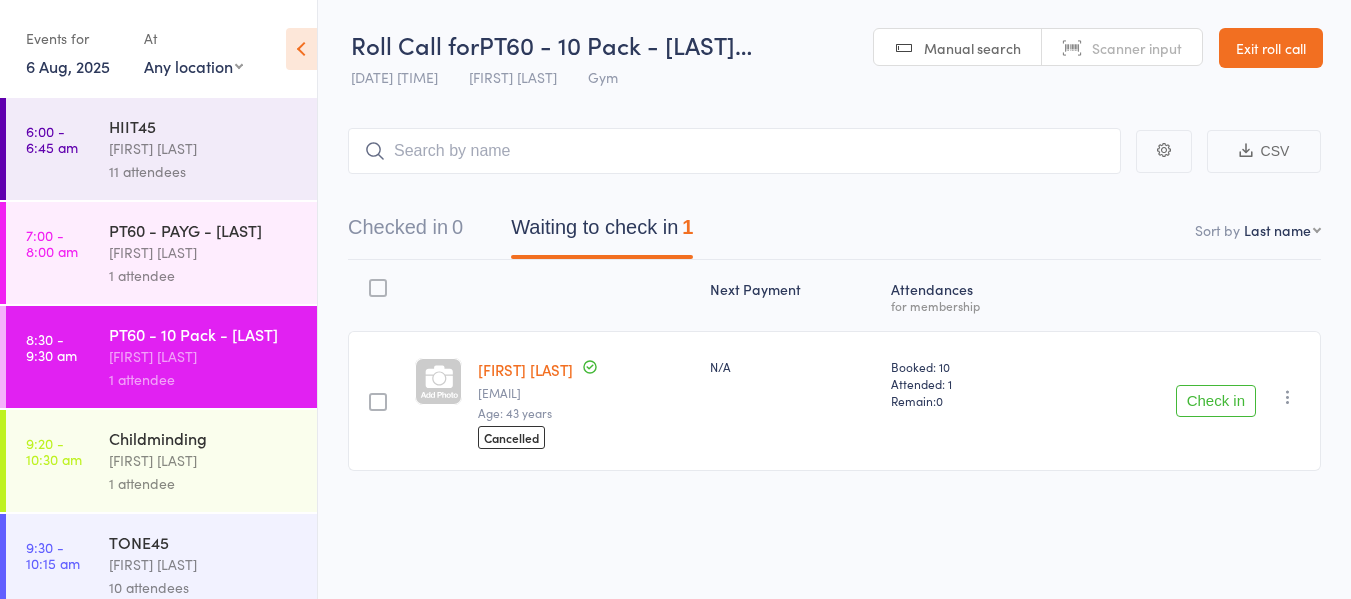 click on "Check in" at bounding box center [1216, 401] 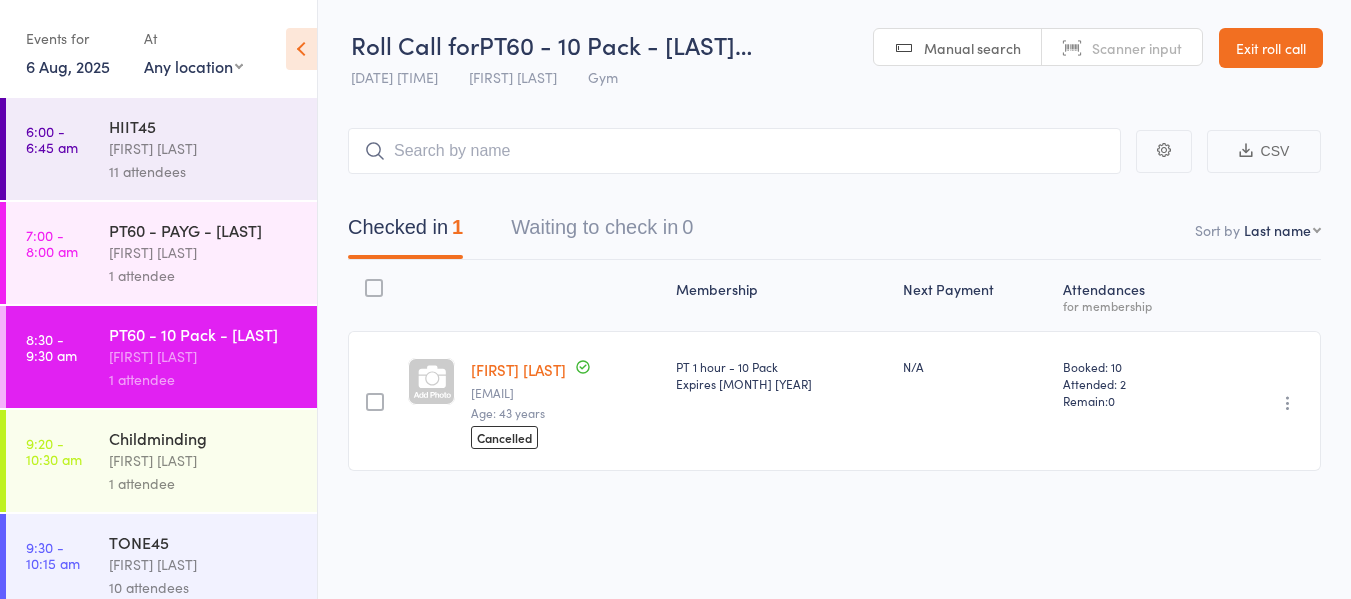 click on "11 attendees" at bounding box center (204, 171) 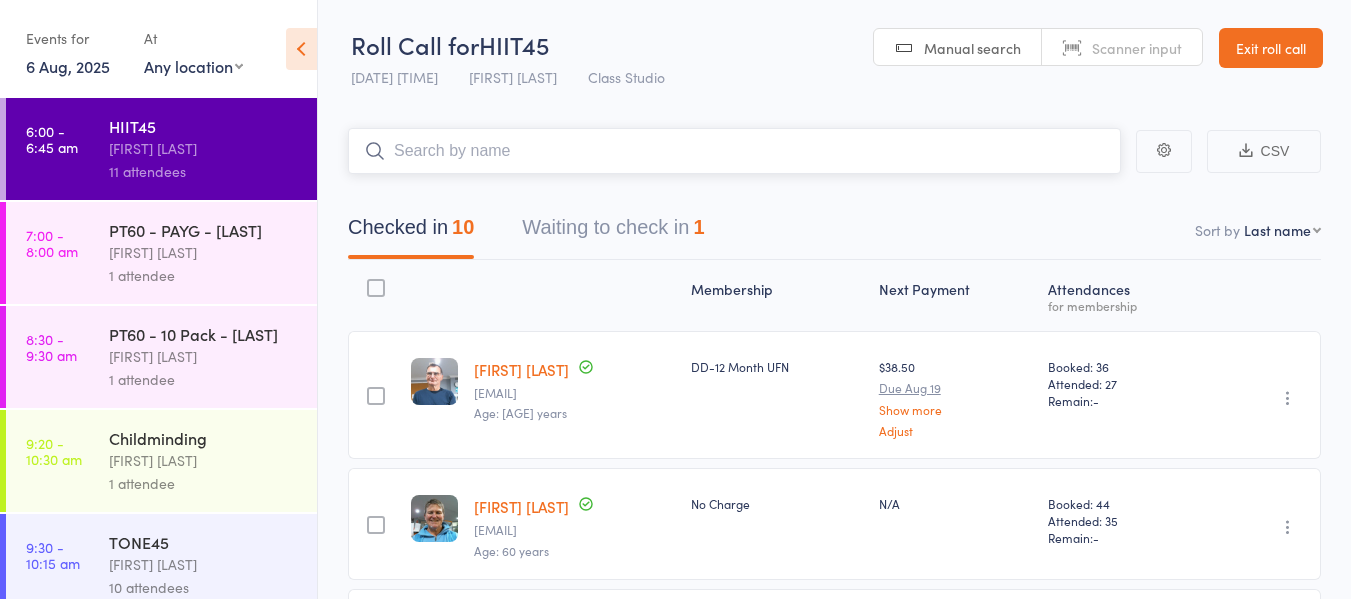 scroll, scrollTop: 200, scrollLeft: 0, axis: vertical 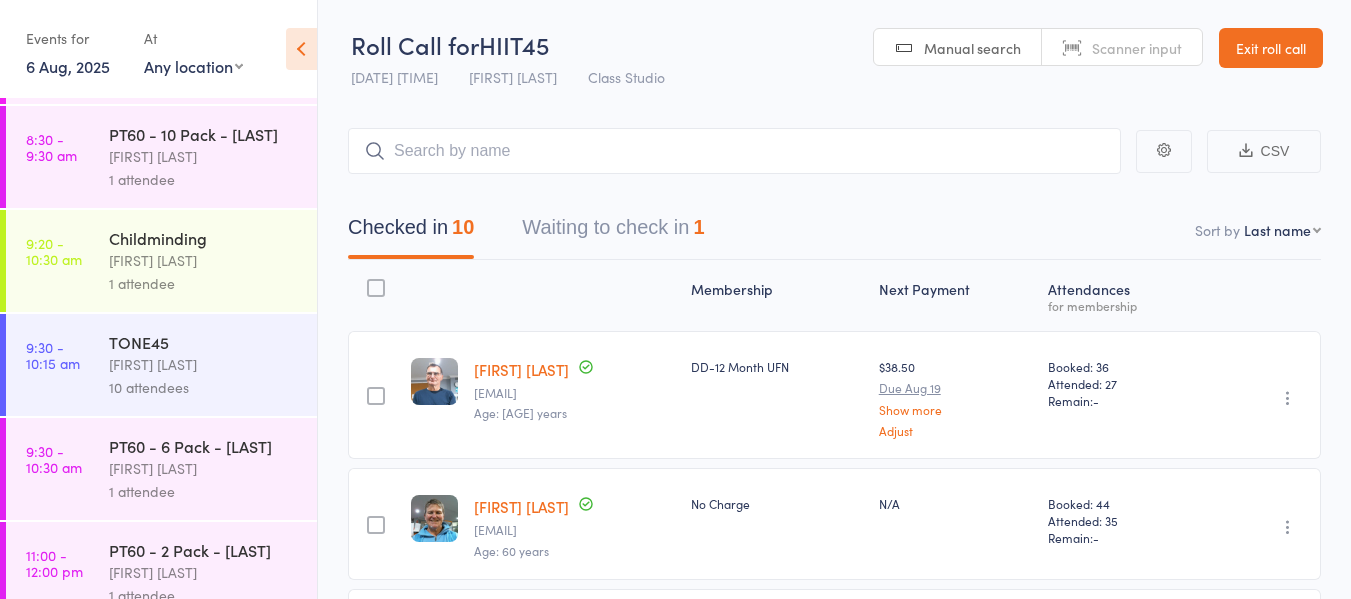 click on "Kim Holt" at bounding box center (204, 364) 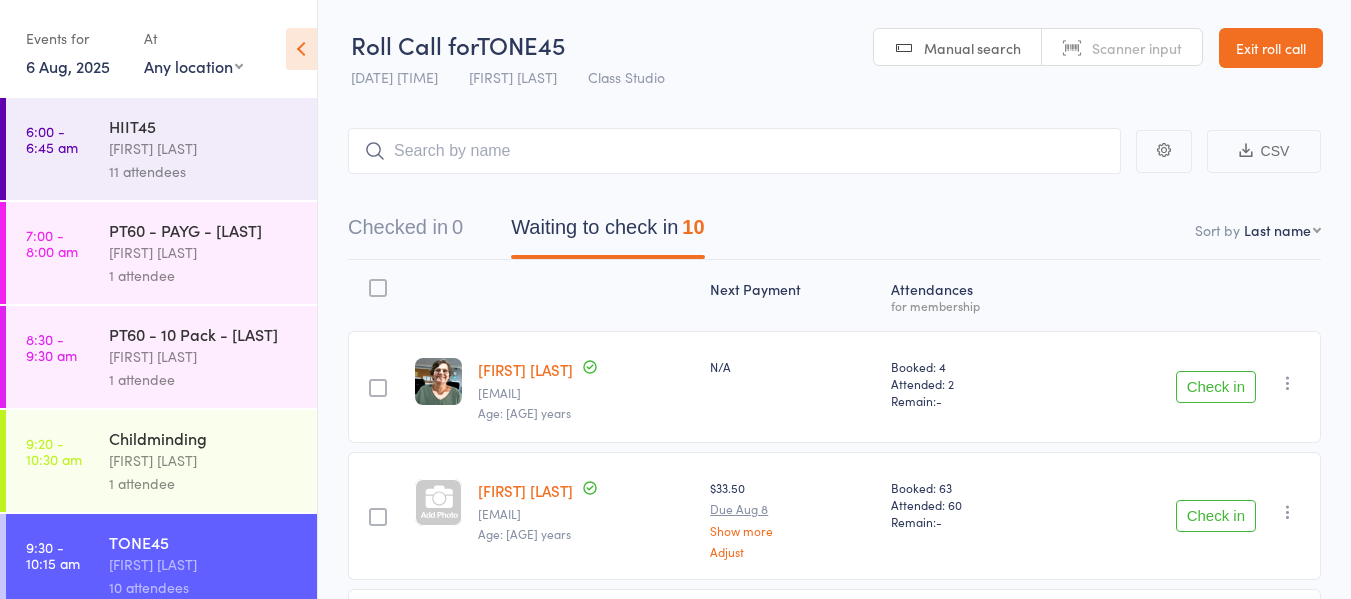 click on "Exit roll call" at bounding box center (1271, 48) 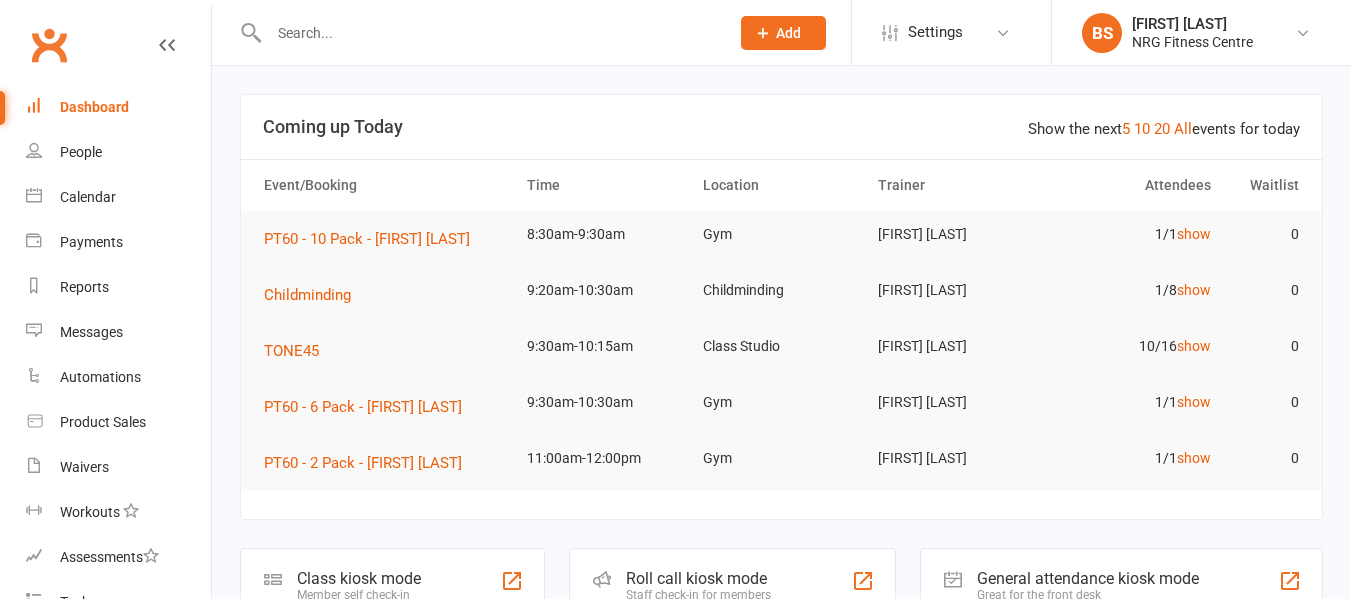 scroll, scrollTop: 0, scrollLeft: 0, axis: both 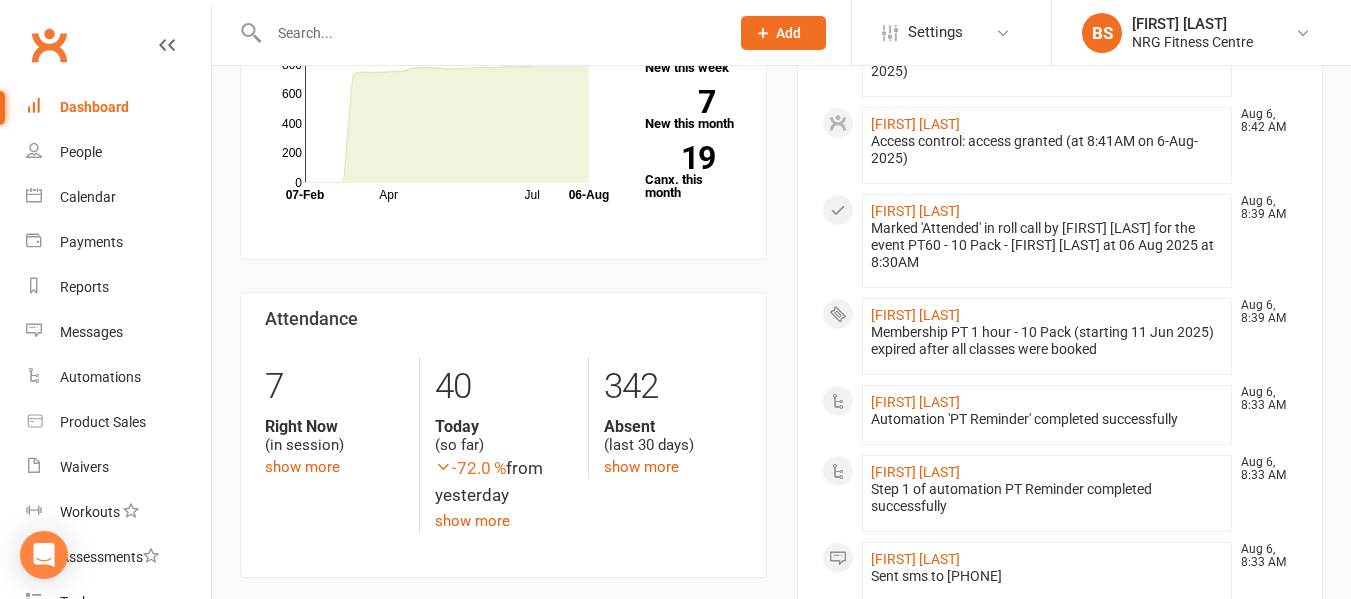 drag, startPoint x: 912, startPoint y: 317, endPoint x: 780, endPoint y: 336, distance: 133.36041 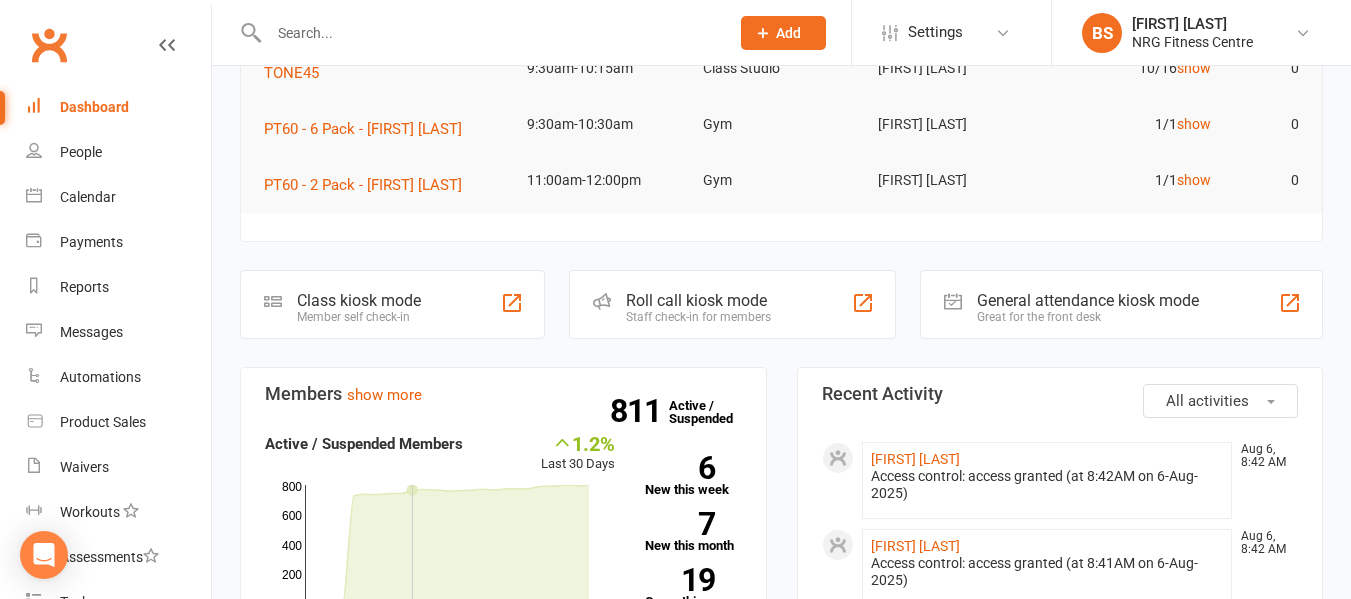 scroll, scrollTop: 0, scrollLeft: 0, axis: both 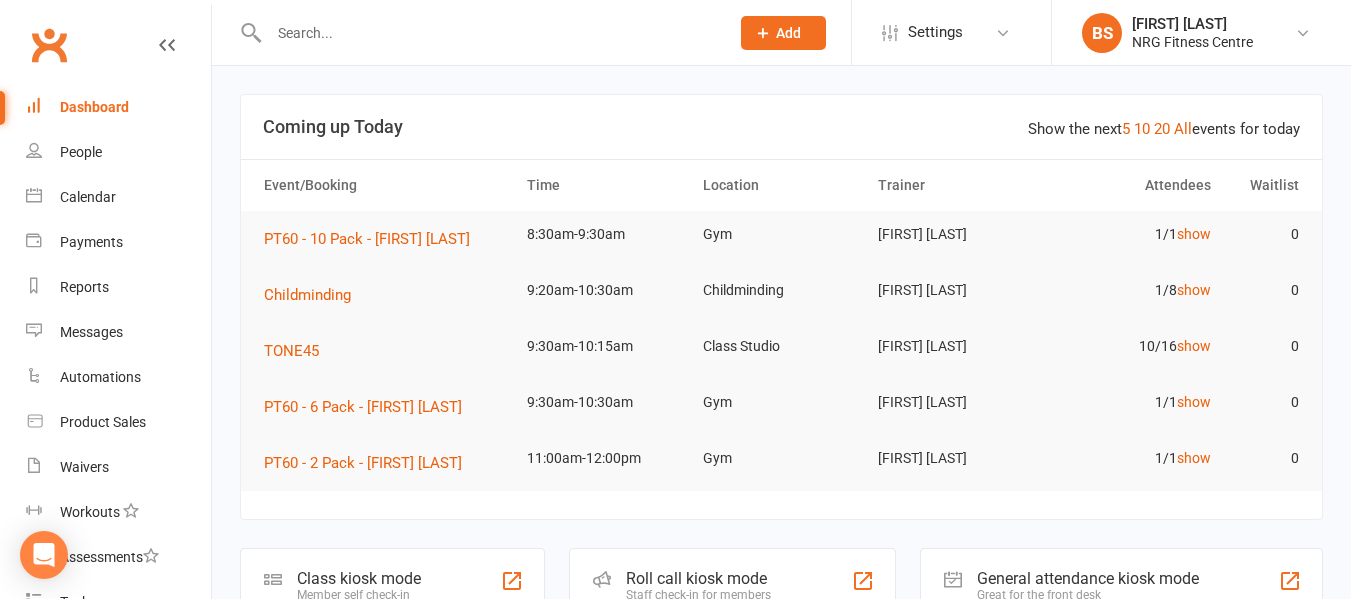 click on "TONE45" at bounding box center (386, 351) 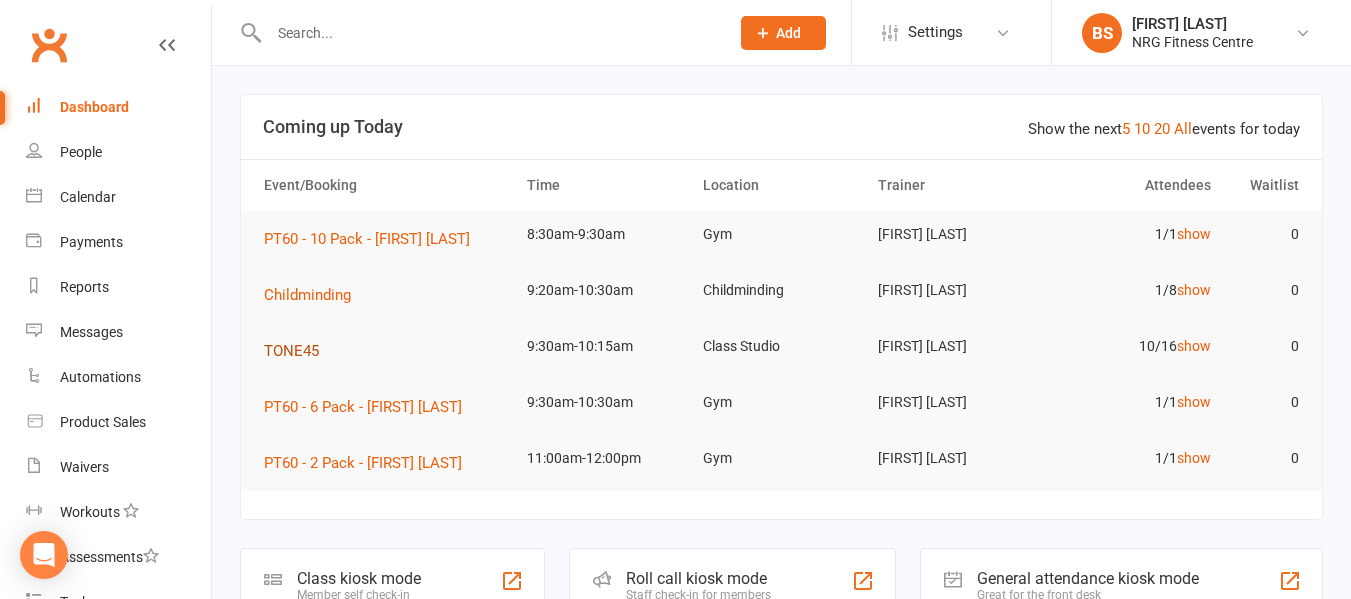 click on "TONE45" at bounding box center [291, 351] 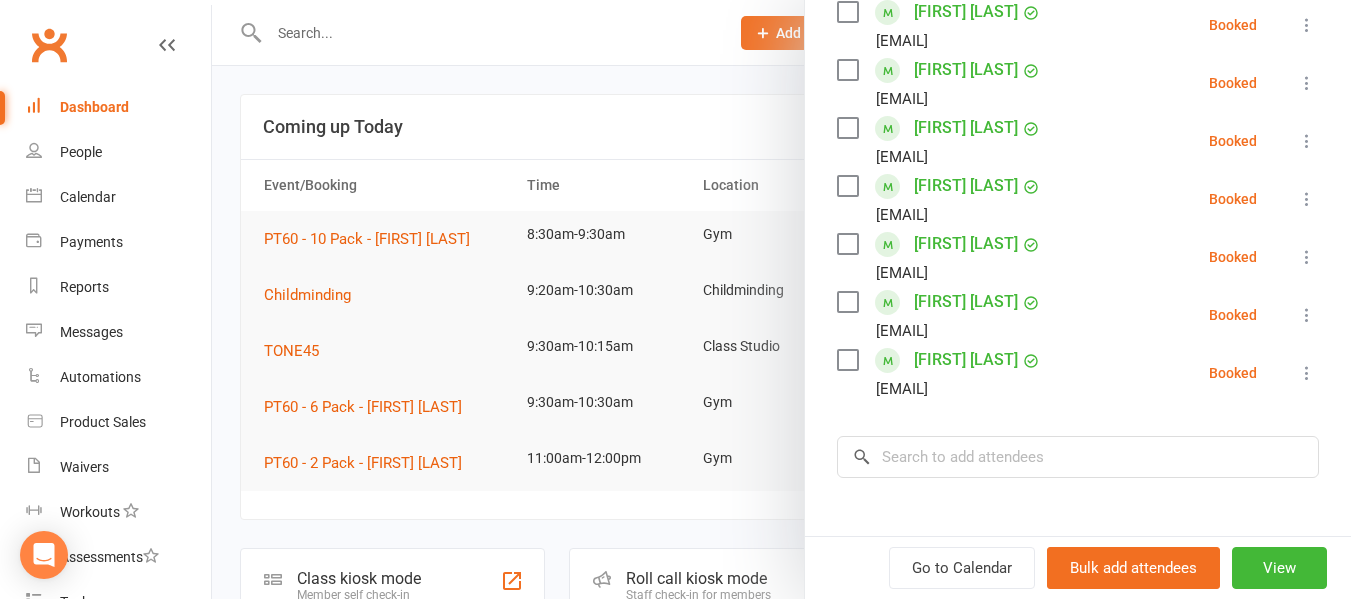 scroll, scrollTop: 600, scrollLeft: 0, axis: vertical 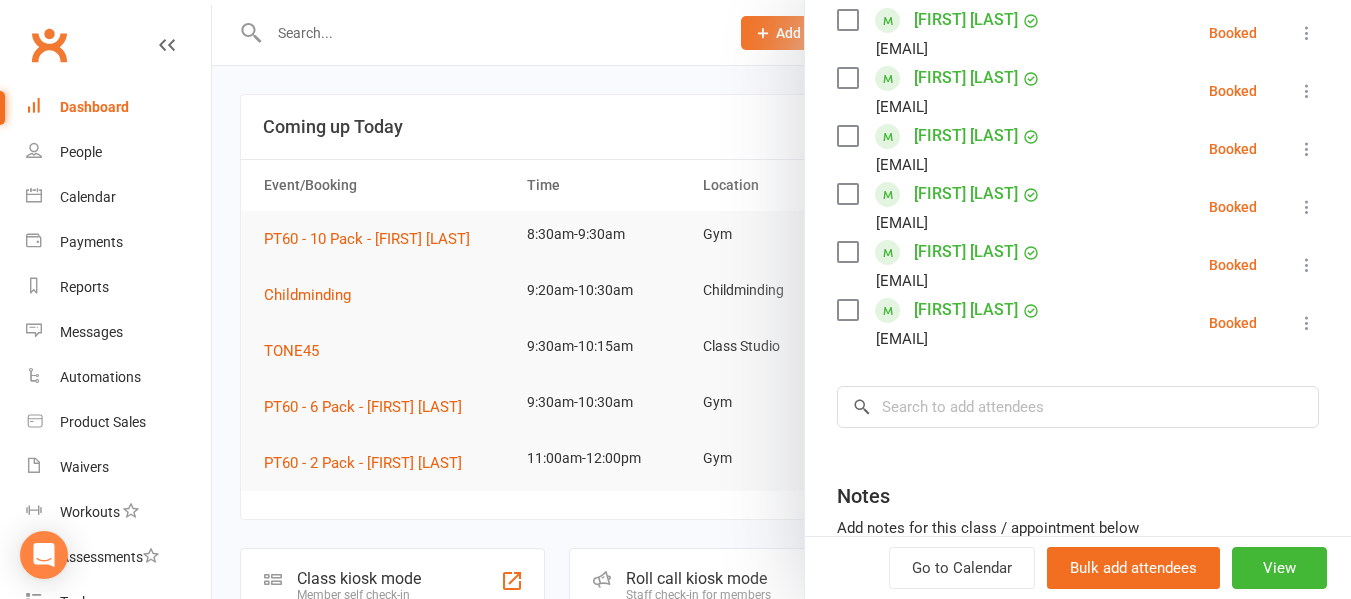 click at bounding box center (781, 299) 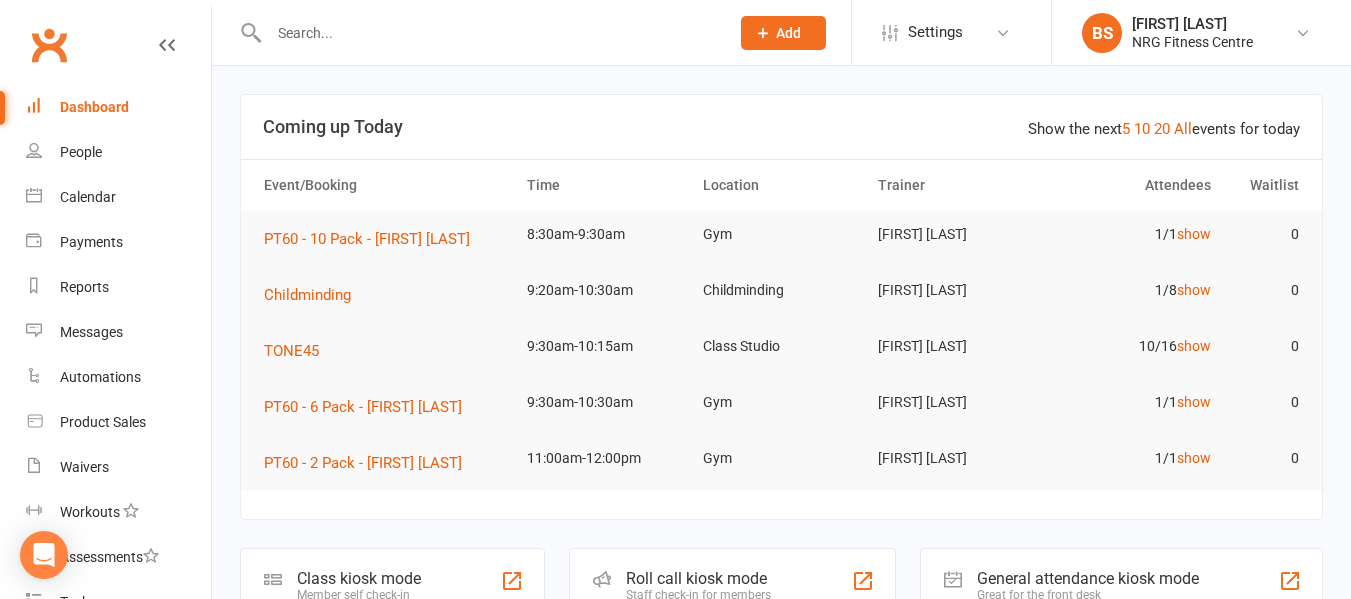click at bounding box center (489, 33) 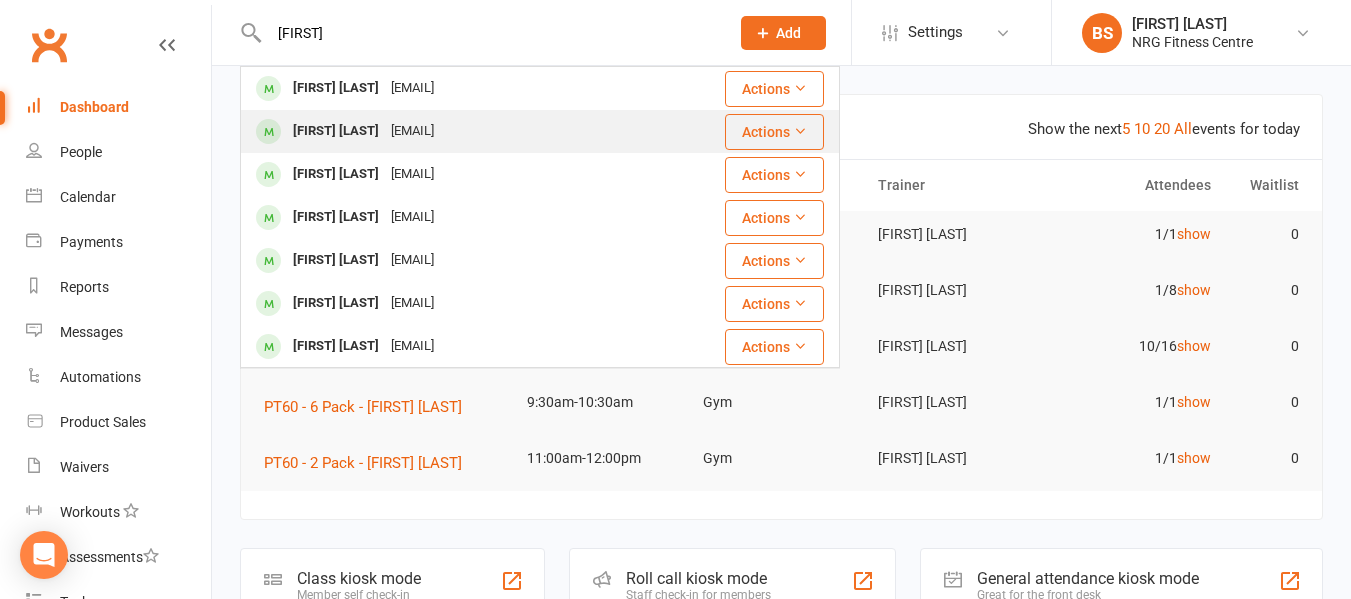type on "mark" 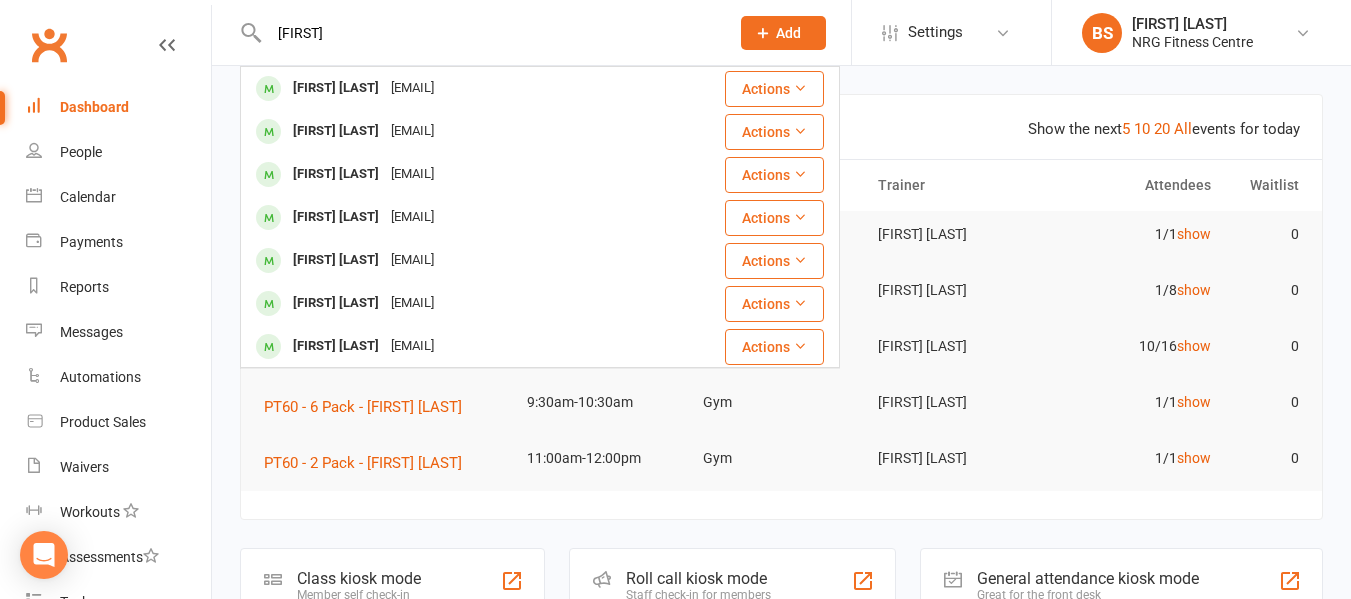 type 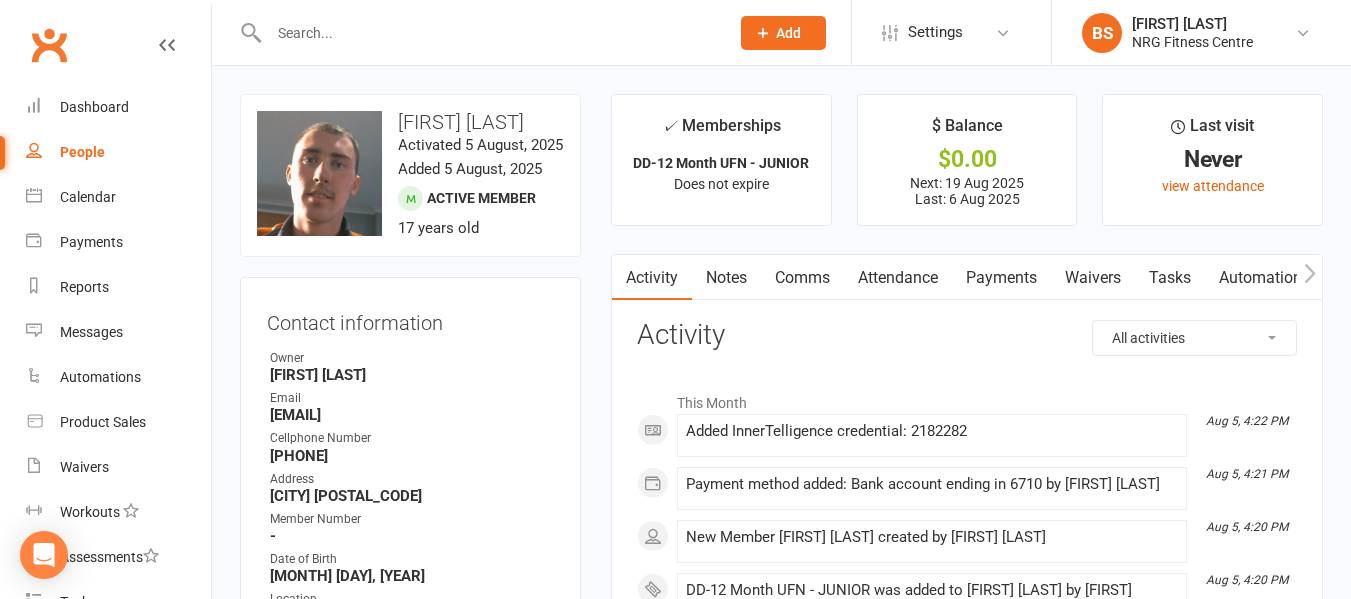 click 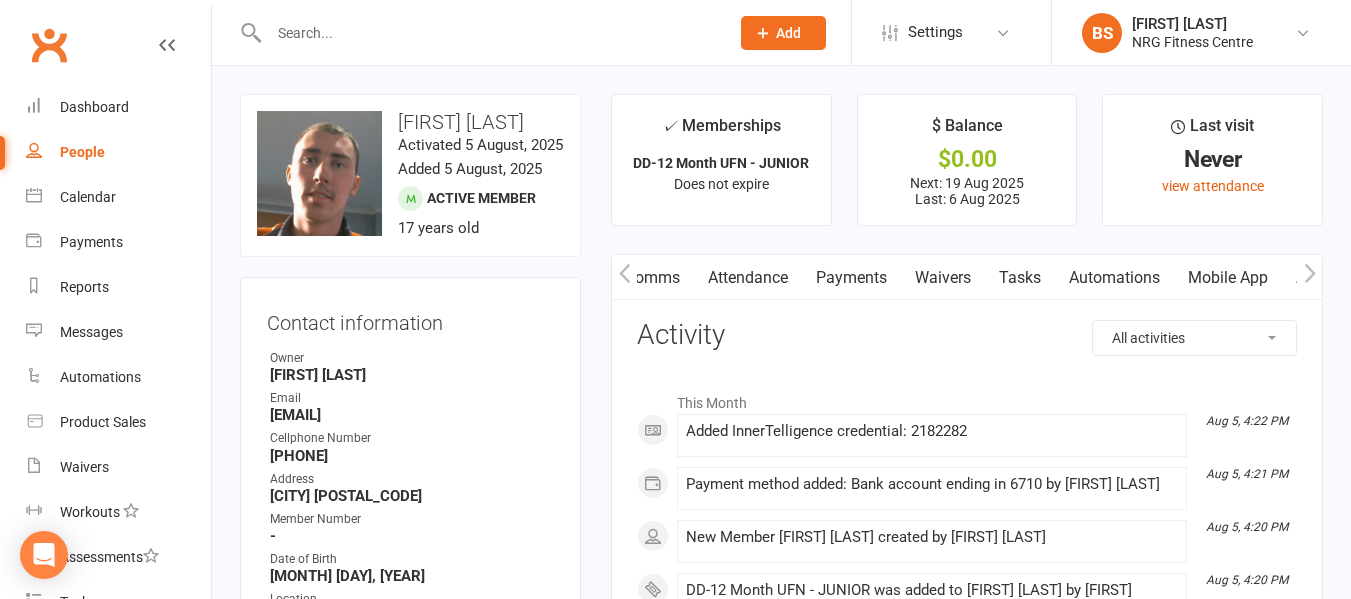 click 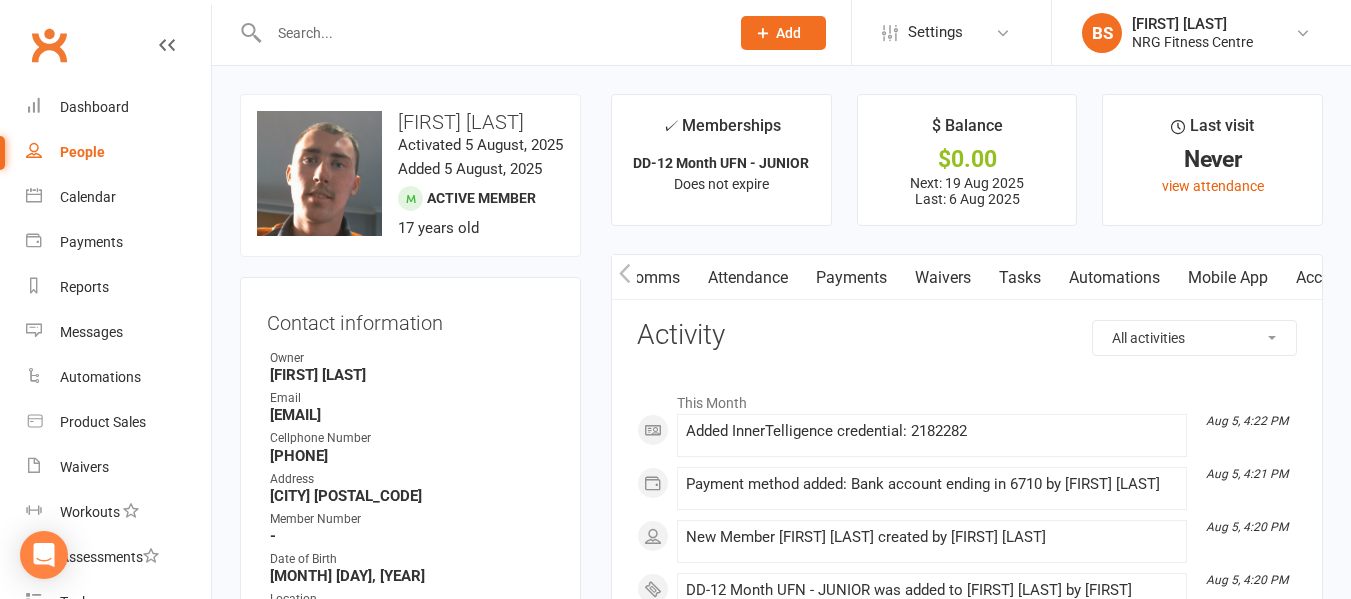 scroll, scrollTop: 0, scrollLeft: 382, axis: horizontal 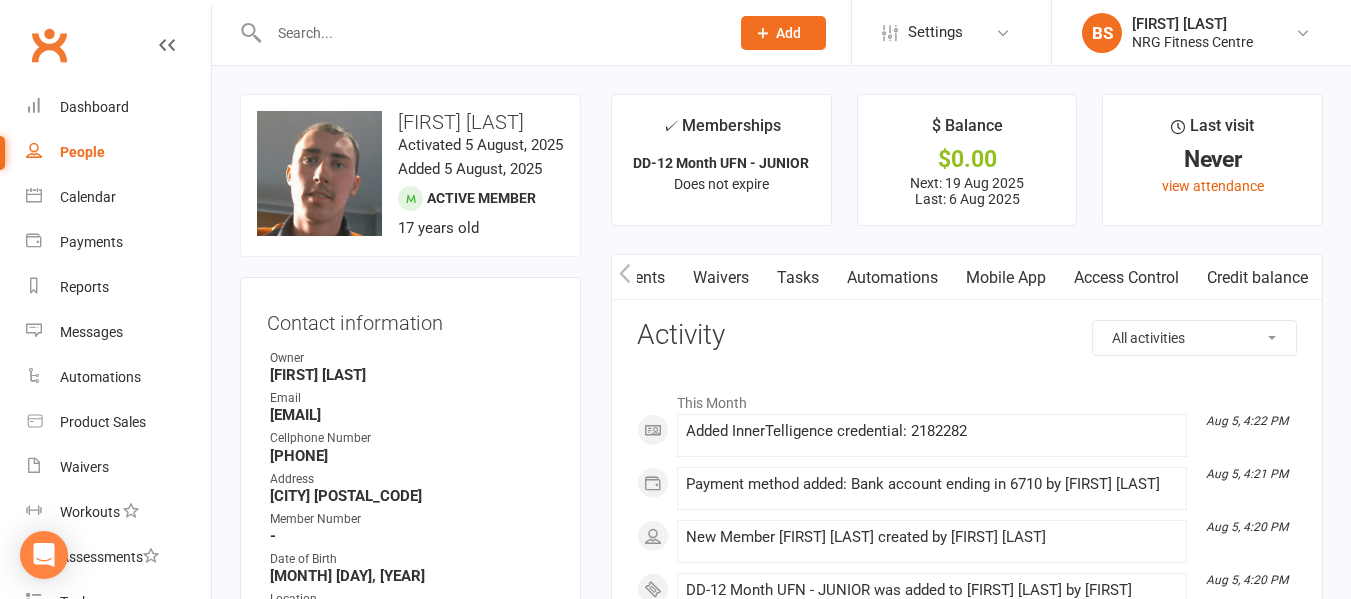 click 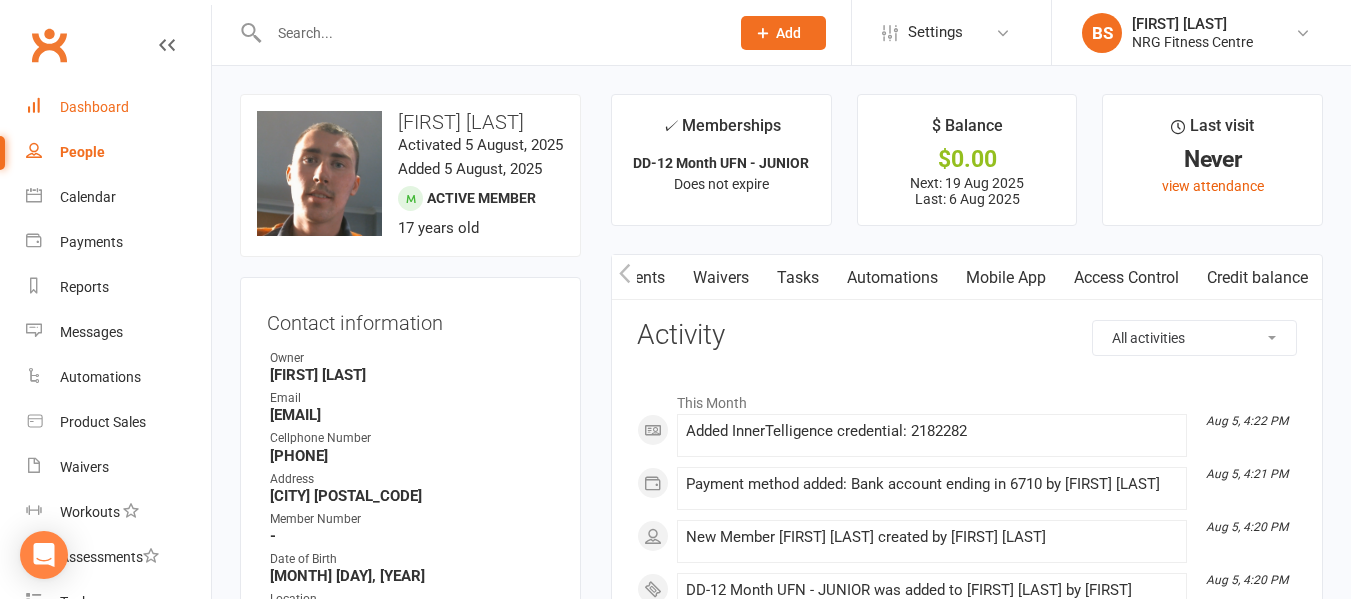 click on "Dashboard" at bounding box center [94, 107] 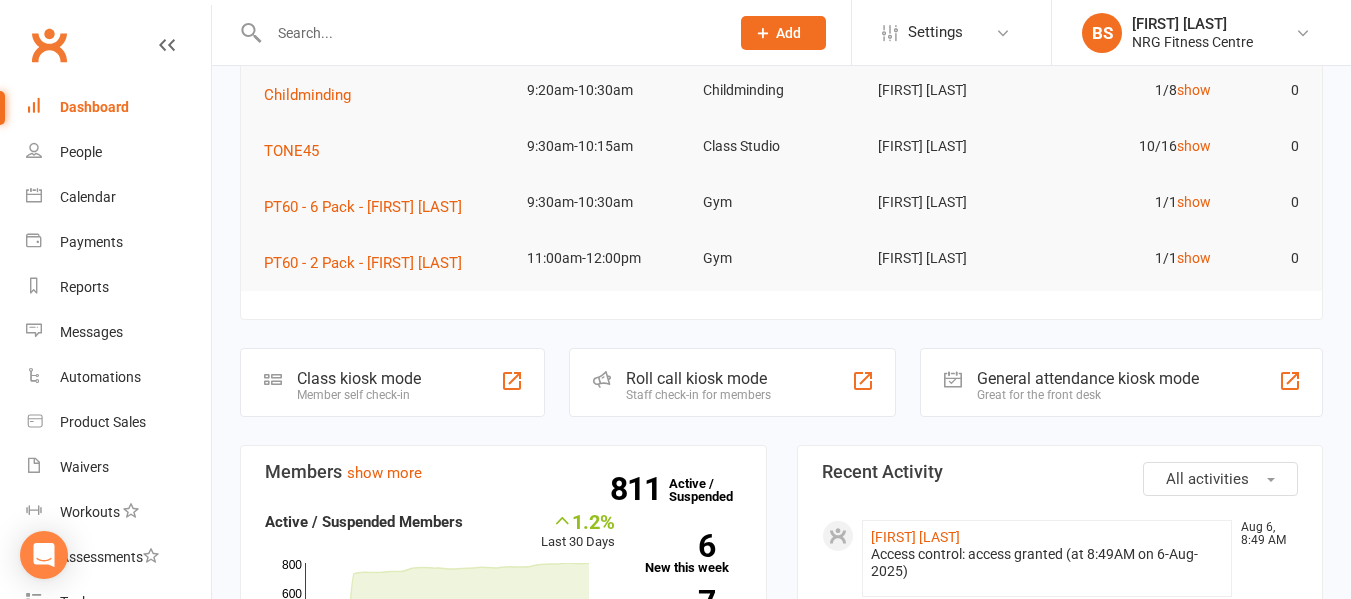 scroll, scrollTop: 0, scrollLeft: 0, axis: both 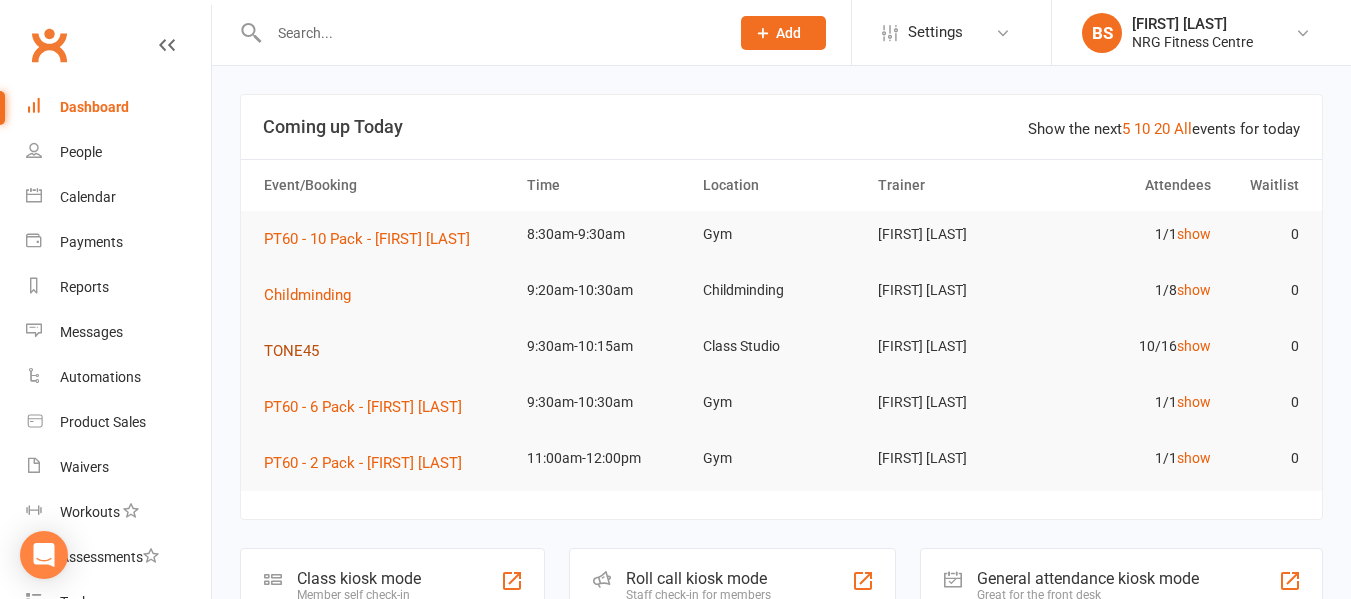 click on "TONE45" at bounding box center (291, 351) 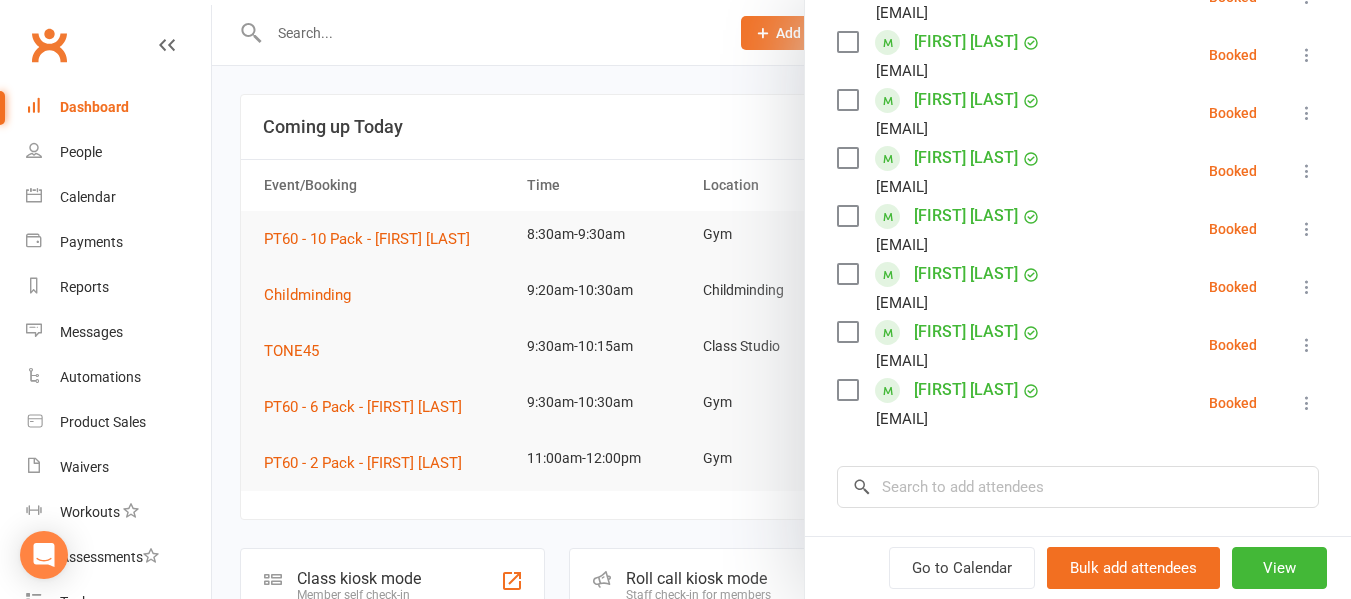scroll, scrollTop: 859, scrollLeft: 0, axis: vertical 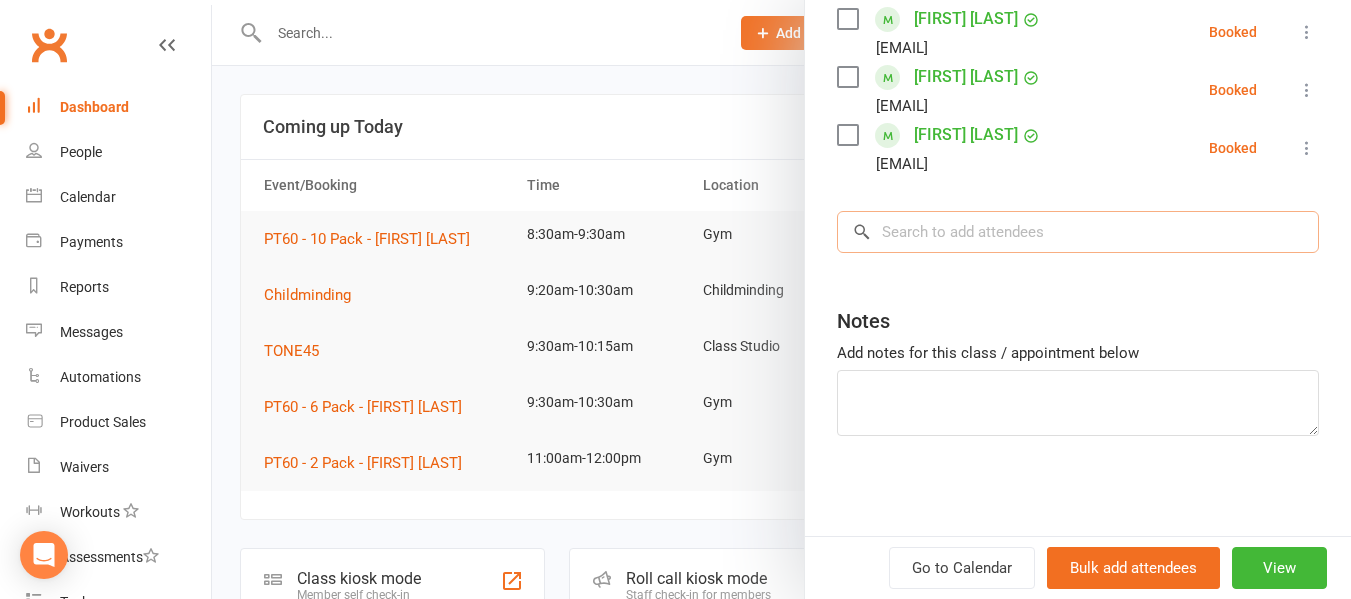 click at bounding box center (1078, 232) 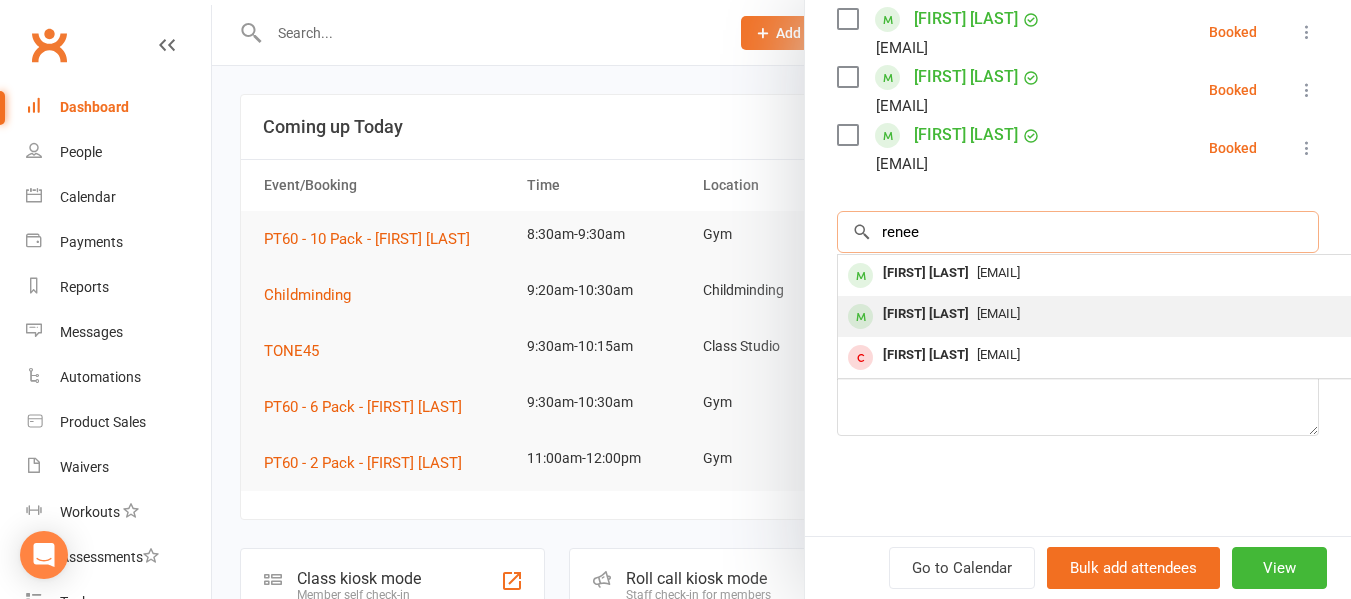 type on "renee" 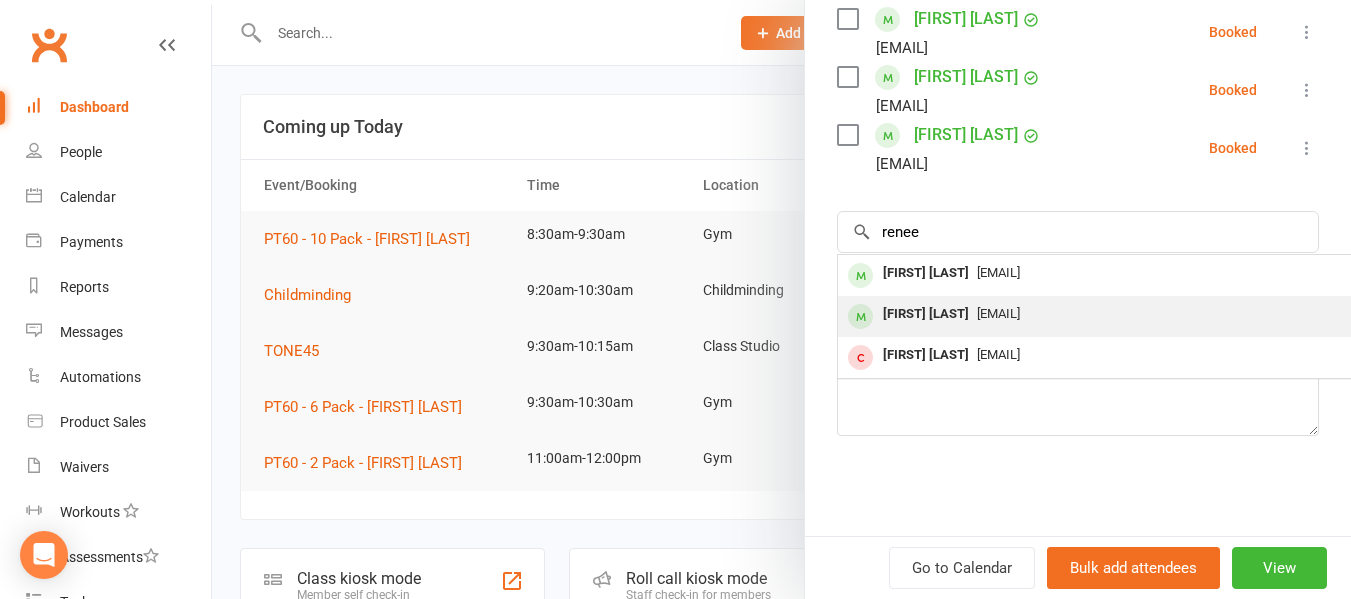 click on "Renee MCGOVERN" at bounding box center [926, 314] 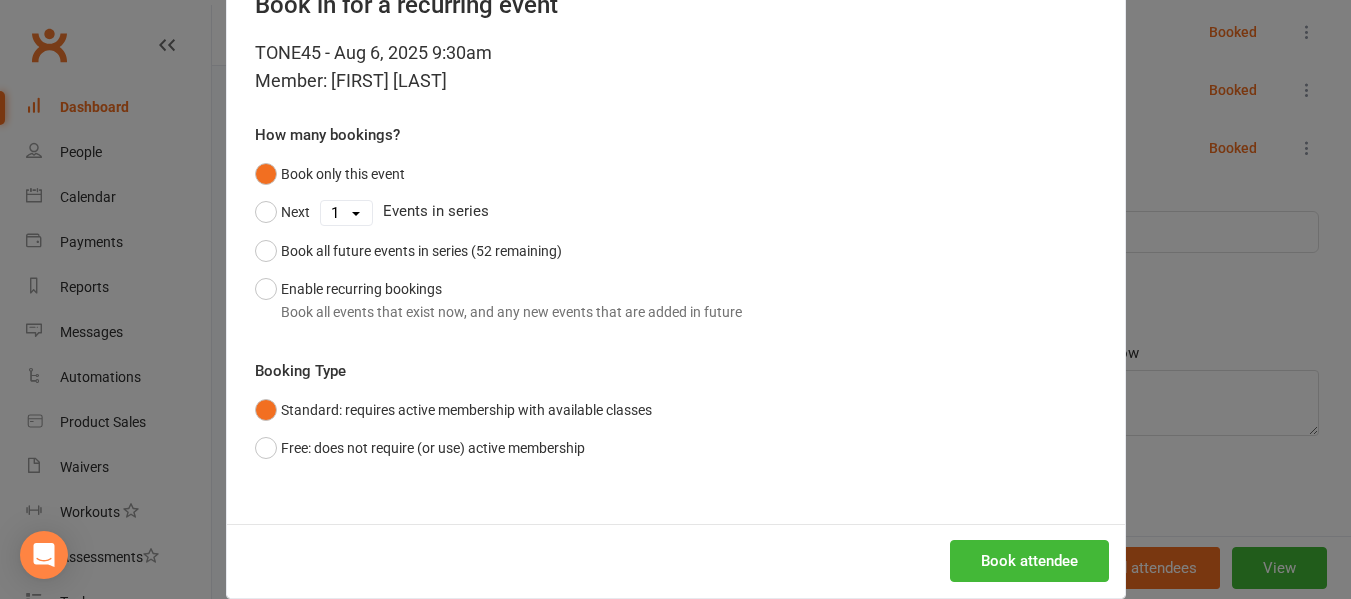 scroll, scrollTop: 98, scrollLeft: 0, axis: vertical 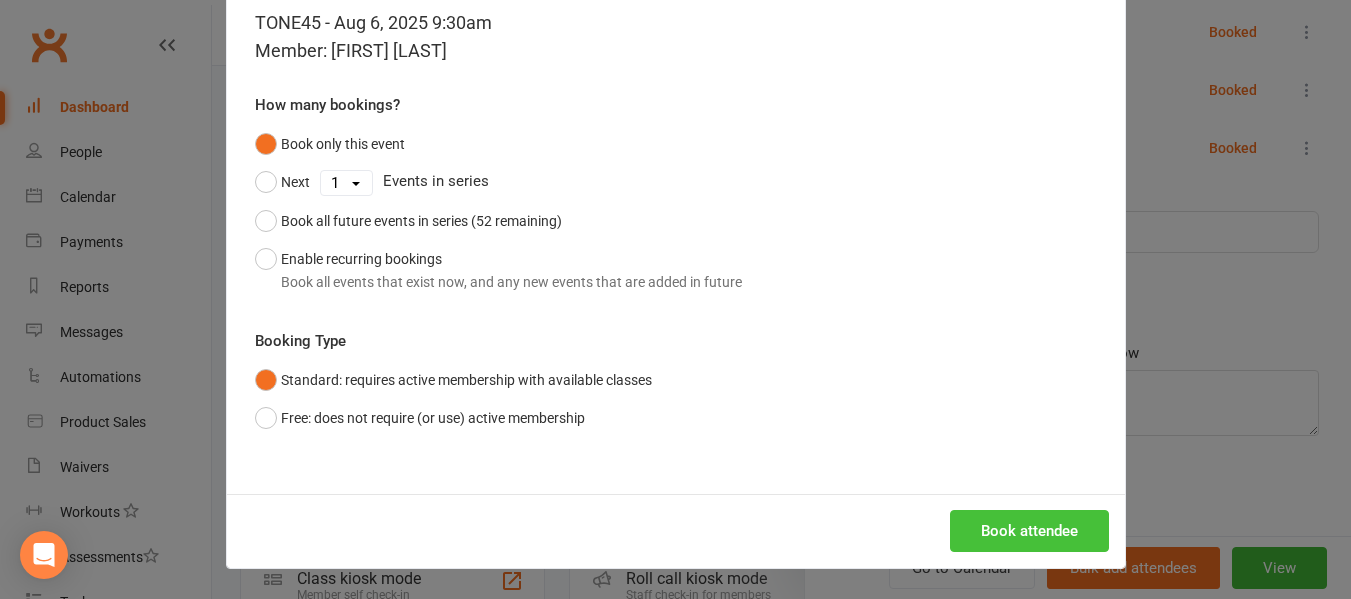 click on "Book attendee" at bounding box center [1029, 531] 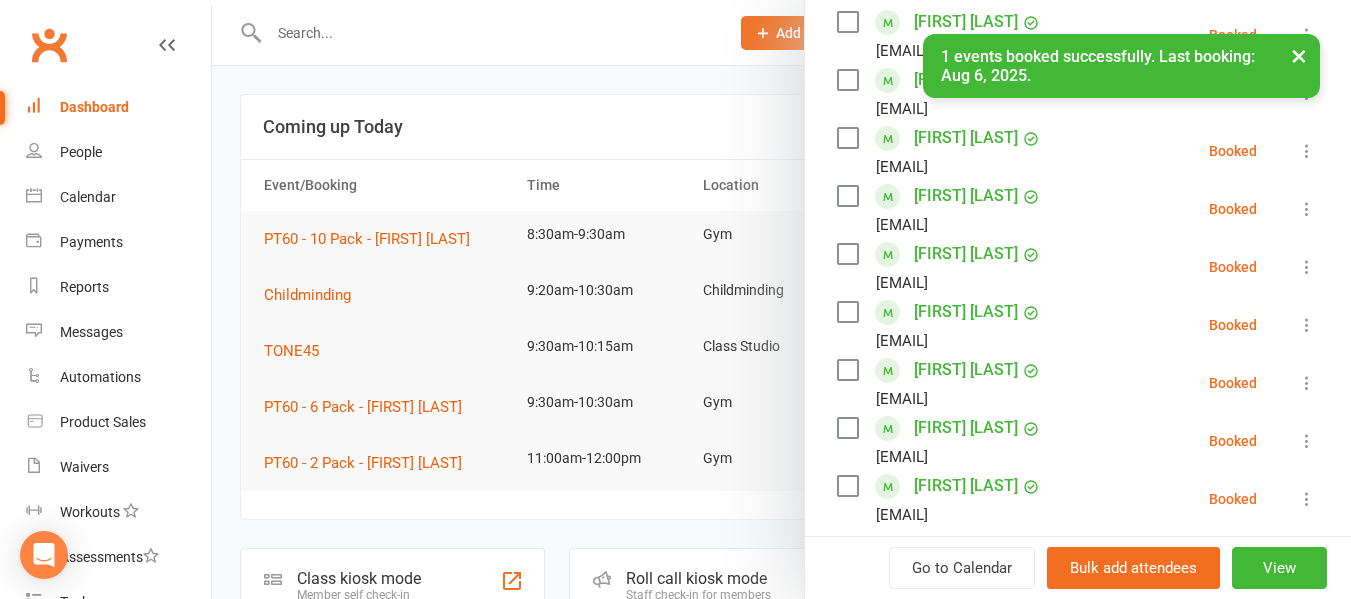 scroll, scrollTop: 259, scrollLeft: 0, axis: vertical 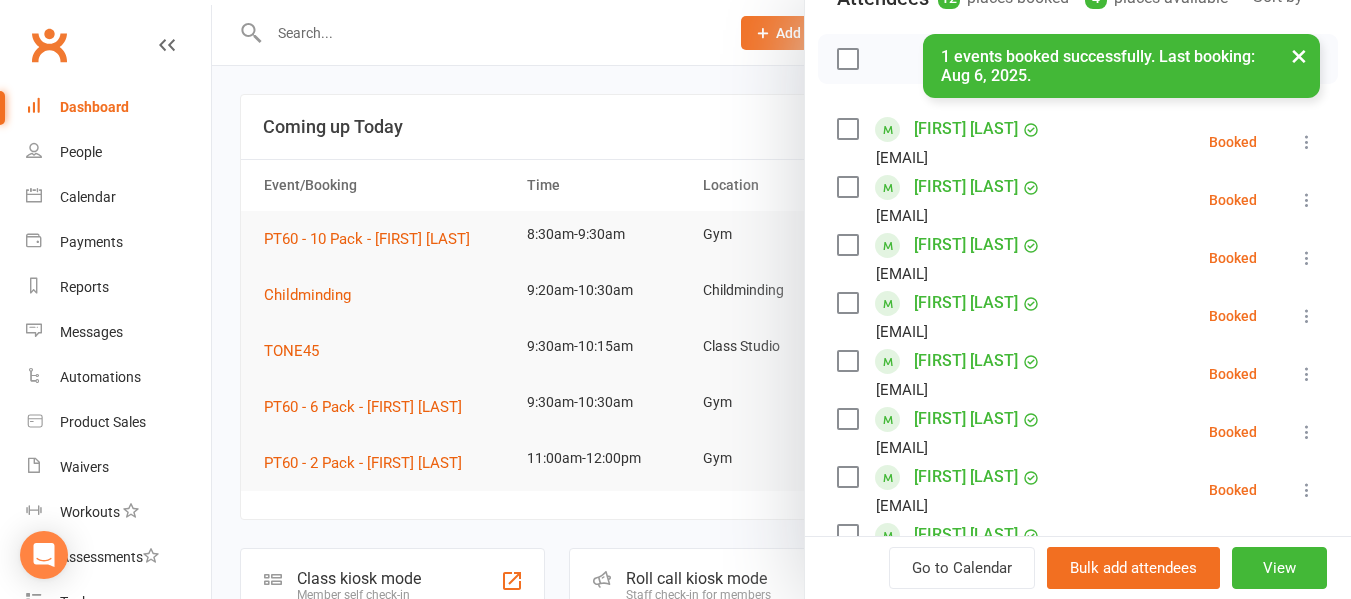 click at bounding box center [781, 299] 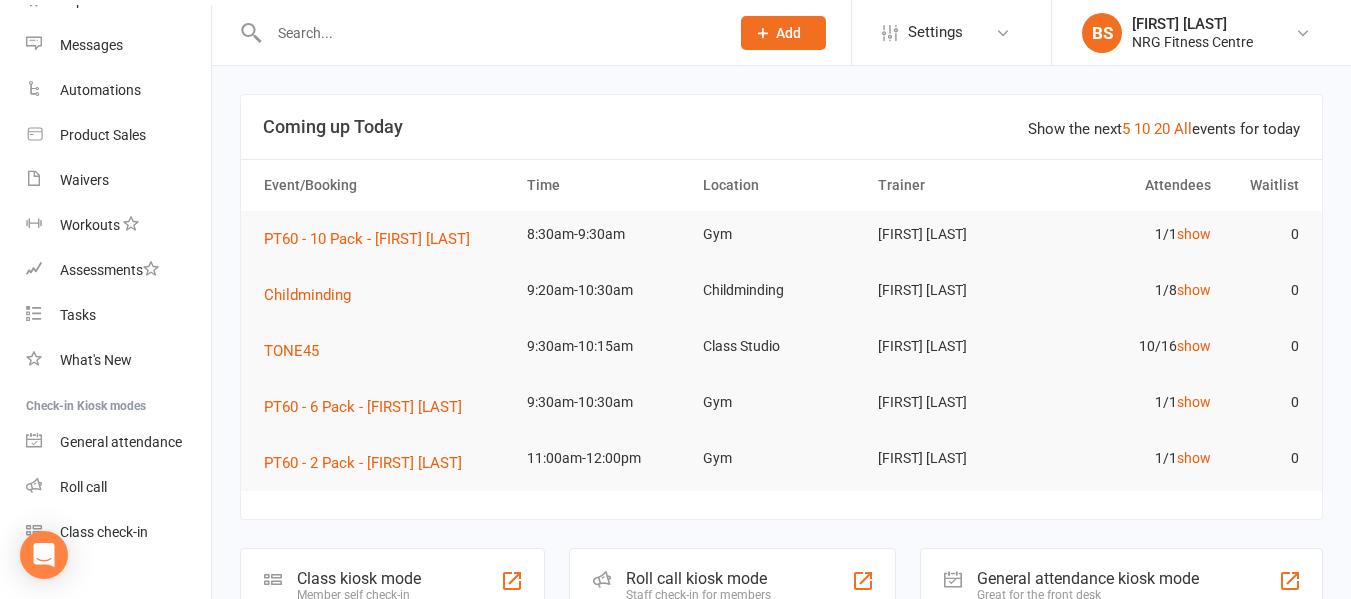 scroll, scrollTop: 318, scrollLeft: 0, axis: vertical 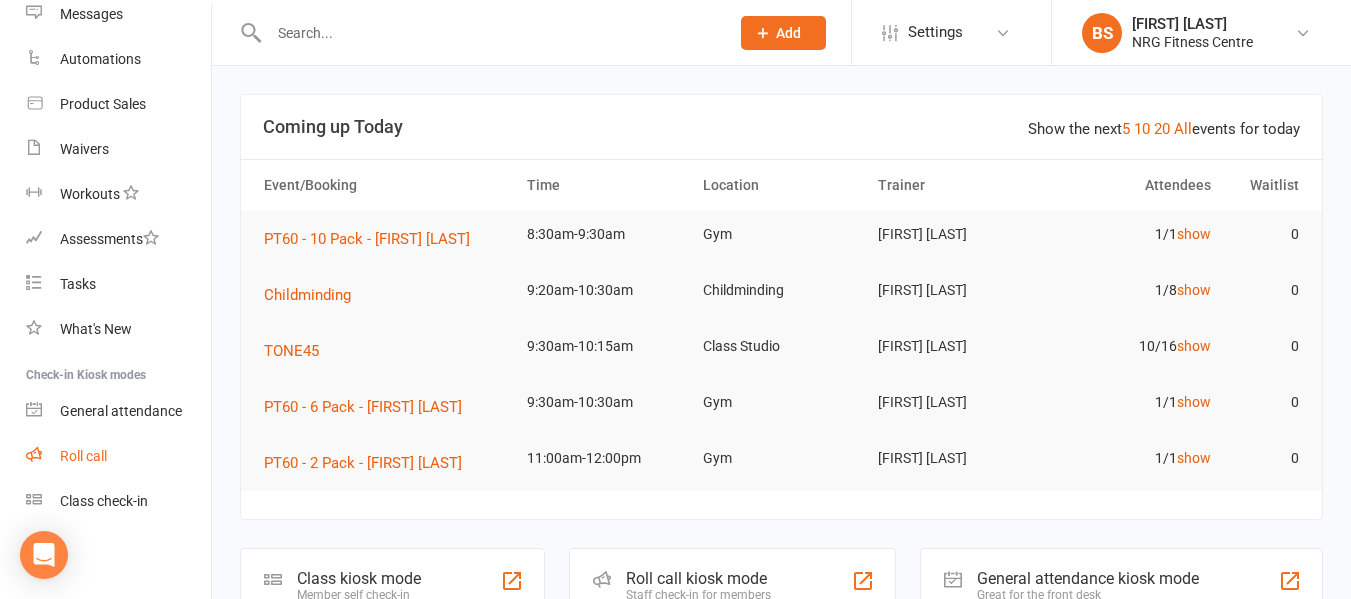 click on "Roll call" at bounding box center [83, 456] 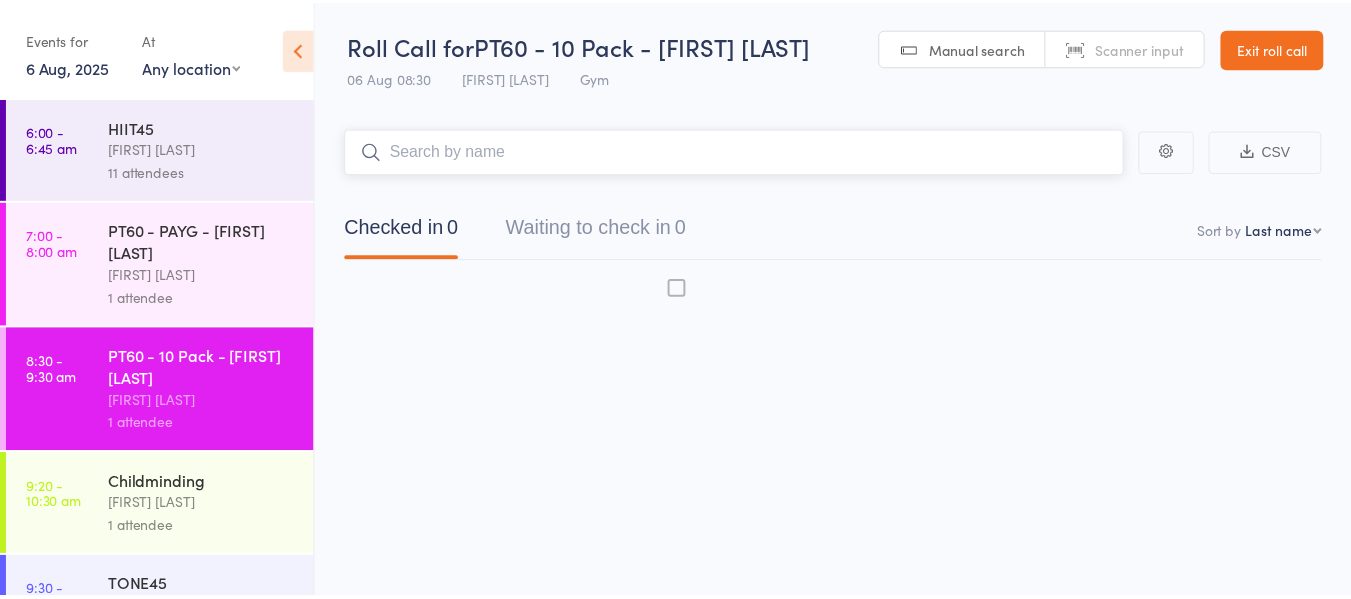 scroll, scrollTop: 0, scrollLeft: 0, axis: both 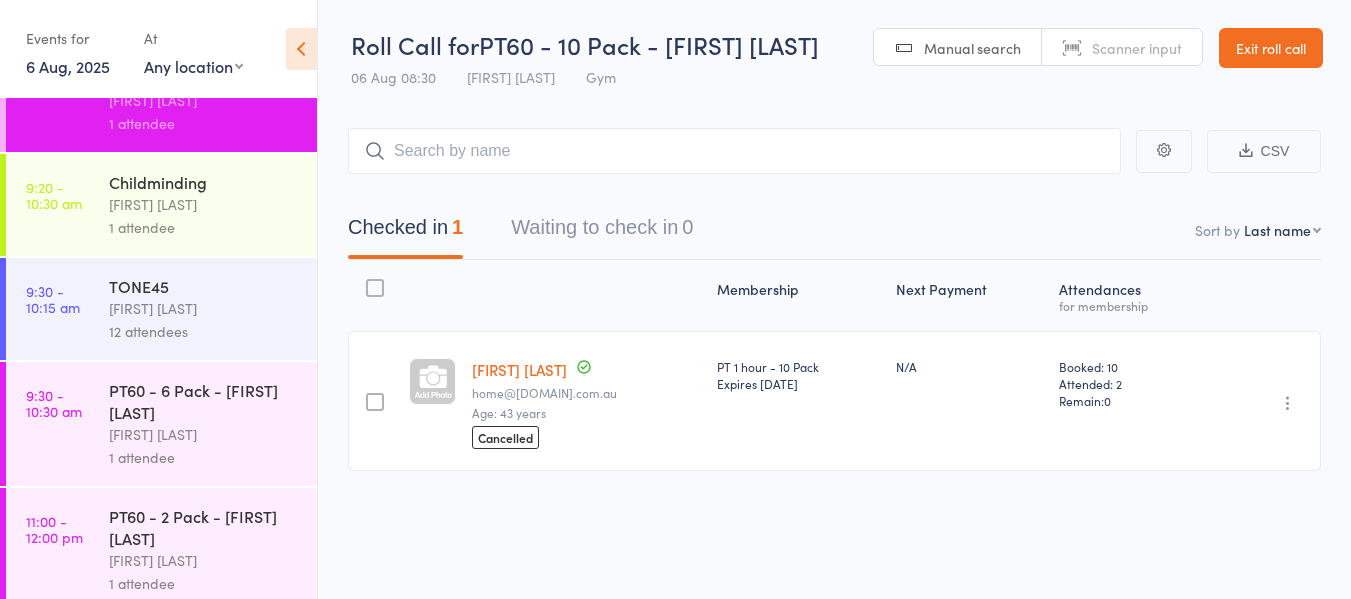 click on "[FIRST] [LAST]" at bounding box center [204, 308] 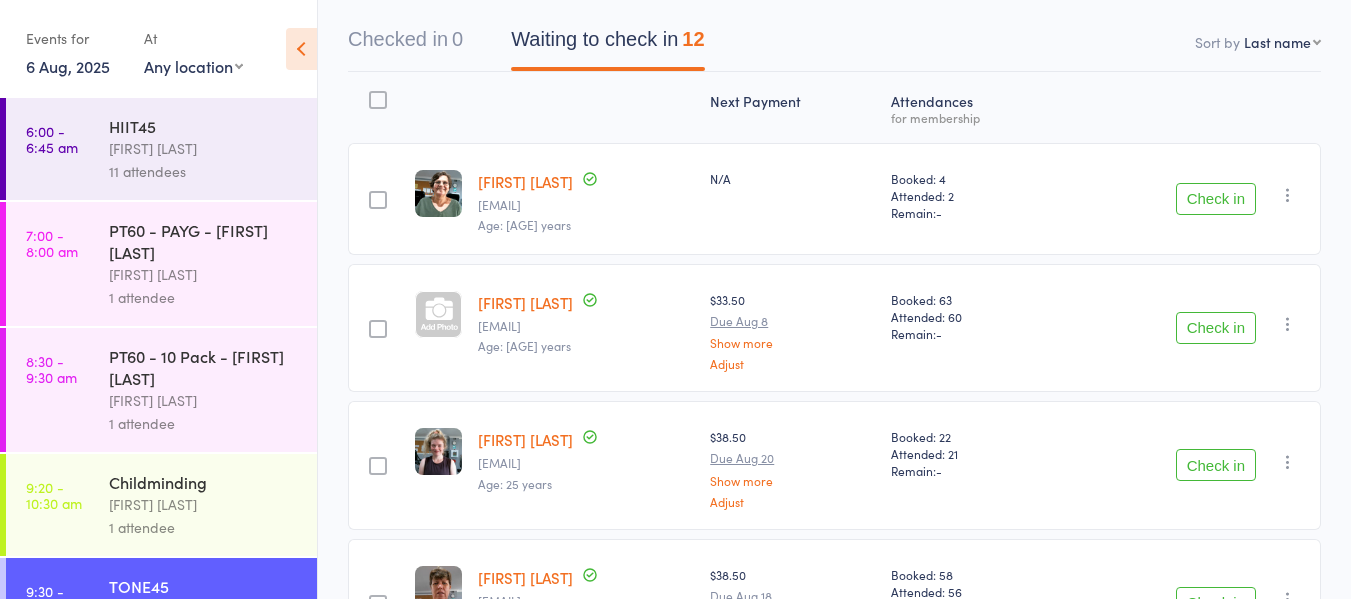 scroll, scrollTop: 200, scrollLeft: 0, axis: vertical 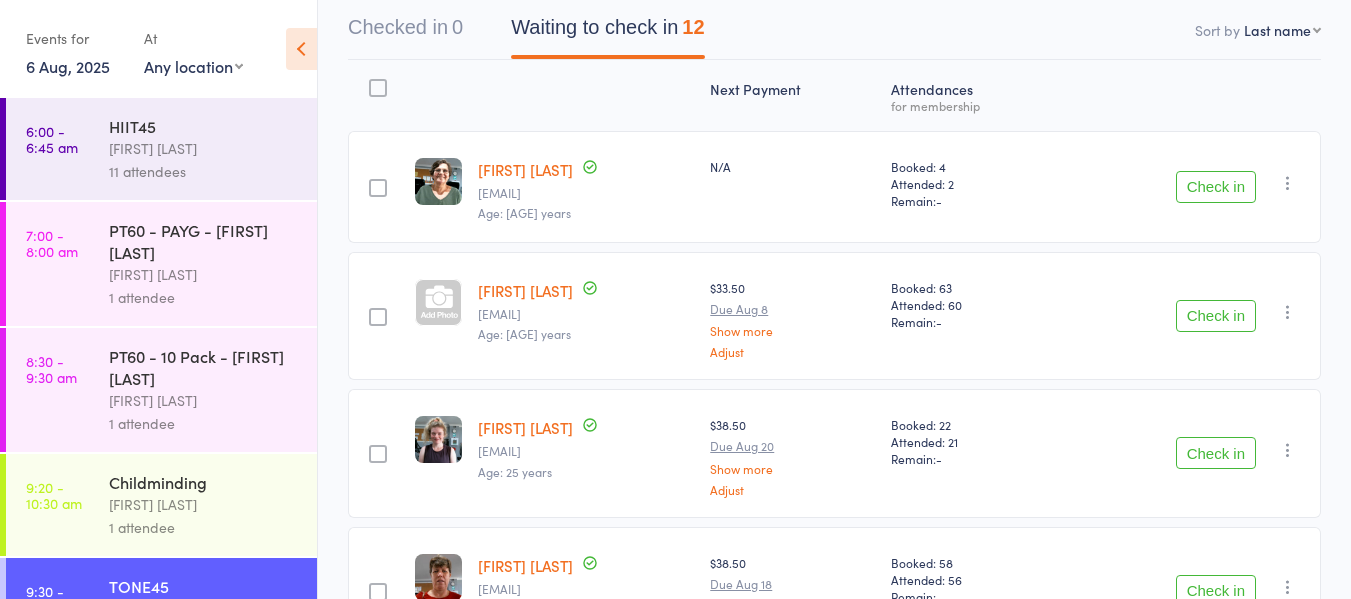 click on "Check in" at bounding box center (1216, 316) 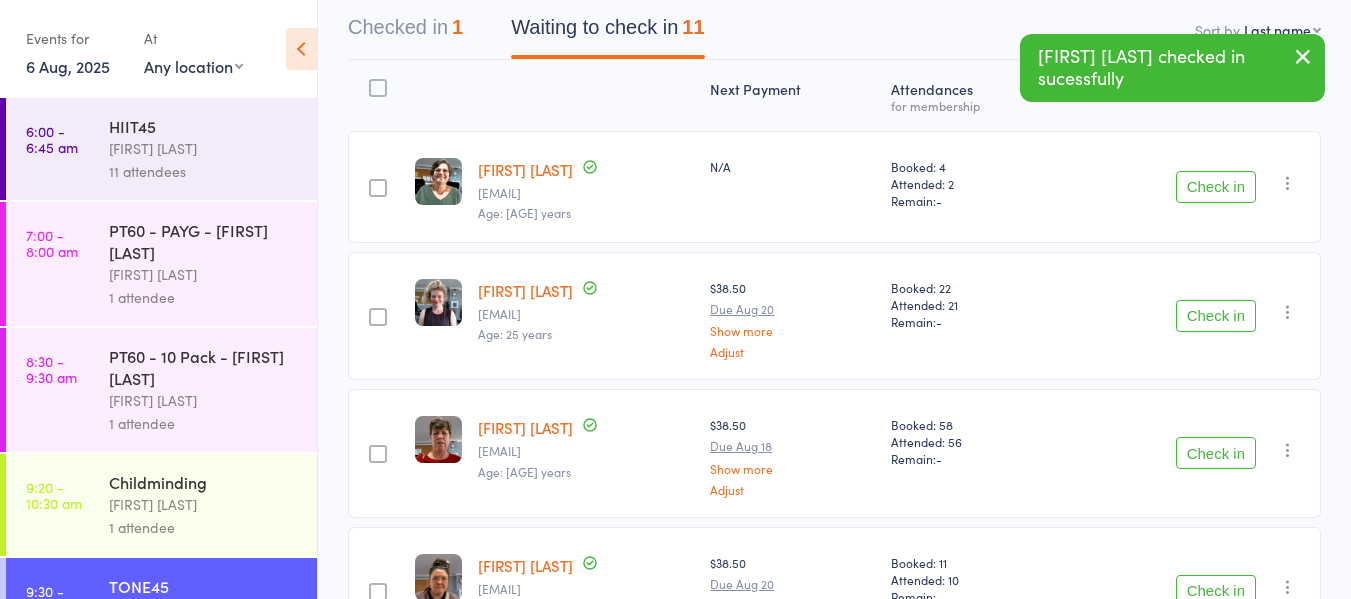 click on "Check in" at bounding box center (1216, 316) 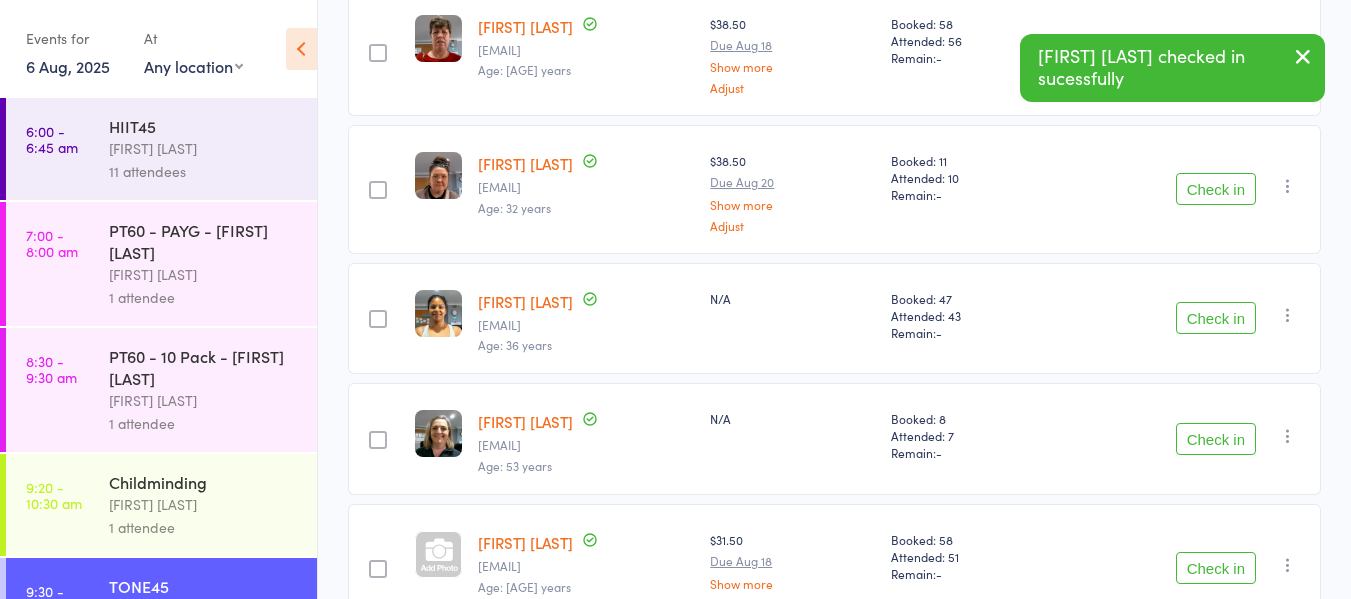 scroll, scrollTop: 500, scrollLeft: 0, axis: vertical 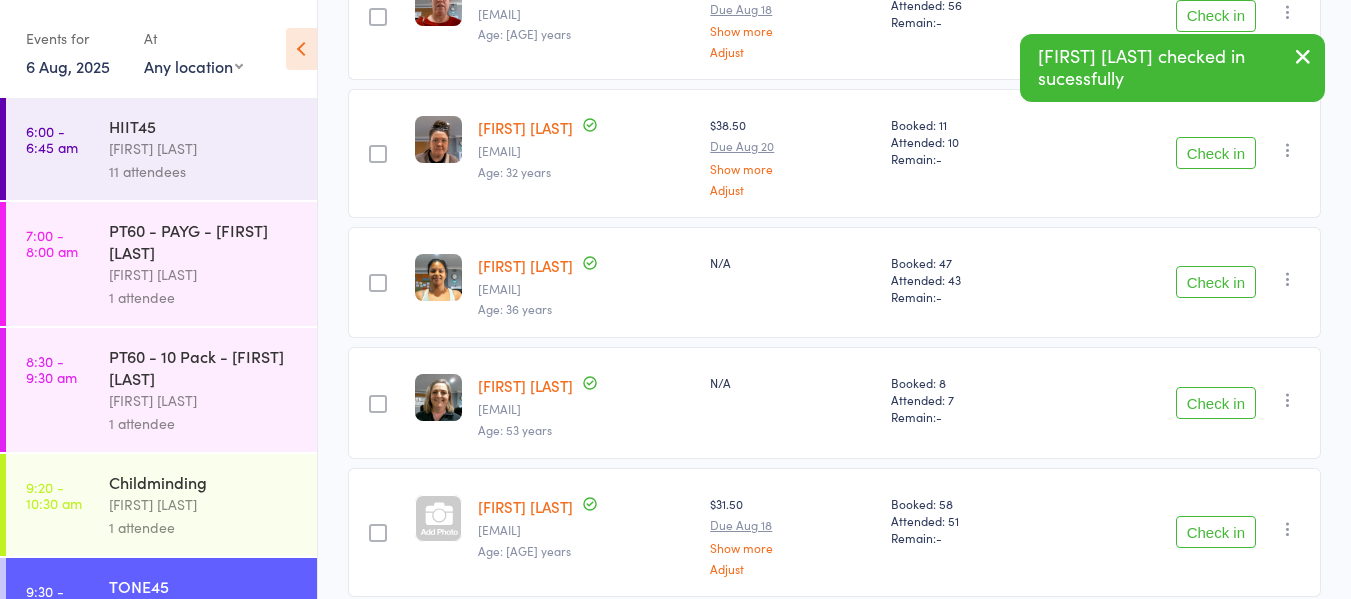 click on "Check in" at bounding box center [1216, 282] 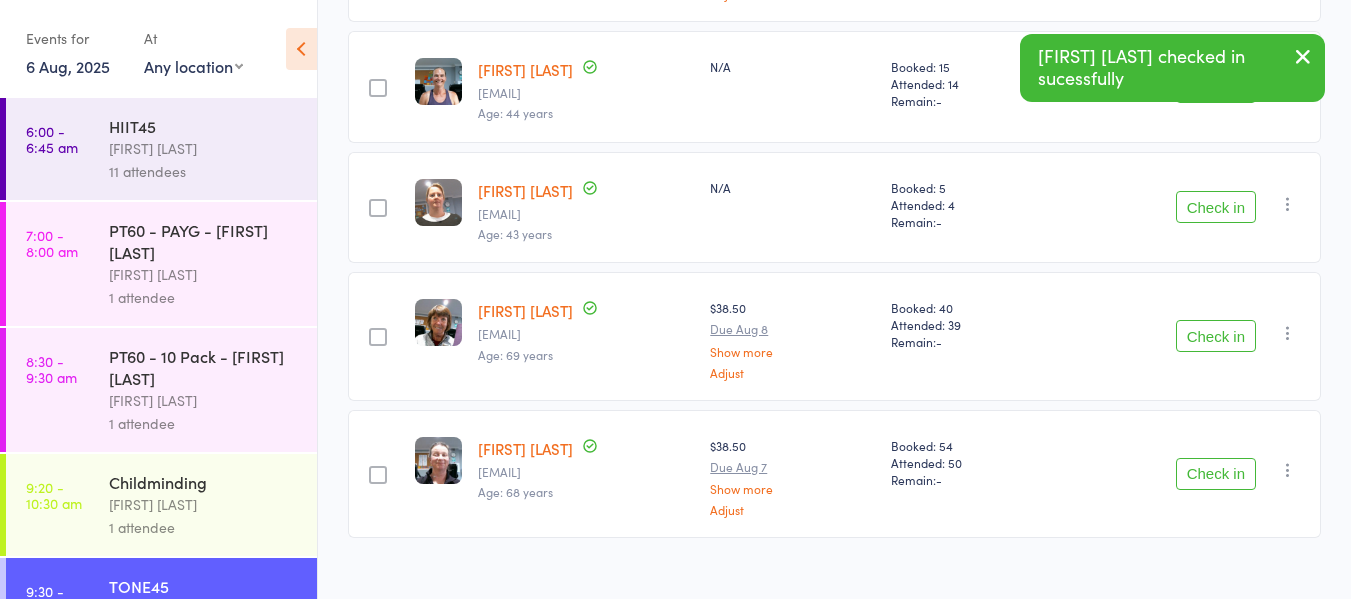 scroll, scrollTop: 977, scrollLeft: 0, axis: vertical 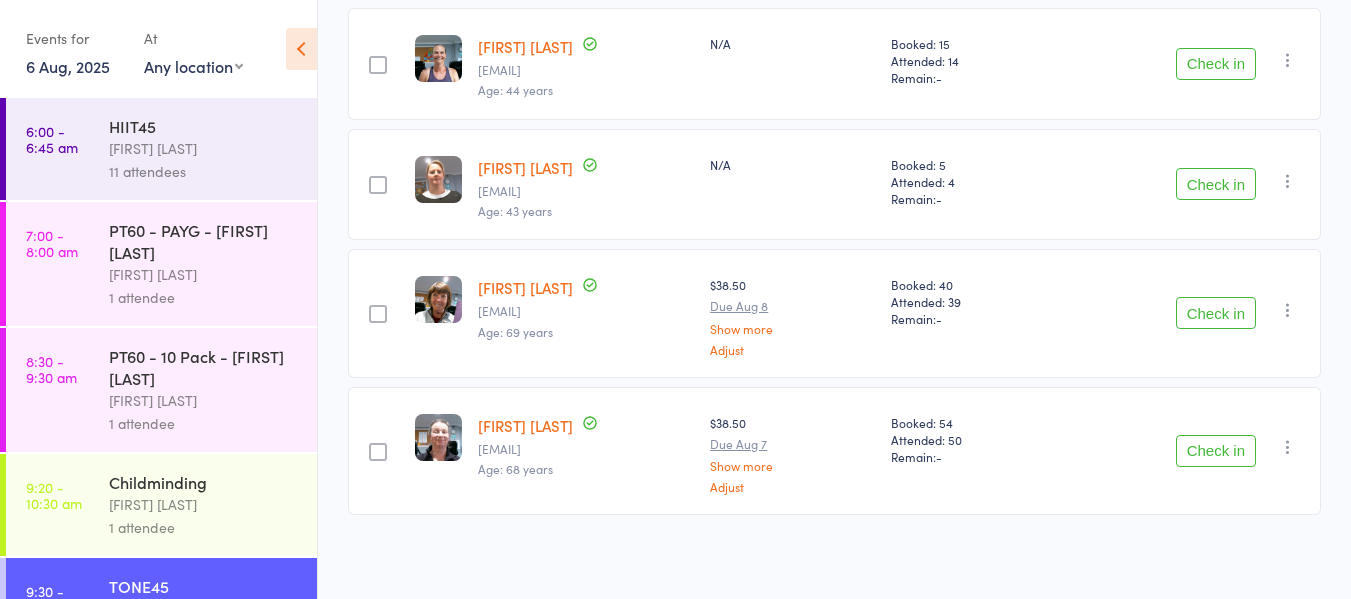 click on "Check in" at bounding box center [1216, 184] 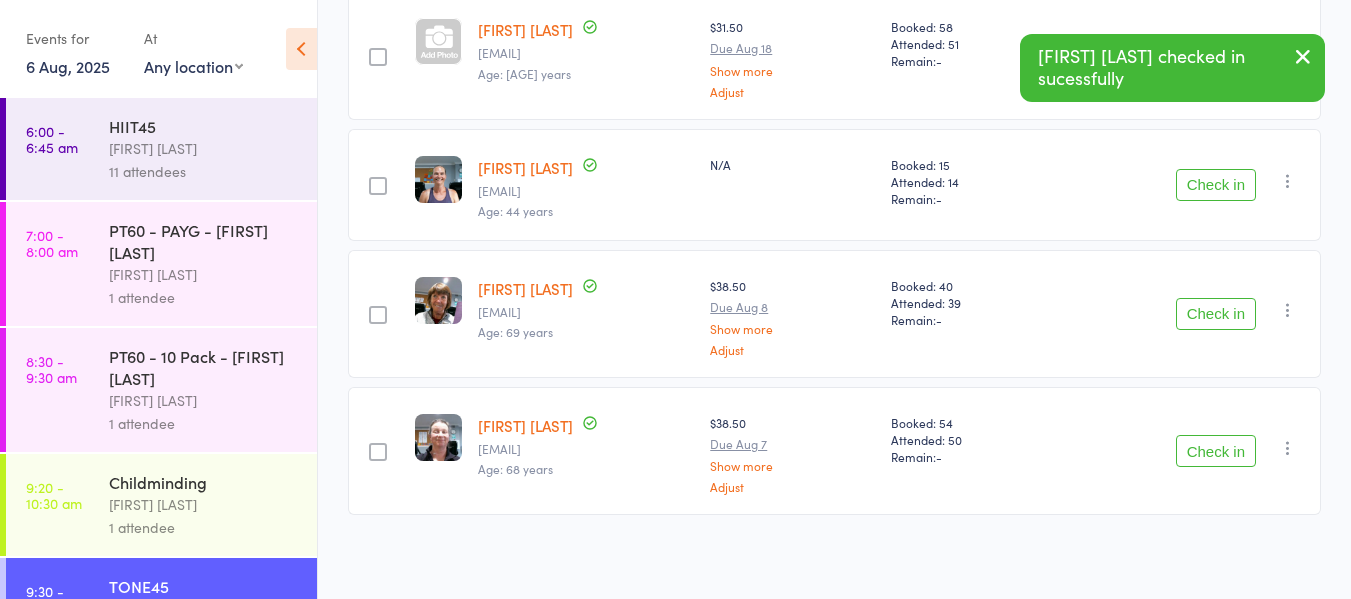 click on "Check in" at bounding box center (1216, 185) 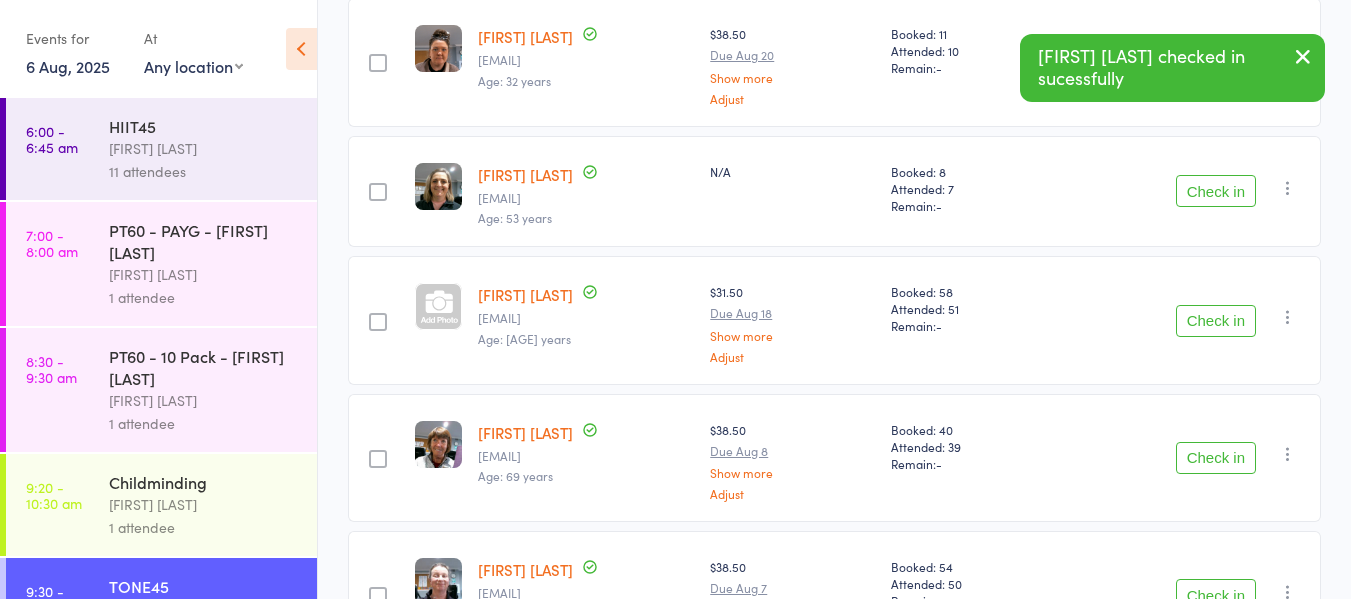 scroll, scrollTop: 536, scrollLeft: 0, axis: vertical 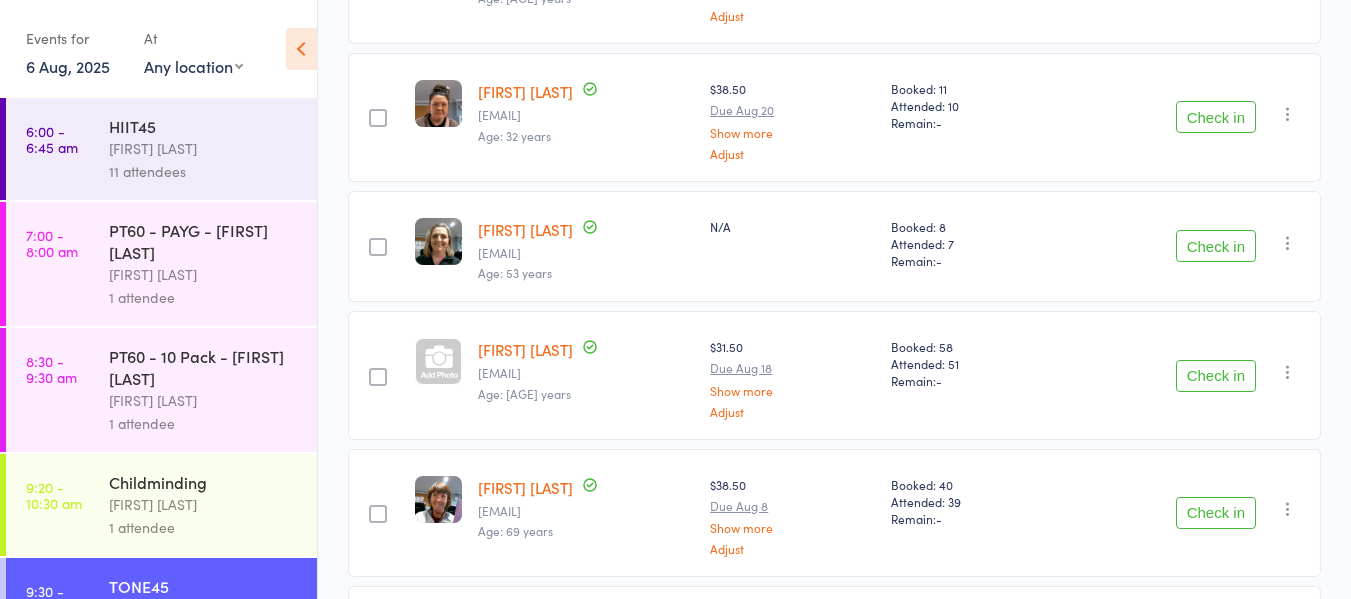 click on "Check in" at bounding box center [1216, 513] 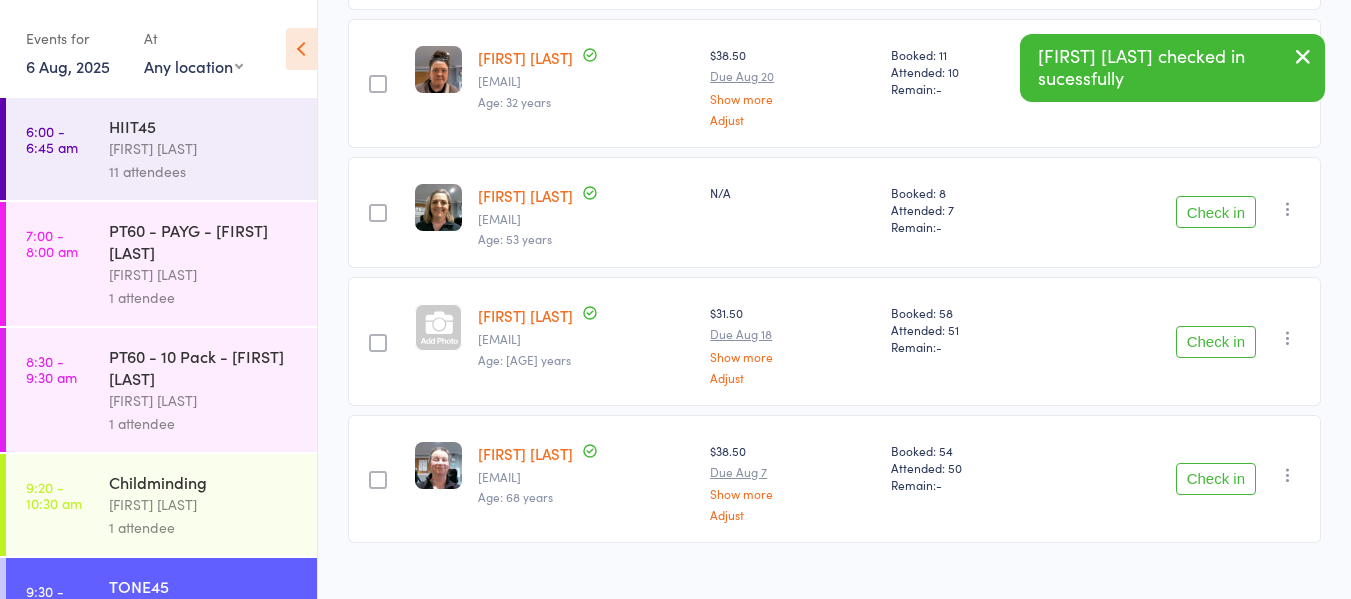 scroll, scrollTop: 599, scrollLeft: 0, axis: vertical 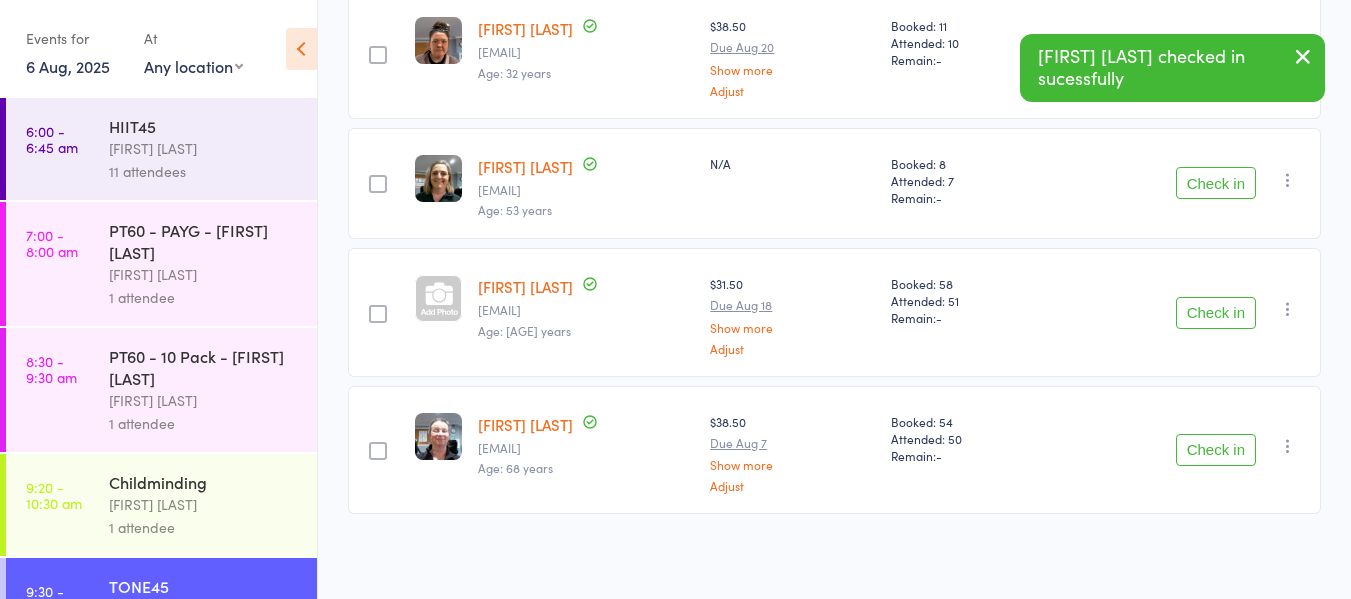 click on "Check in" at bounding box center (1216, 450) 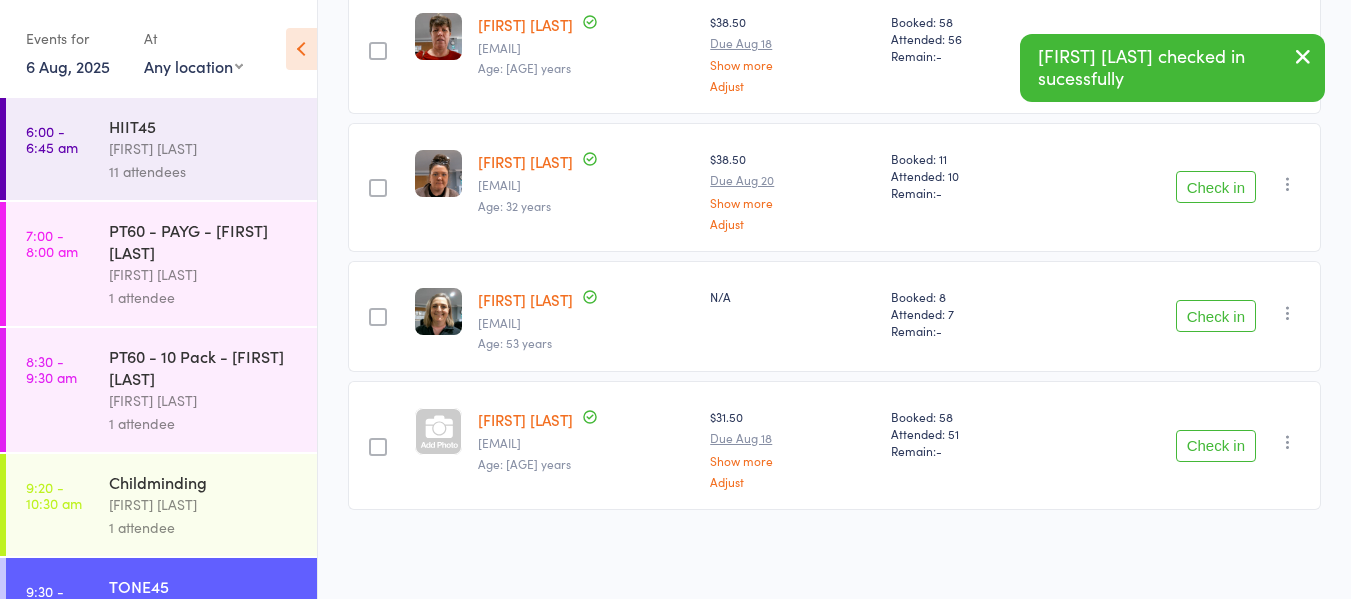 scroll, scrollTop: 463, scrollLeft: 0, axis: vertical 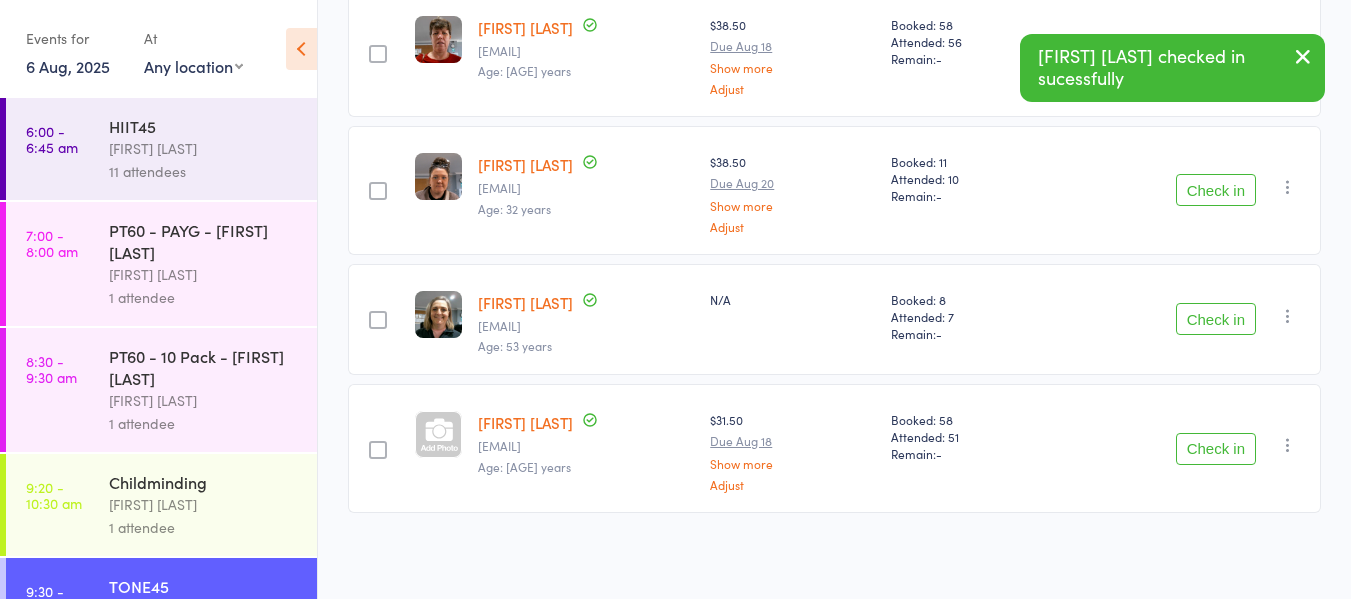 click on "Check in" at bounding box center [1216, 319] 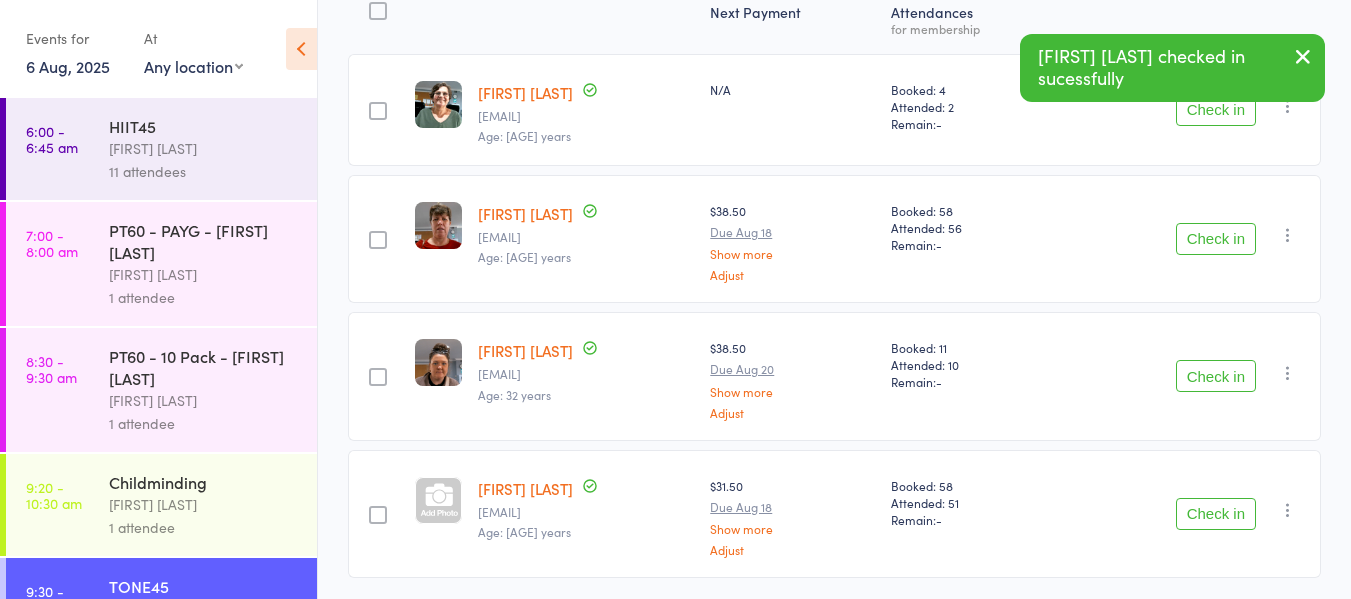 scroll, scrollTop: 242, scrollLeft: 0, axis: vertical 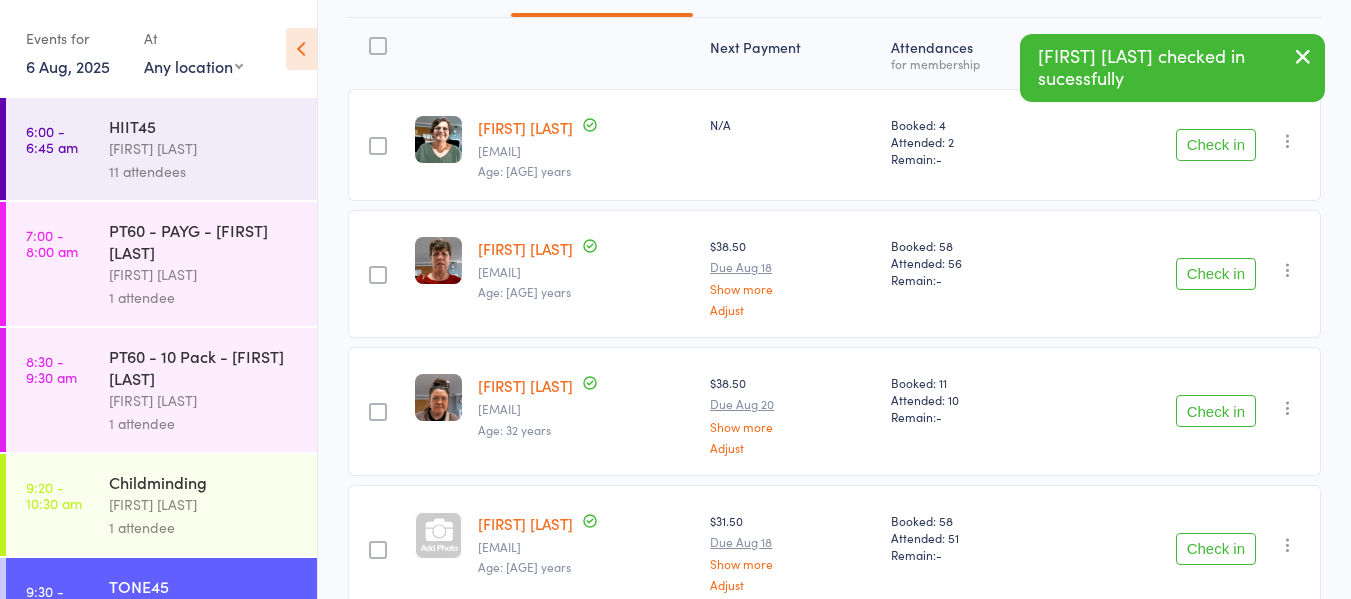 click on "Check in" at bounding box center (1216, 411) 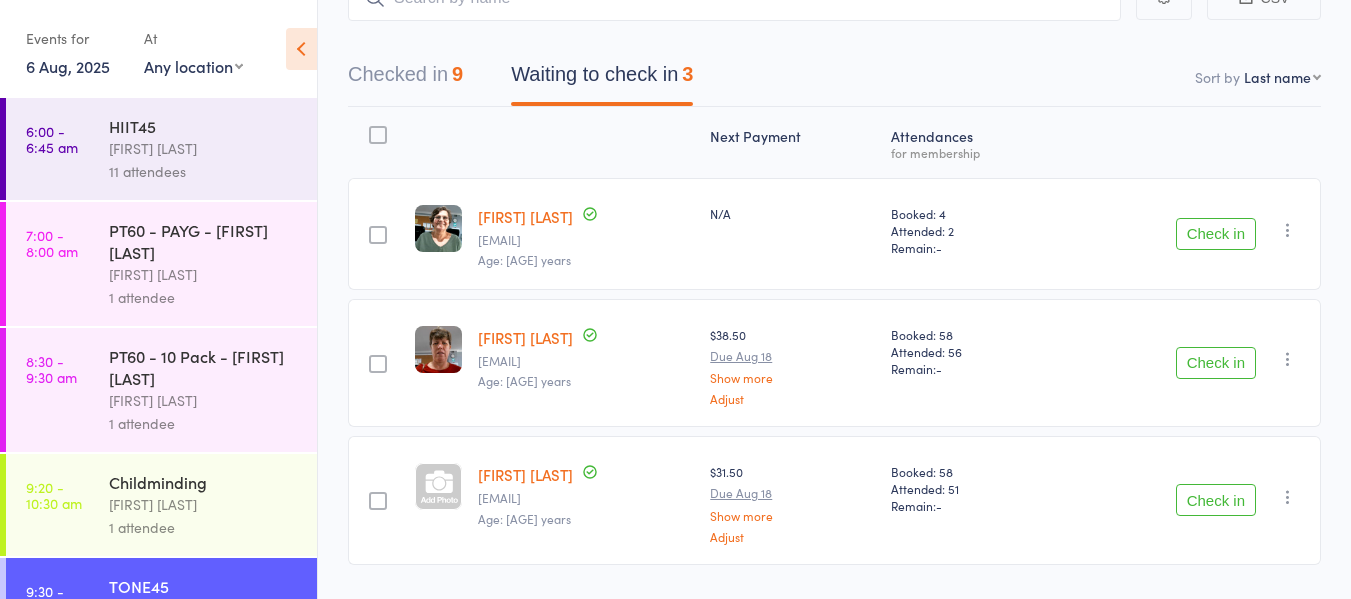 scroll, scrollTop: 200, scrollLeft: 0, axis: vertical 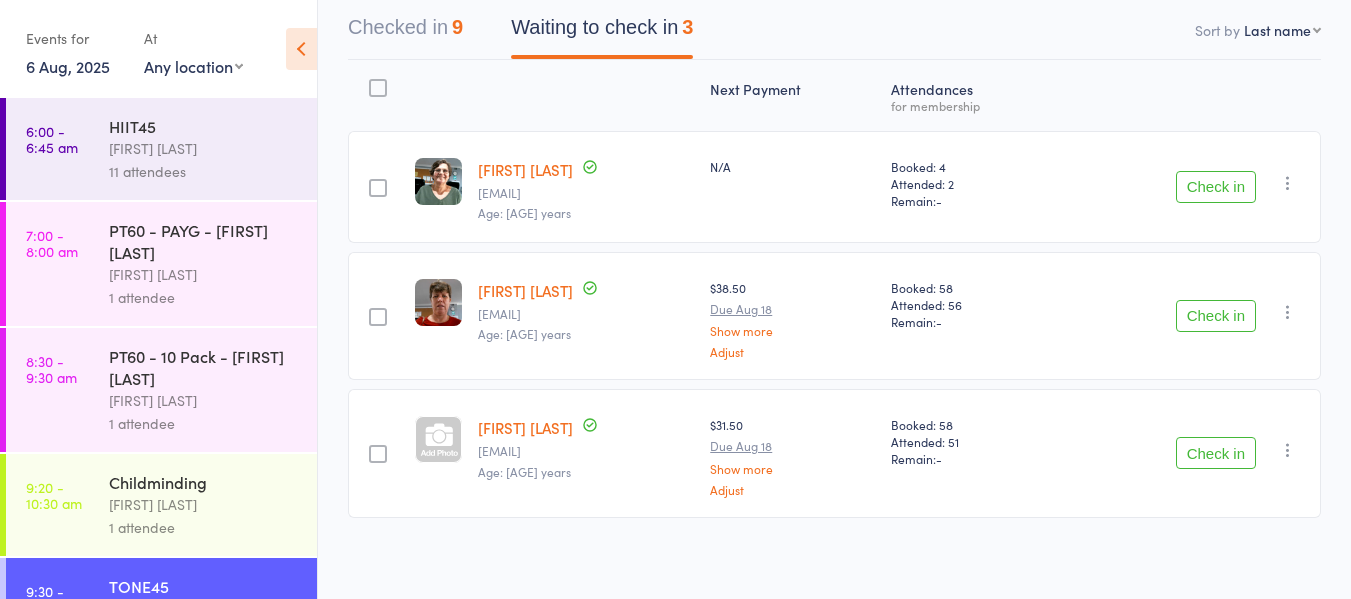 click on "Check in" at bounding box center [1216, 316] 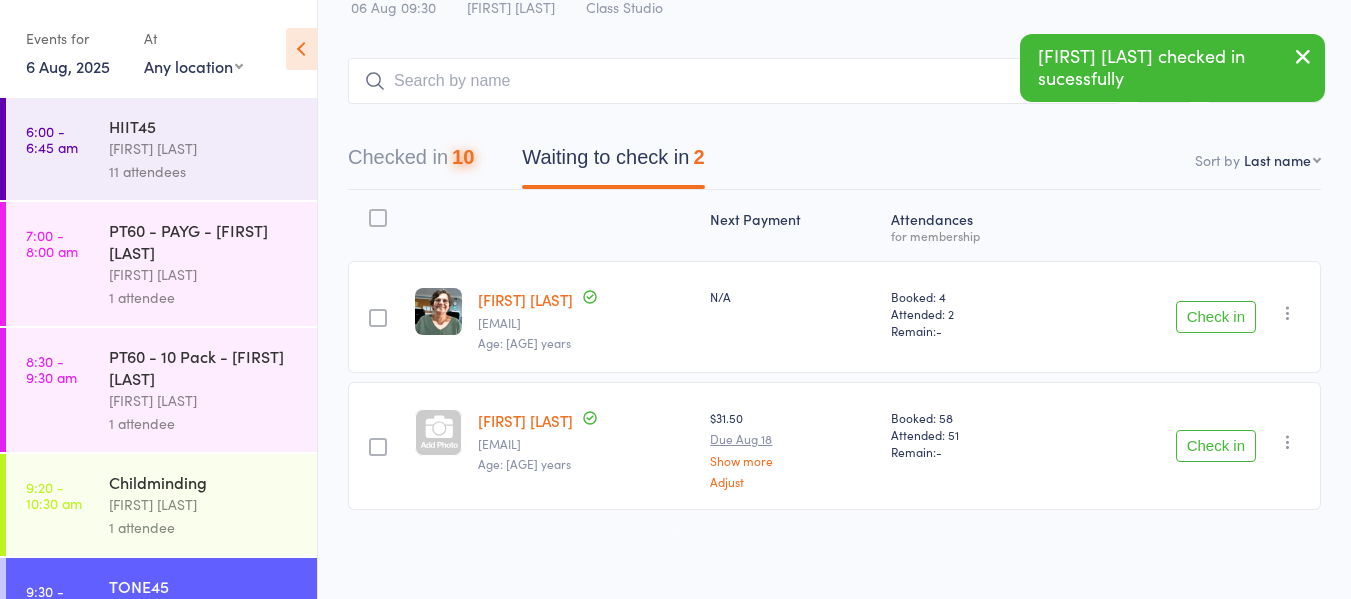 scroll, scrollTop: 69, scrollLeft: 0, axis: vertical 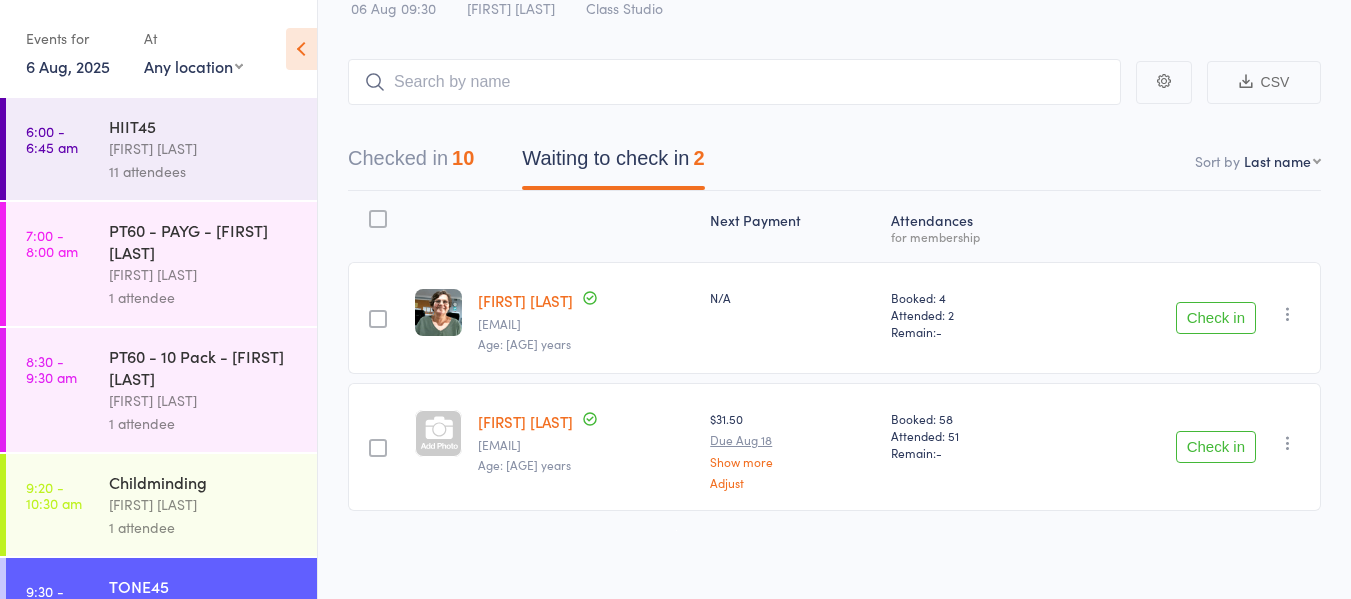 click on "Check in" at bounding box center (1216, 318) 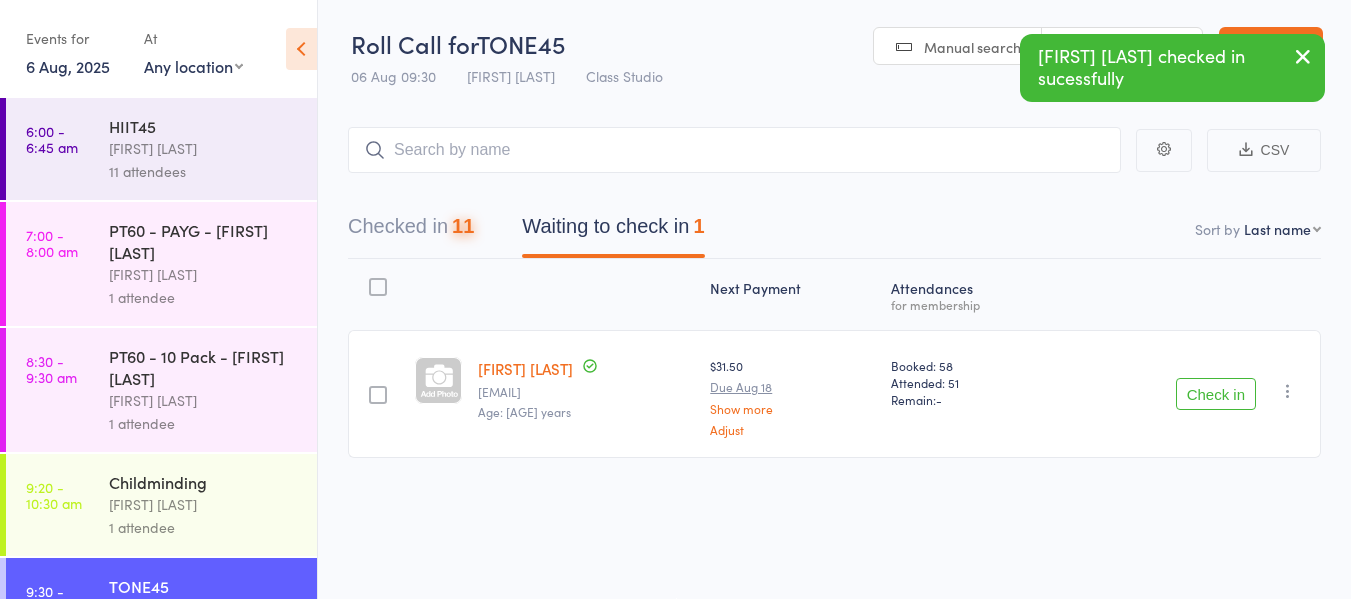 scroll, scrollTop: 1, scrollLeft: 0, axis: vertical 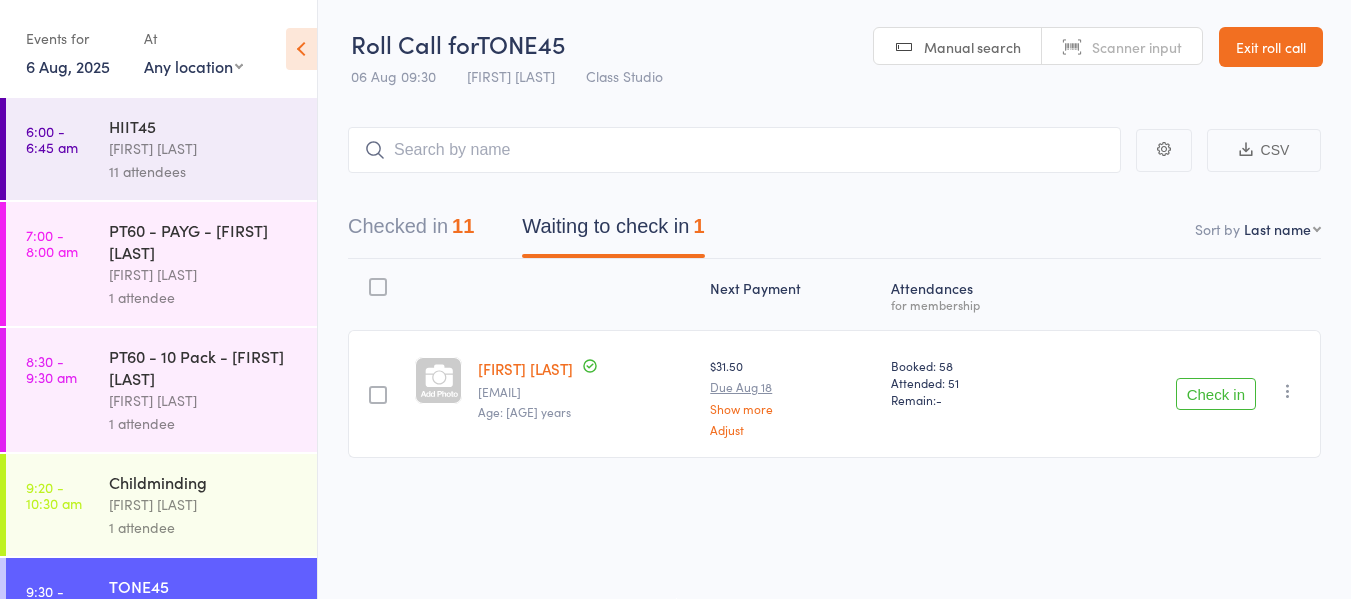click on "Check in" at bounding box center (1216, 394) 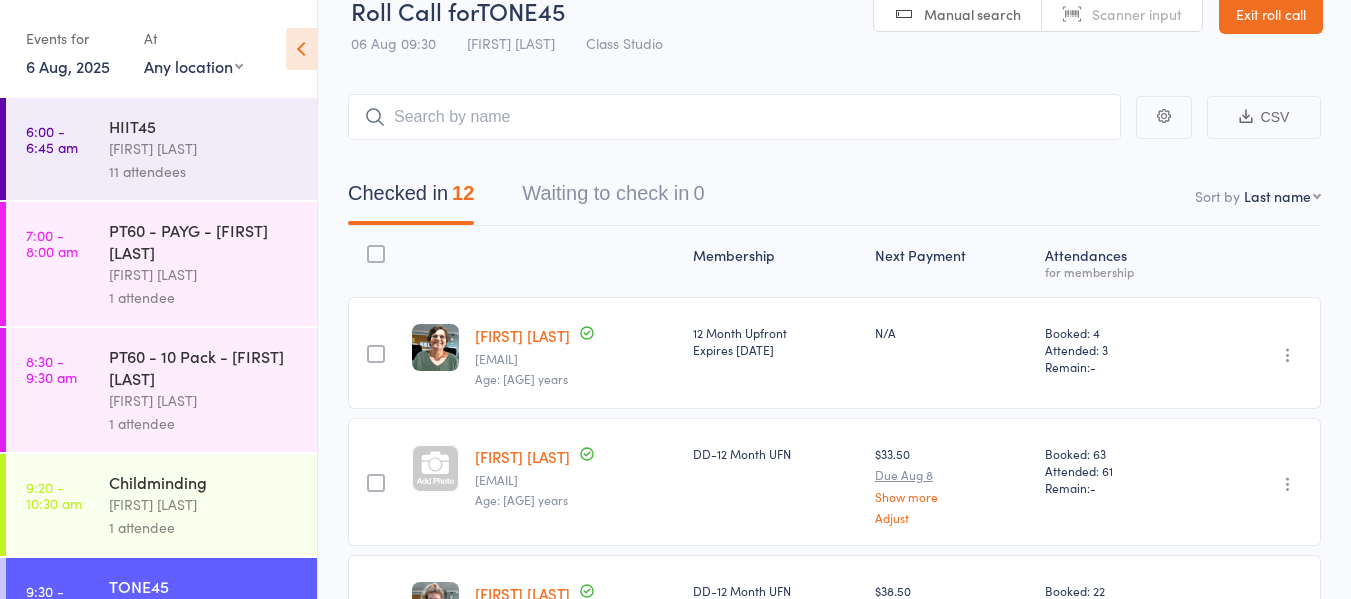 scroll, scrollTop: 0, scrollLeft: 0, axis: both 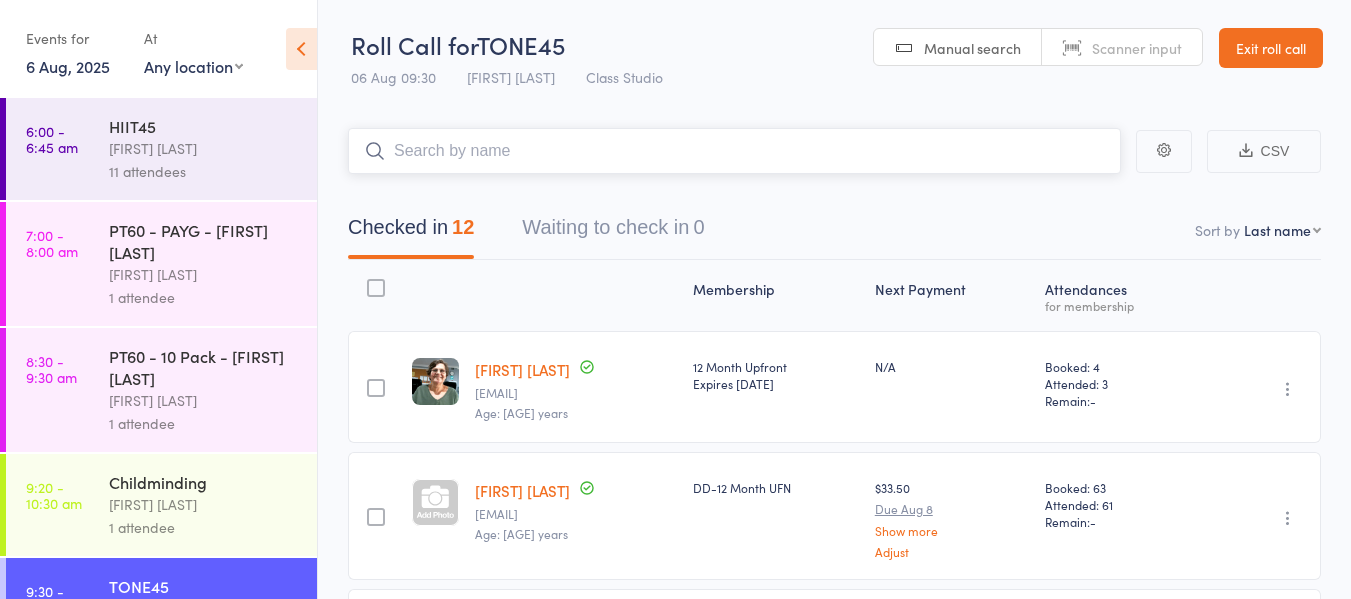 click at bounding box center (734, 151) 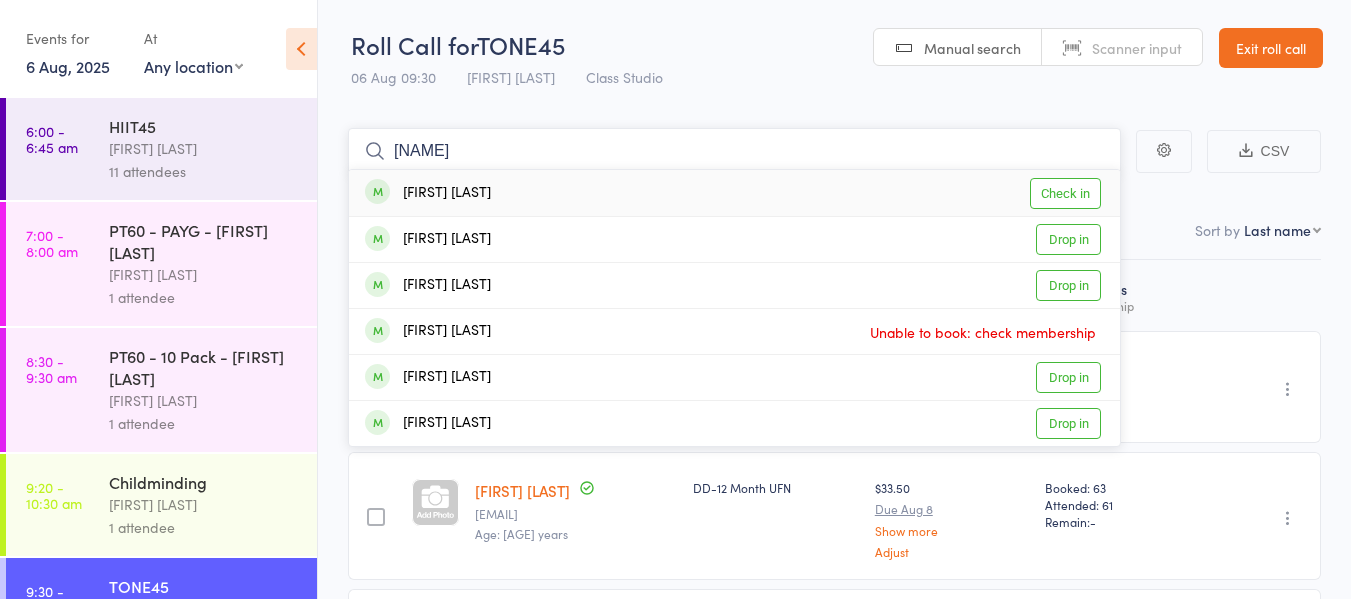 type on "aleena" 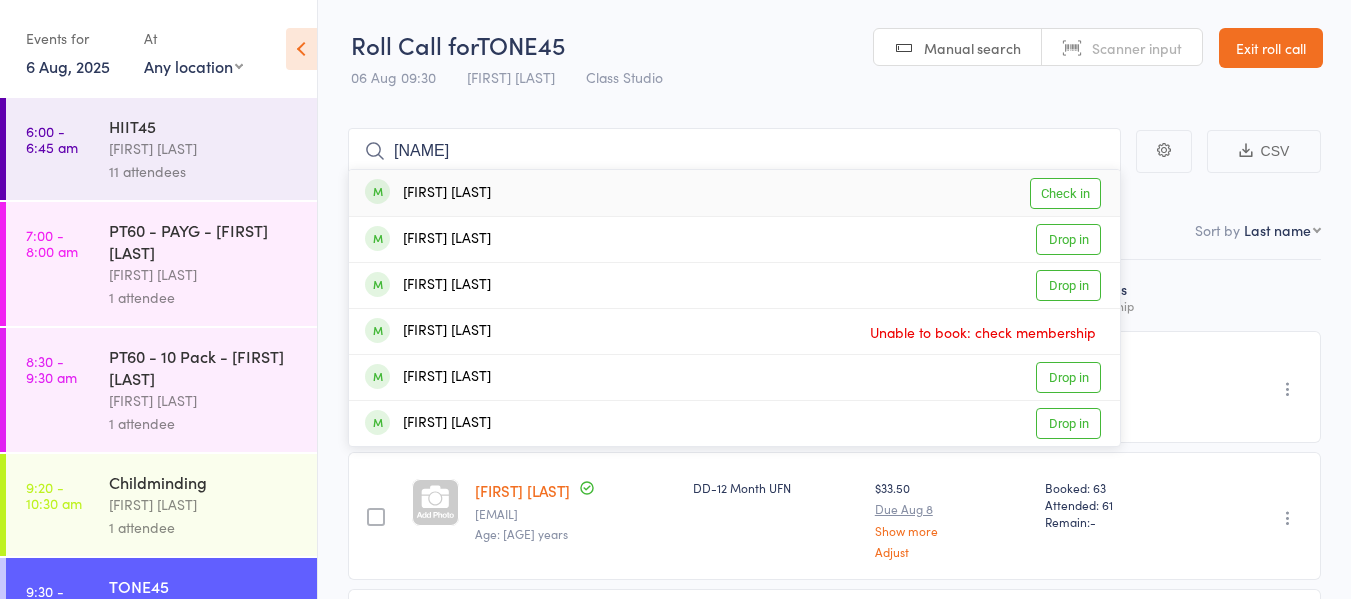 click on "Check in" at bounding box center [1065, 193] 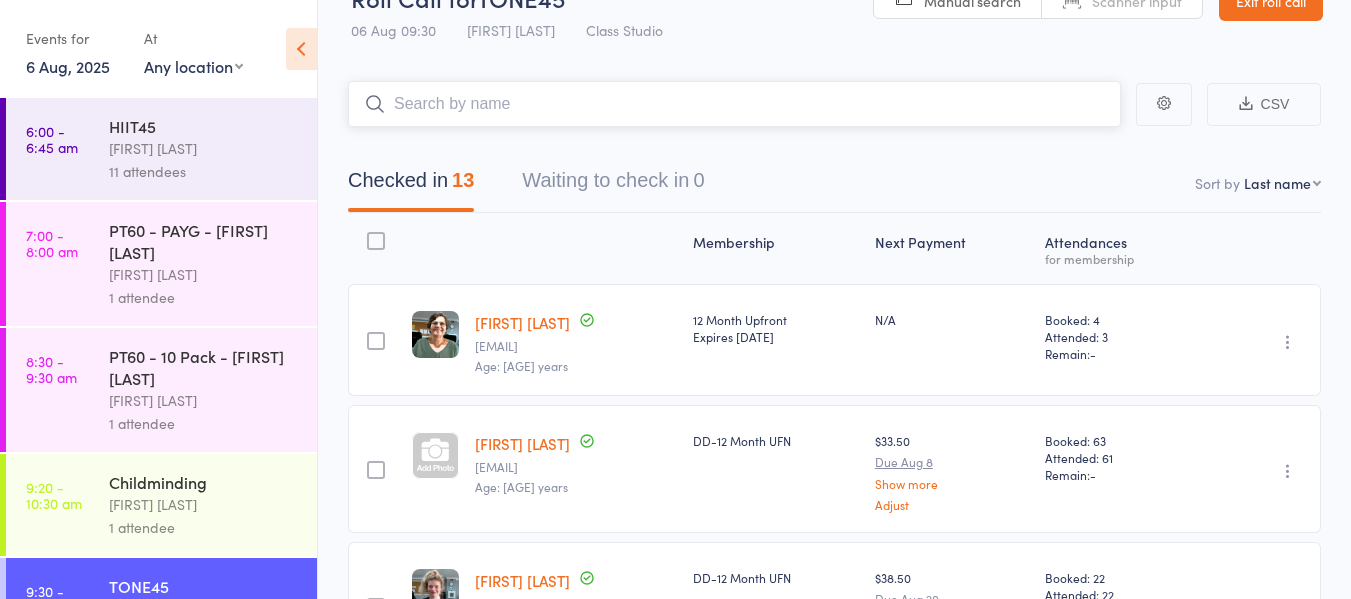 scroll, scrollTop: 0, scrollLeft: 0, axis: both 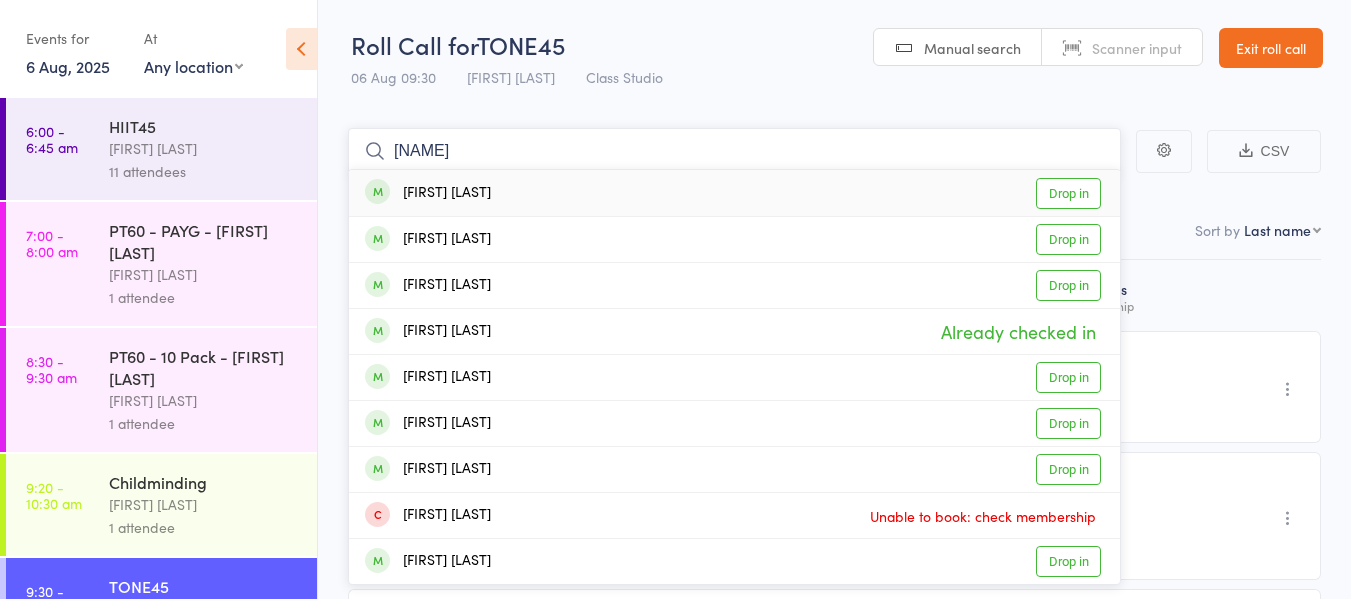 drag, startPoint x: 468, startPoint y: 153, endPoint x: 327, endPoint y: 163, distance: 141.35417 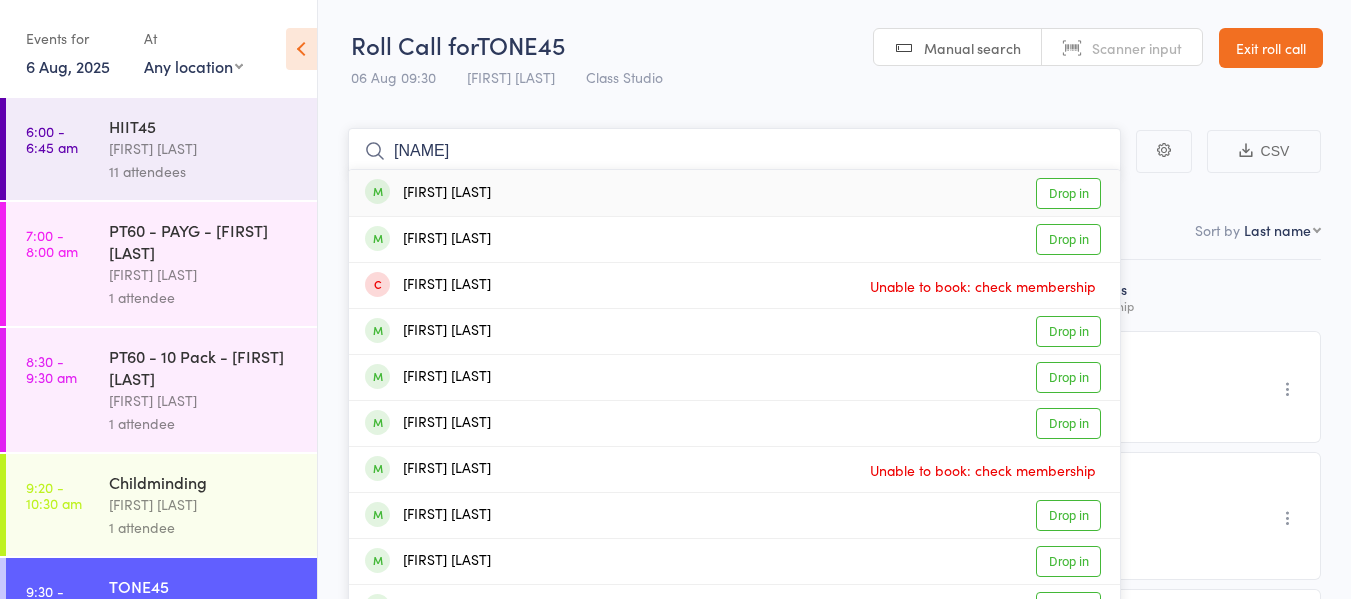 type on "alicia" 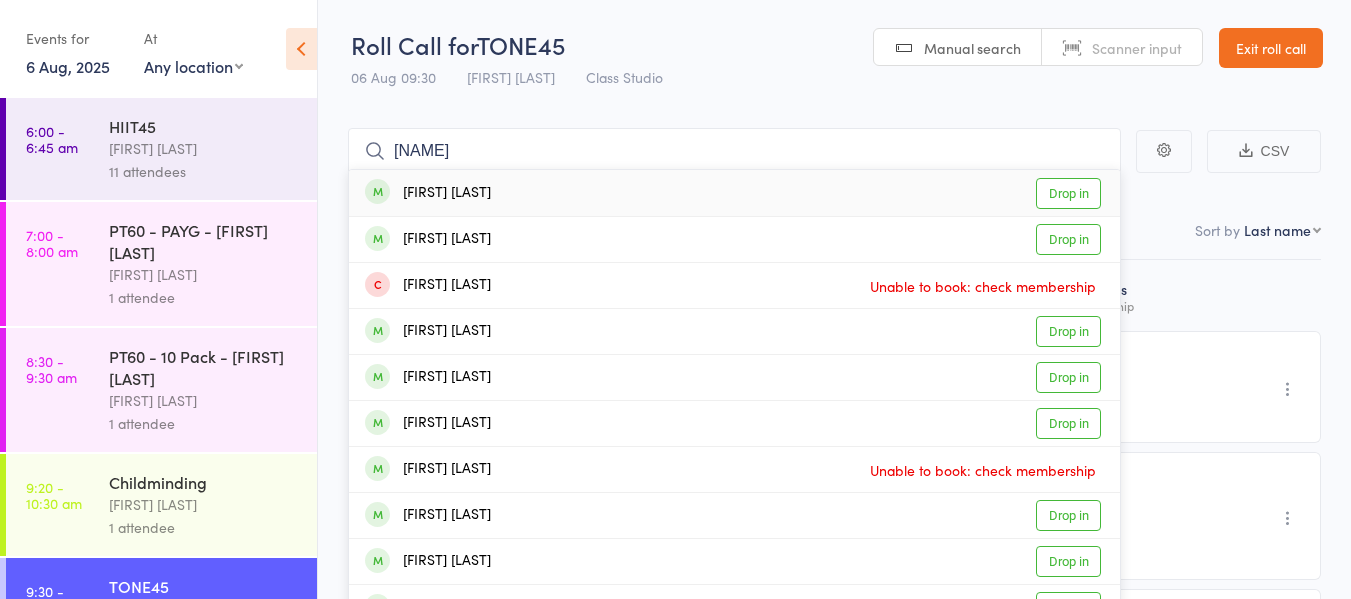 click on "Drop in" at bounding box center (1068, 193) 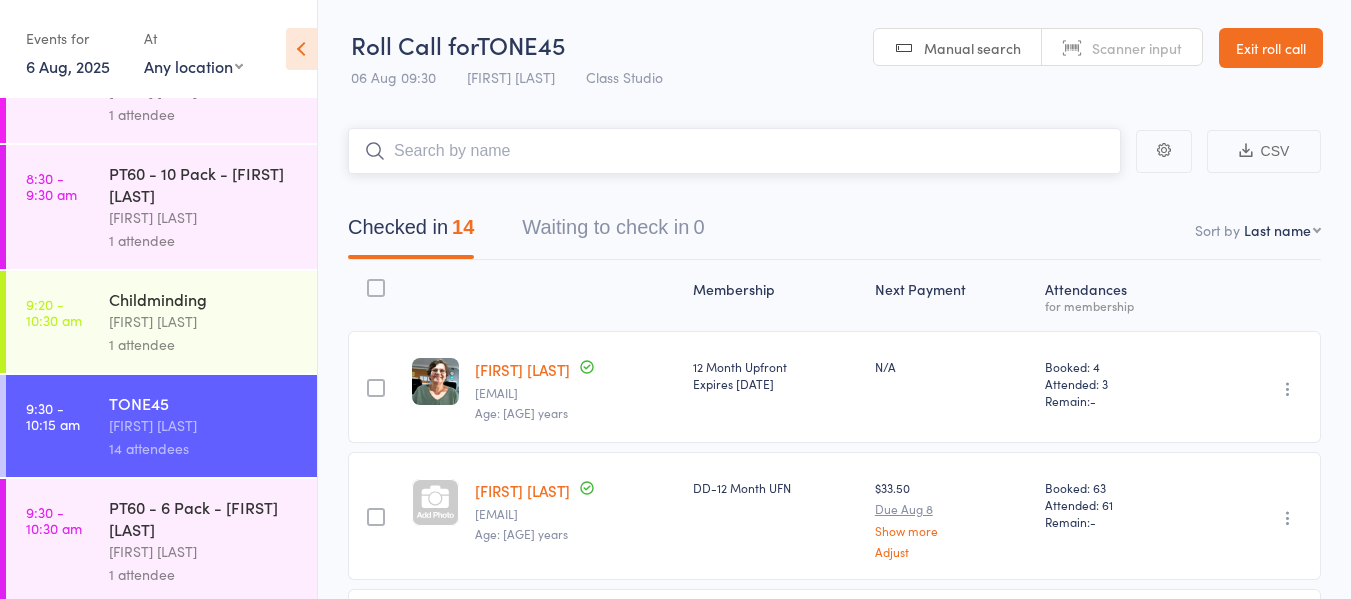 scroll, scrollTop: 0, scrollLeft: 0, axis: both 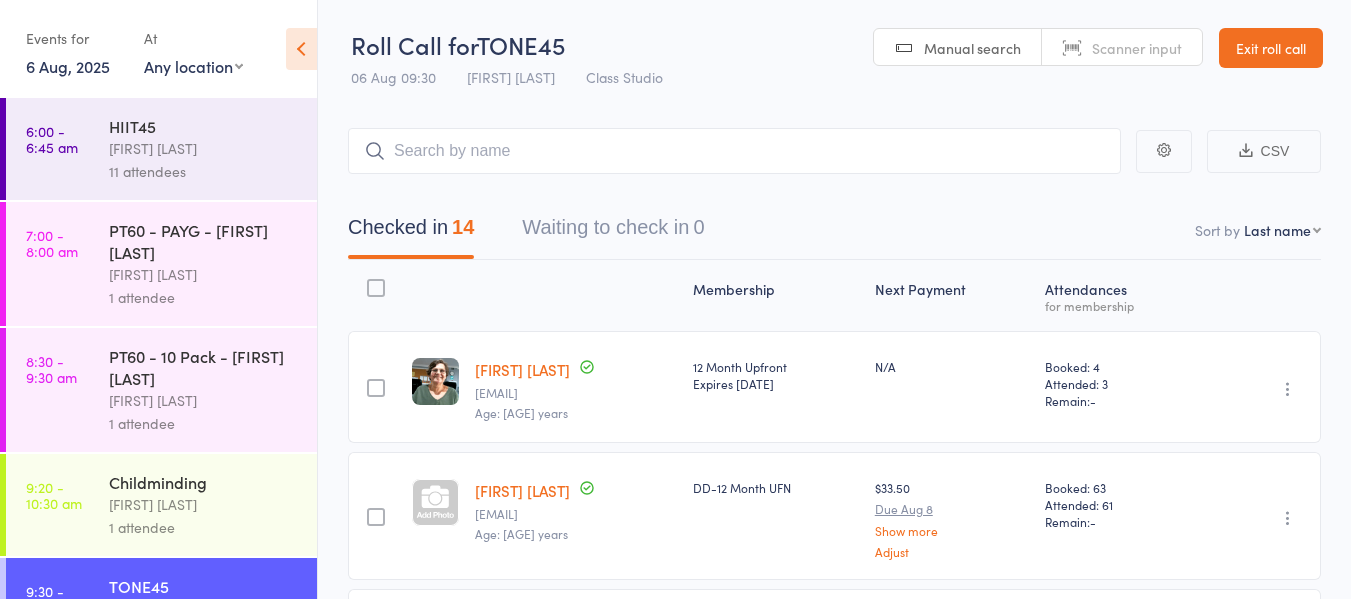 click on "Exit roll call" at bounding box center [1271, 48] 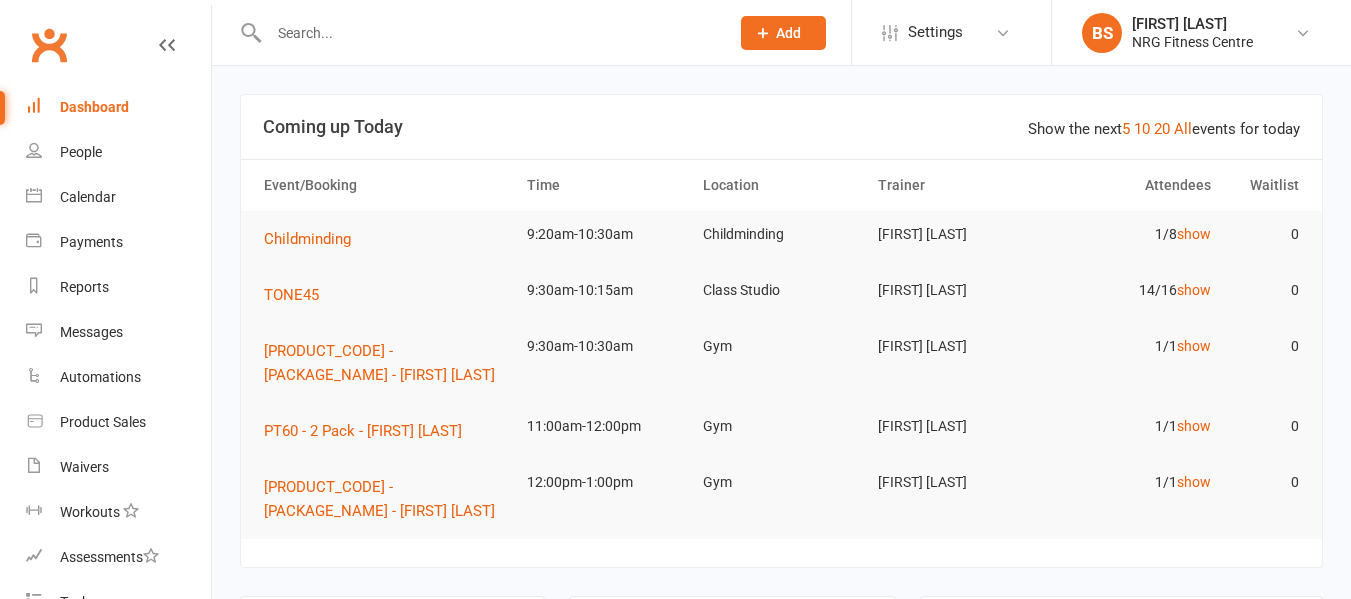 scroll, scrollTop: 0, scrollLeft: 0, axis: both 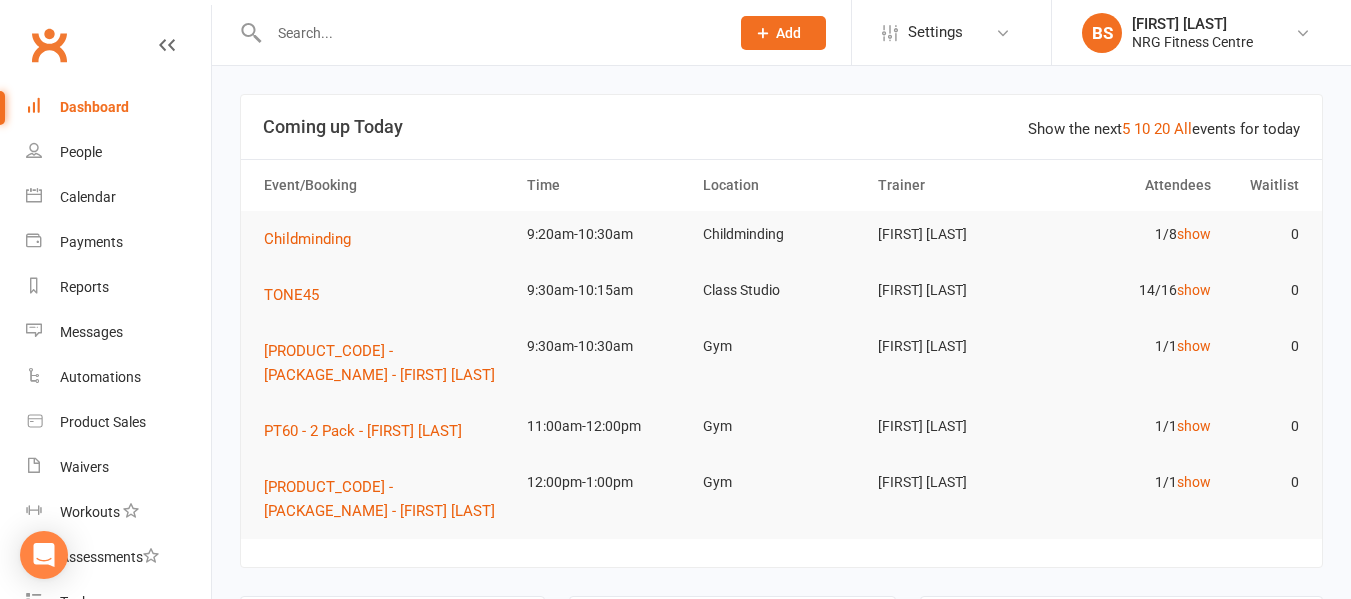 click at bounding box center (489, 33) 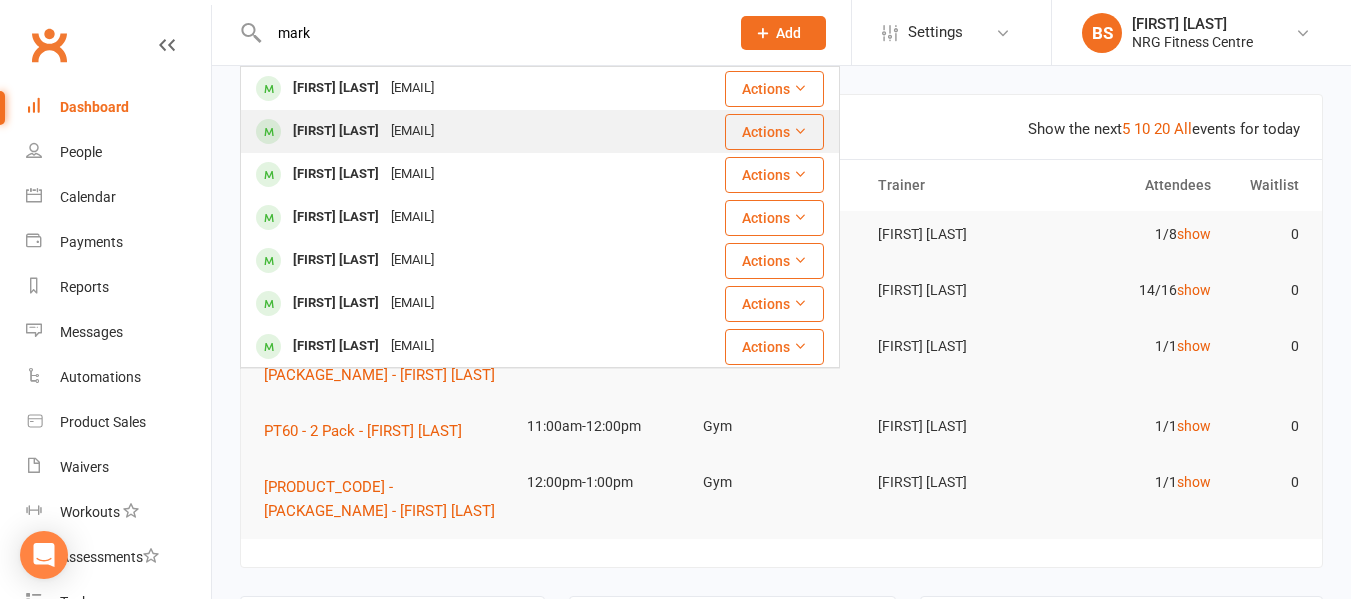 type on "mark" 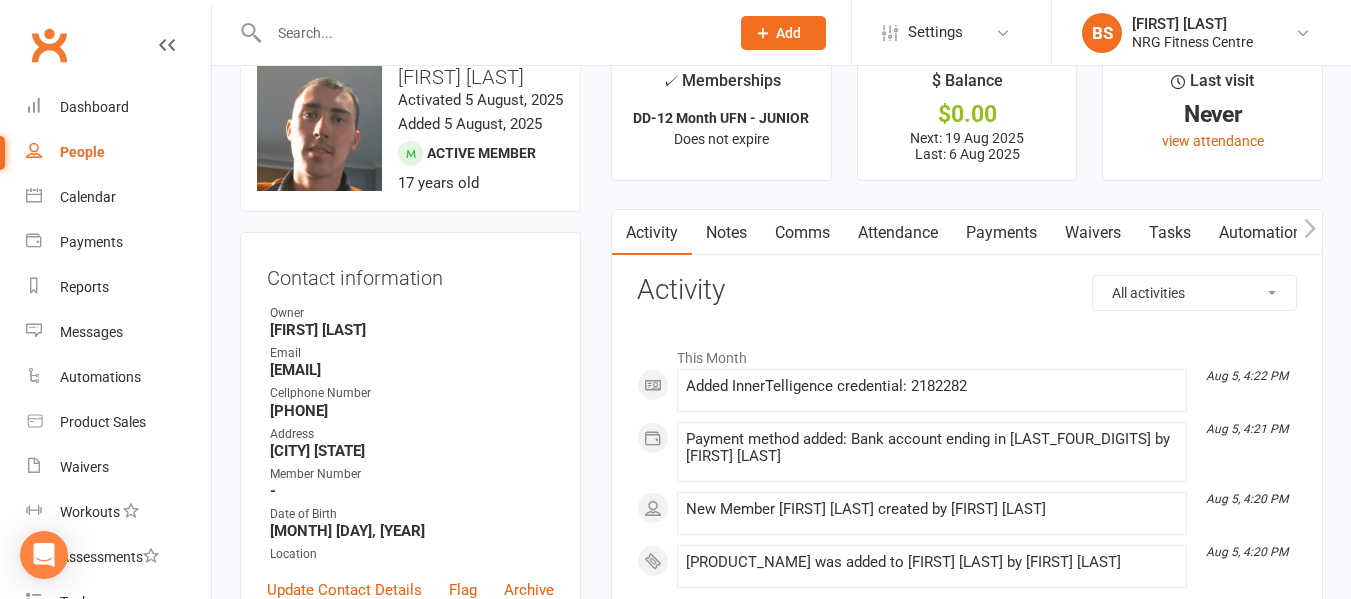 scroll, scrollTop: 0, scrollLeft: 0, axis: both 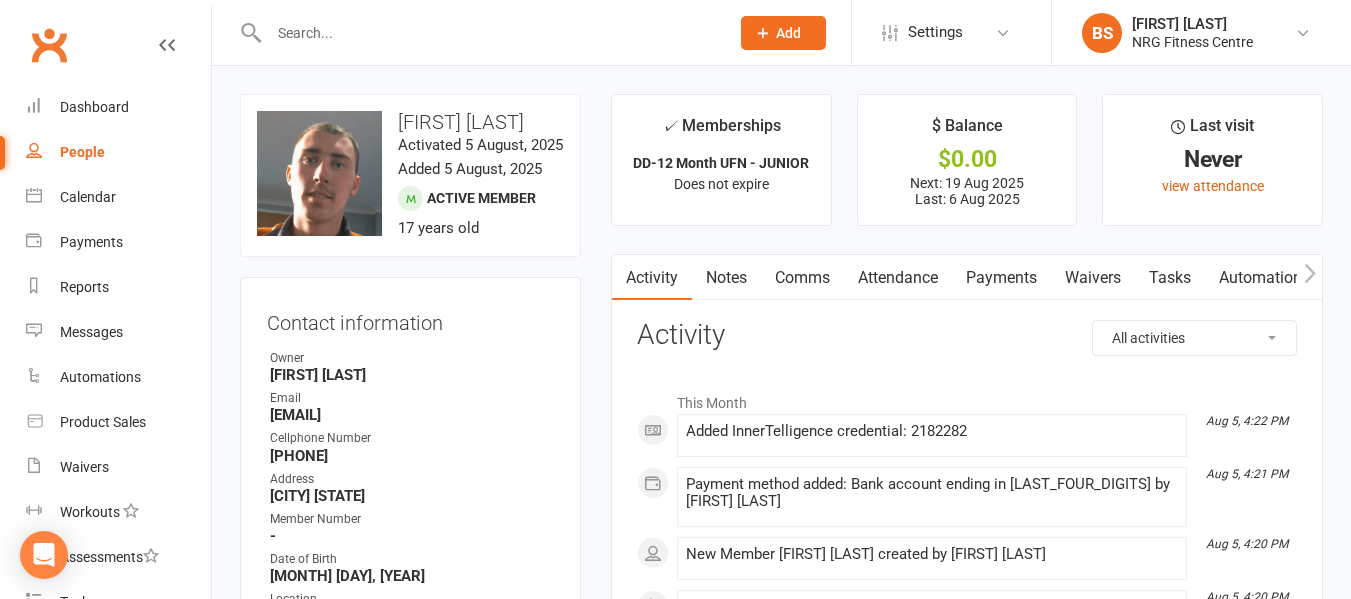 click 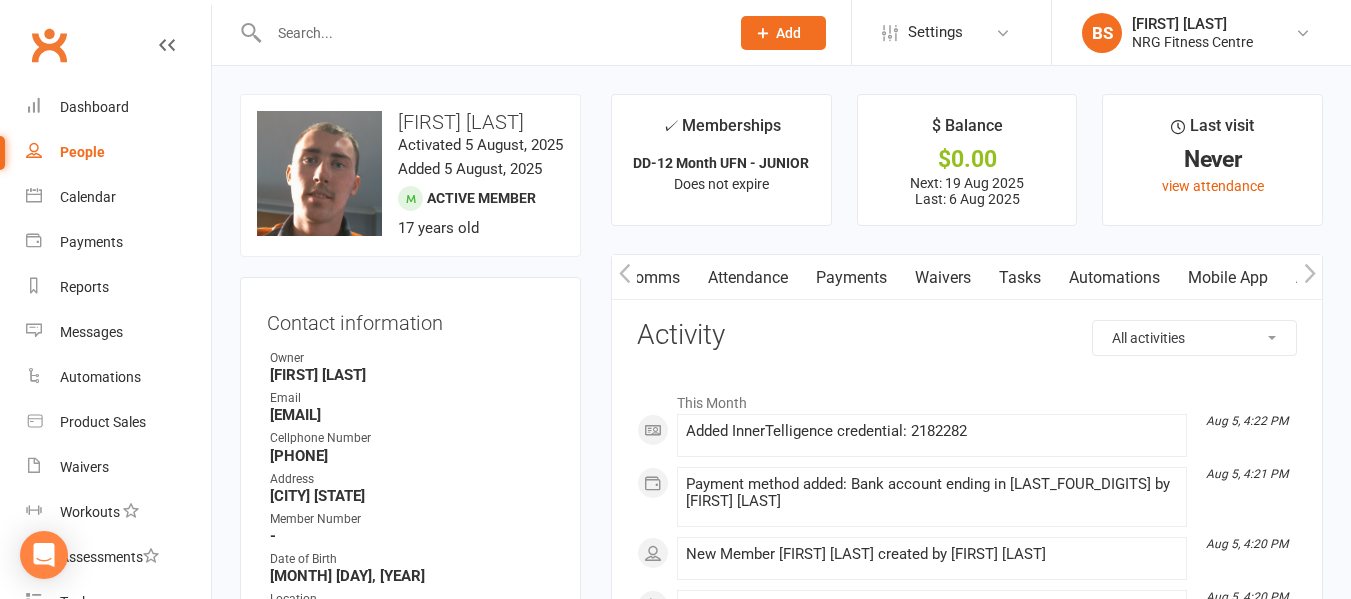 click 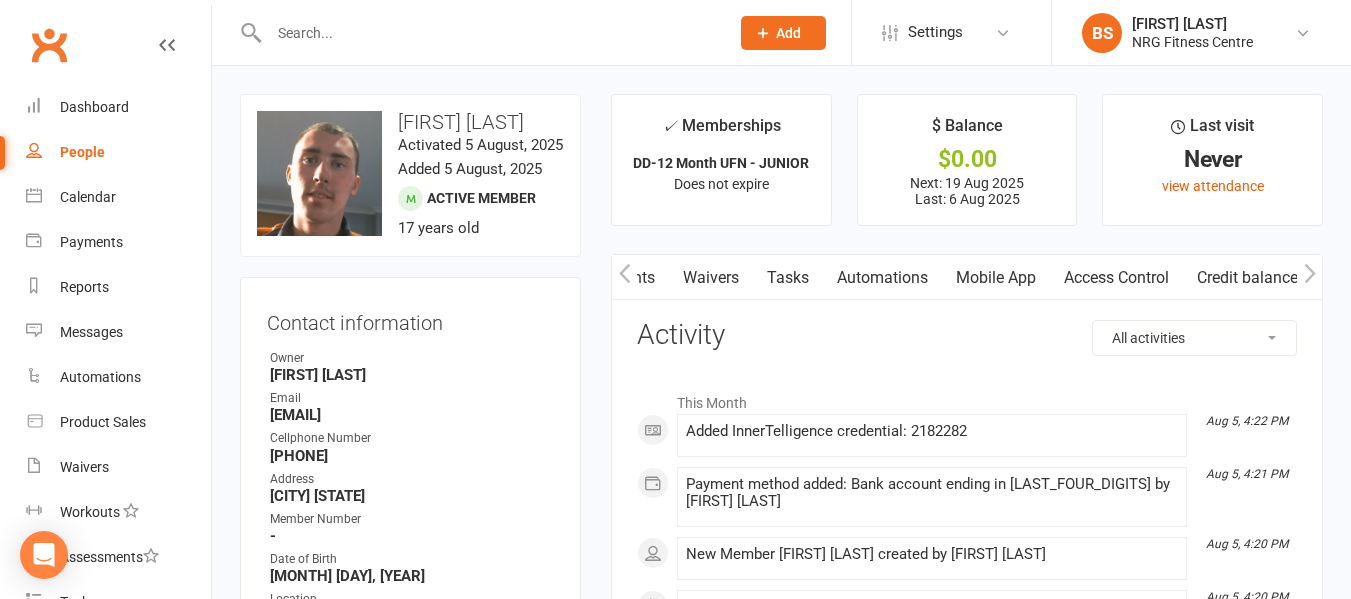 scroll, scrollTop: 0, scrollLeft: 382, axis: horizontal 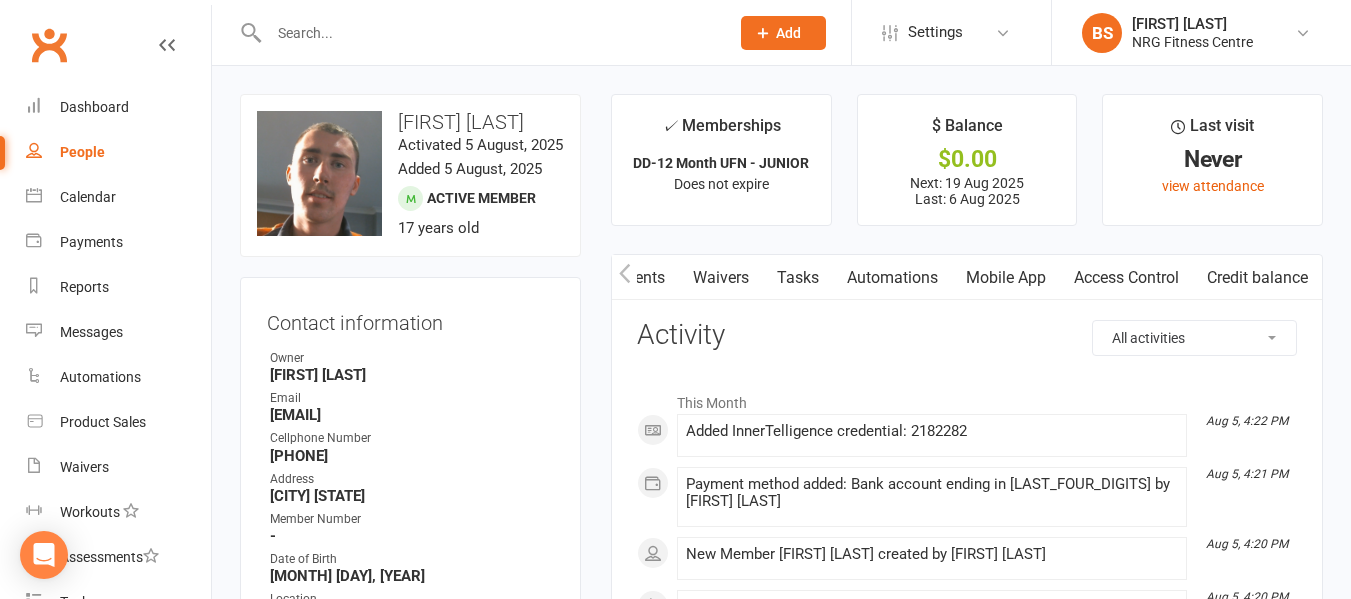click on "Access Control" at bounding box center (1126, 278) 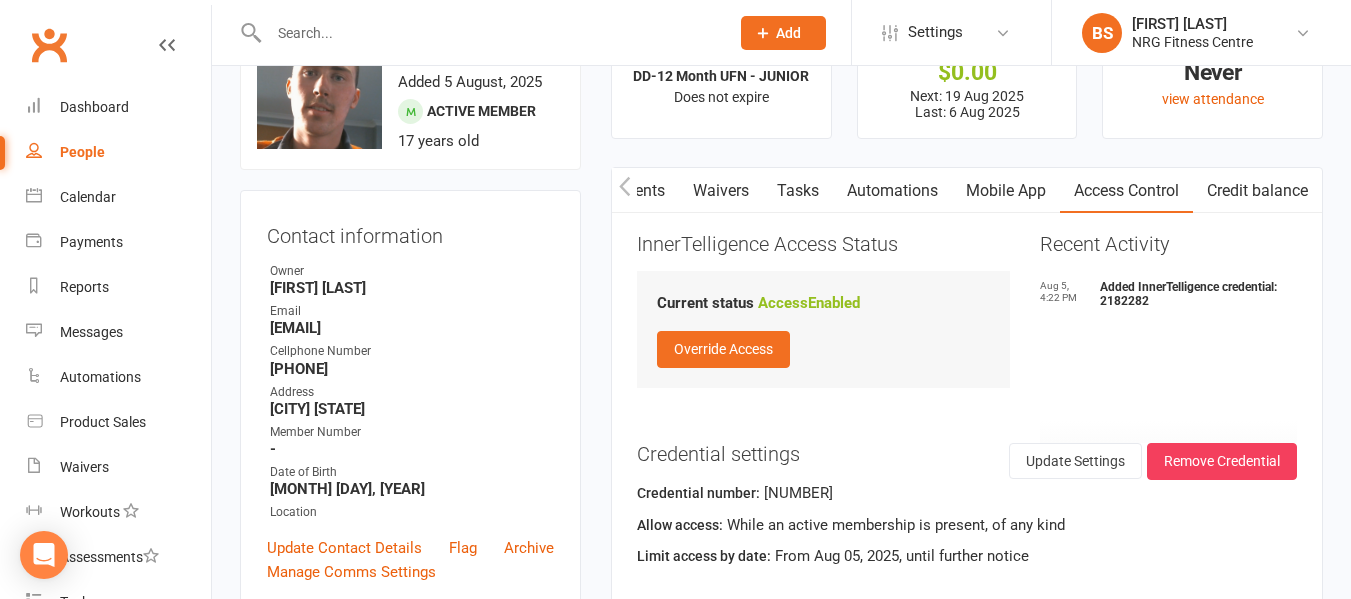 scroll, scrollTop: 0, scrollLeft: 0, axis: both 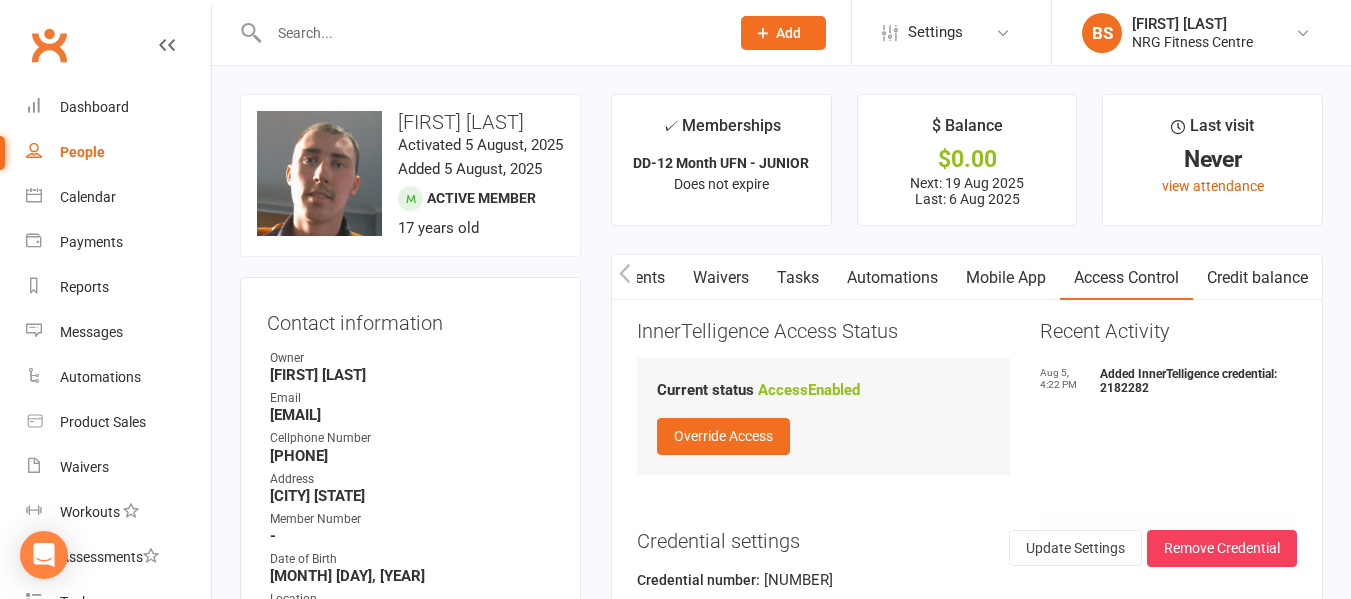 click 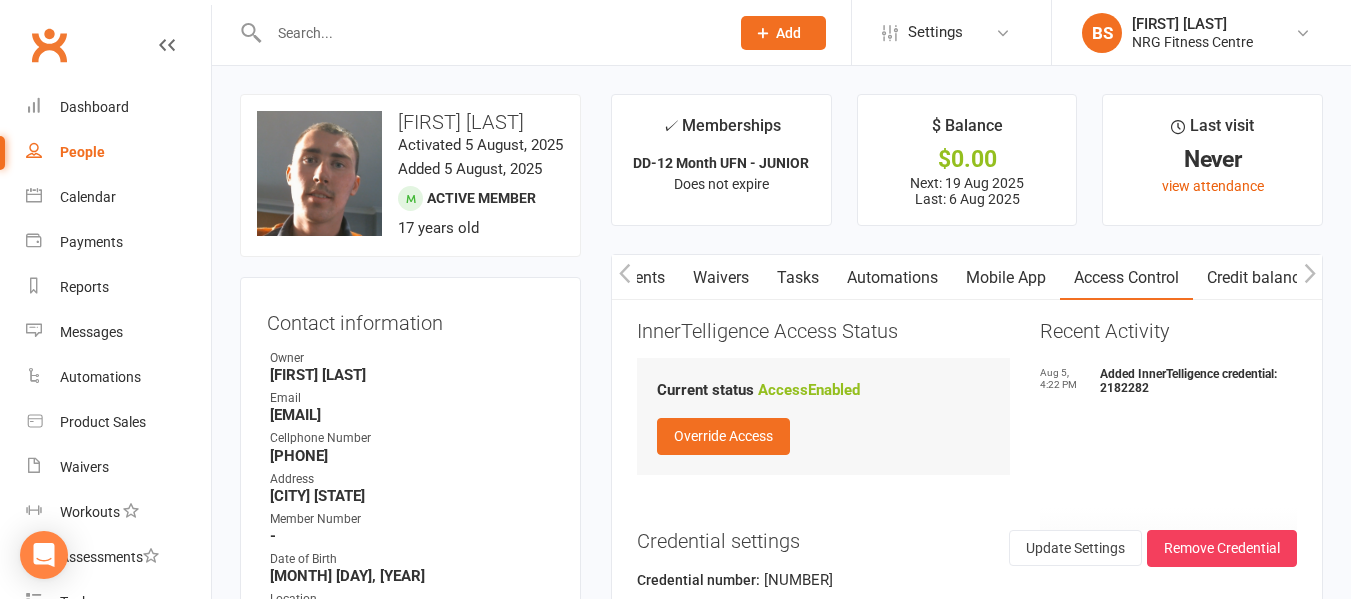 scroll, scrollTop: 0, scrollLeft: 232, axis: horizontal 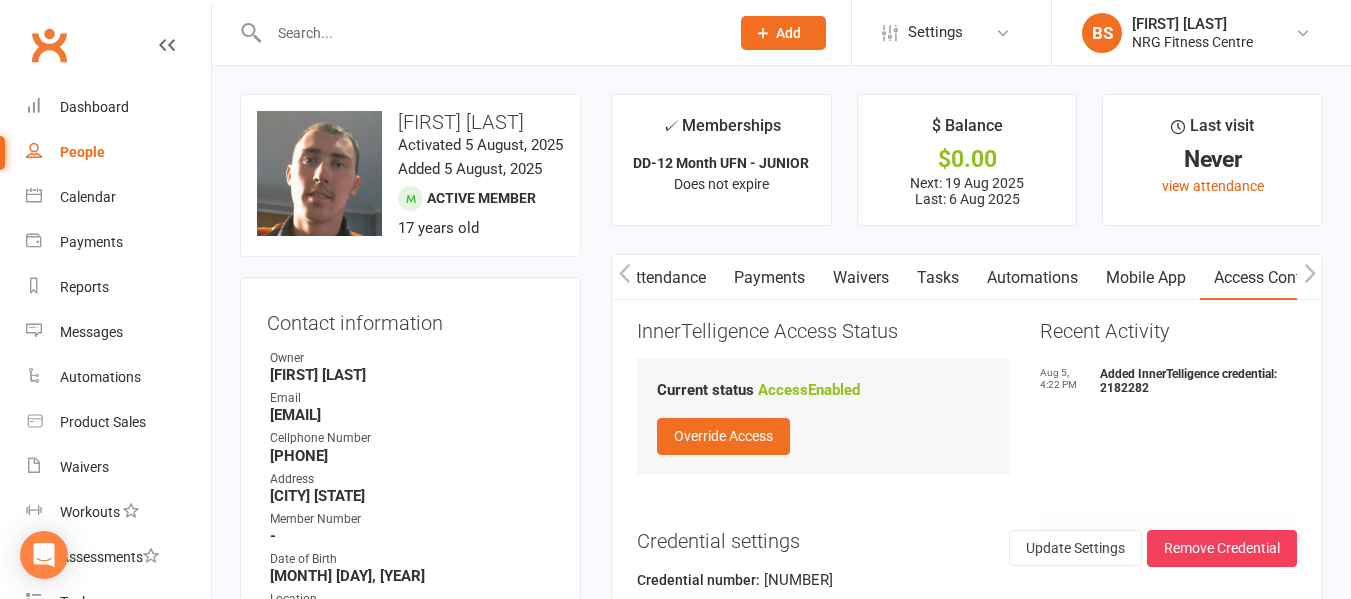 click on "Payments" at bounding box center (769, 278) 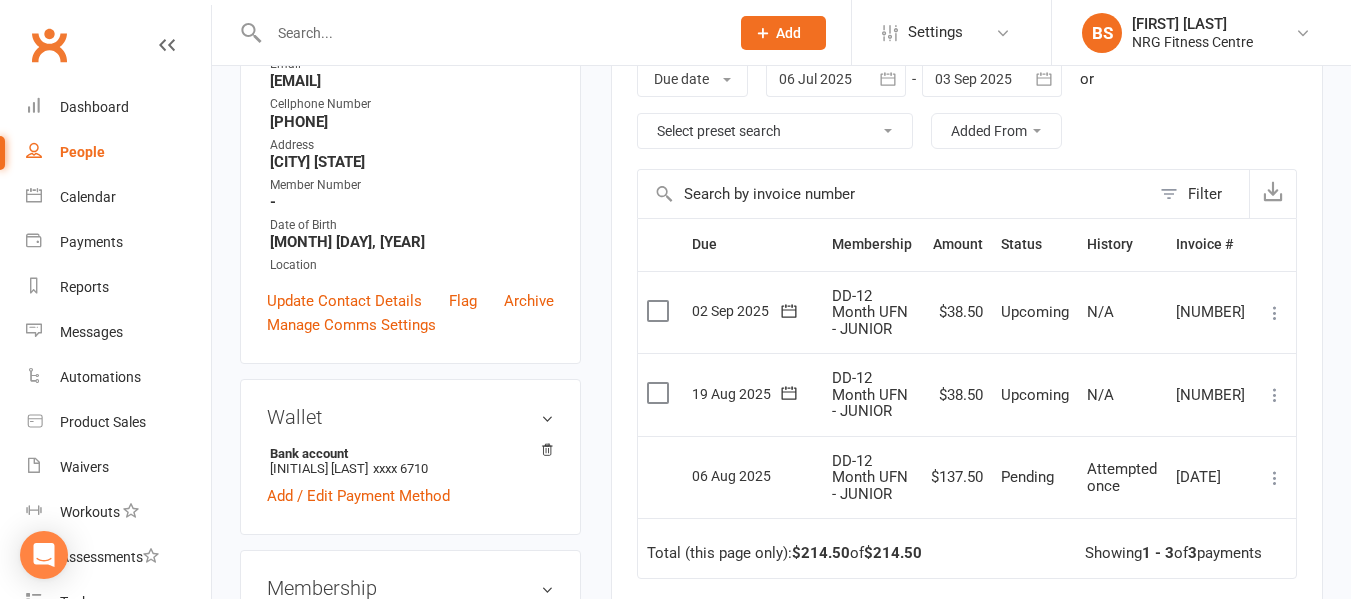 scroll, scrollTop: 300, scrollLeft: 0, axis: vertical 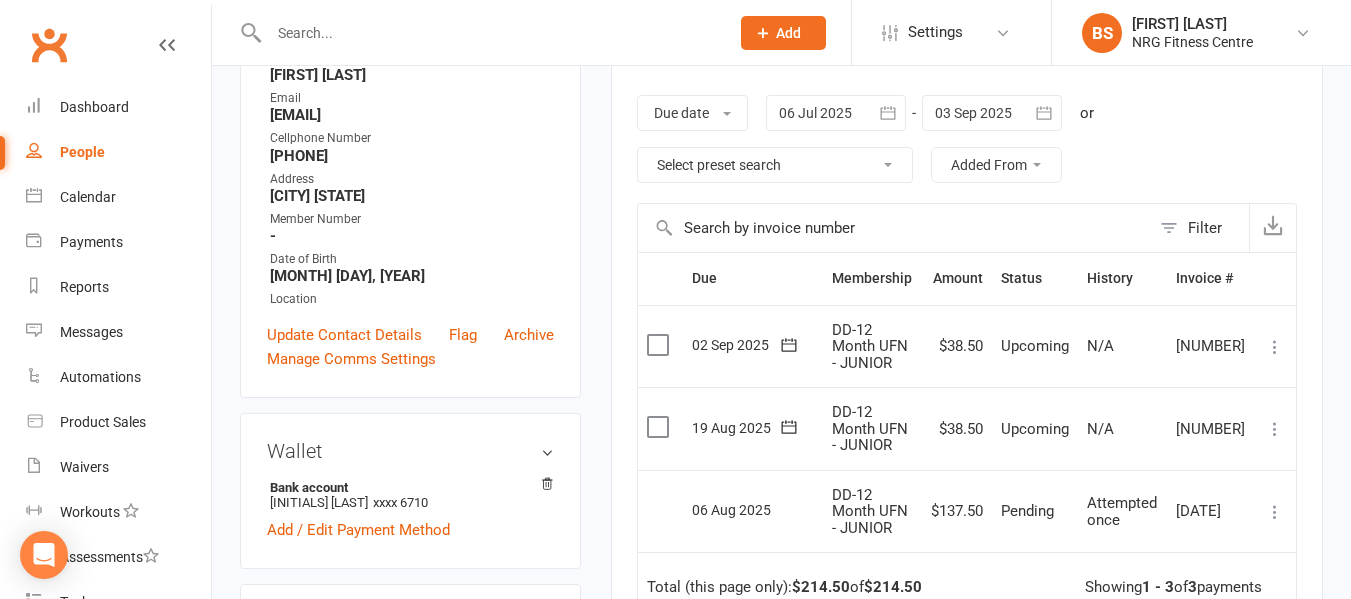 click at bounding box center (489, 33) 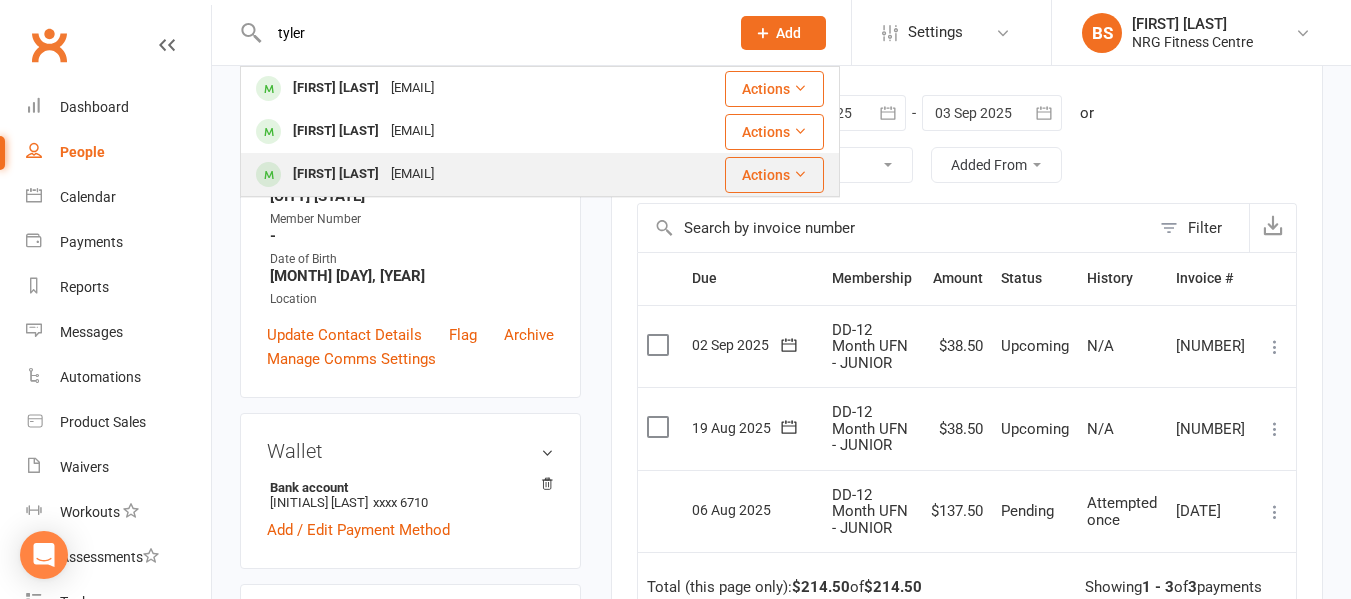type on "tyler" 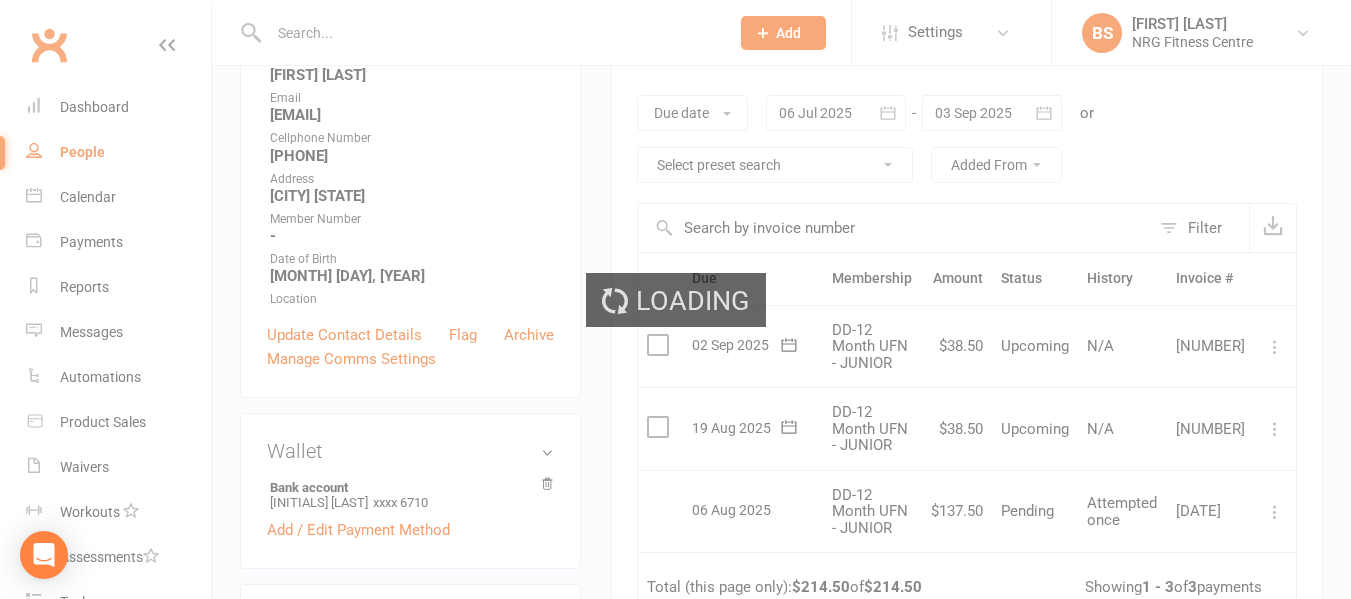 scroll, scrollTop: 0, scrollLeft: 0, axis: both 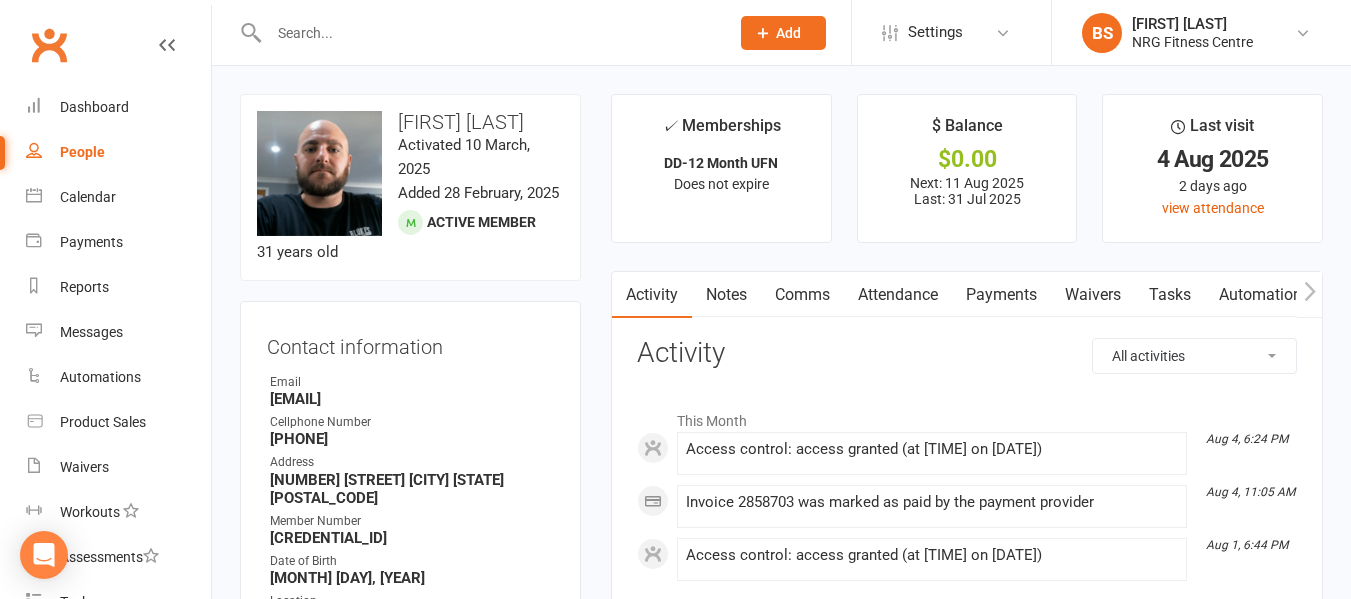 click on "Payments" at bounding box center [1001, 295] 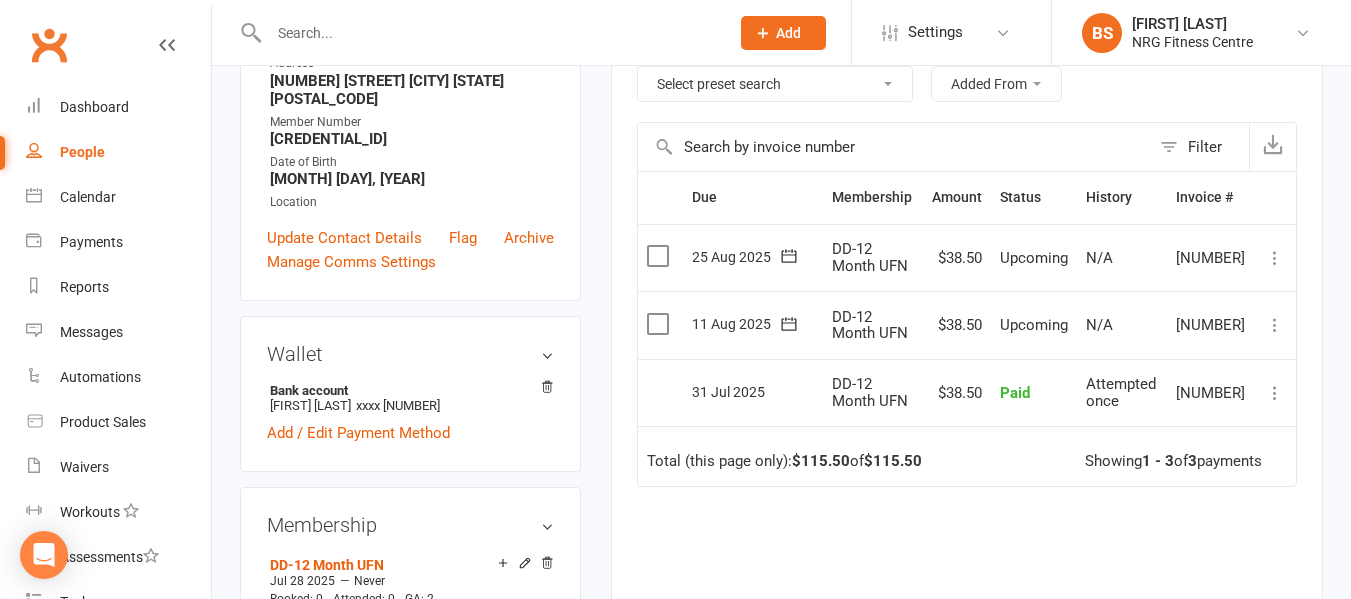 scroll, scrollTop: 400, scrollLeft: 0, axis: vertical 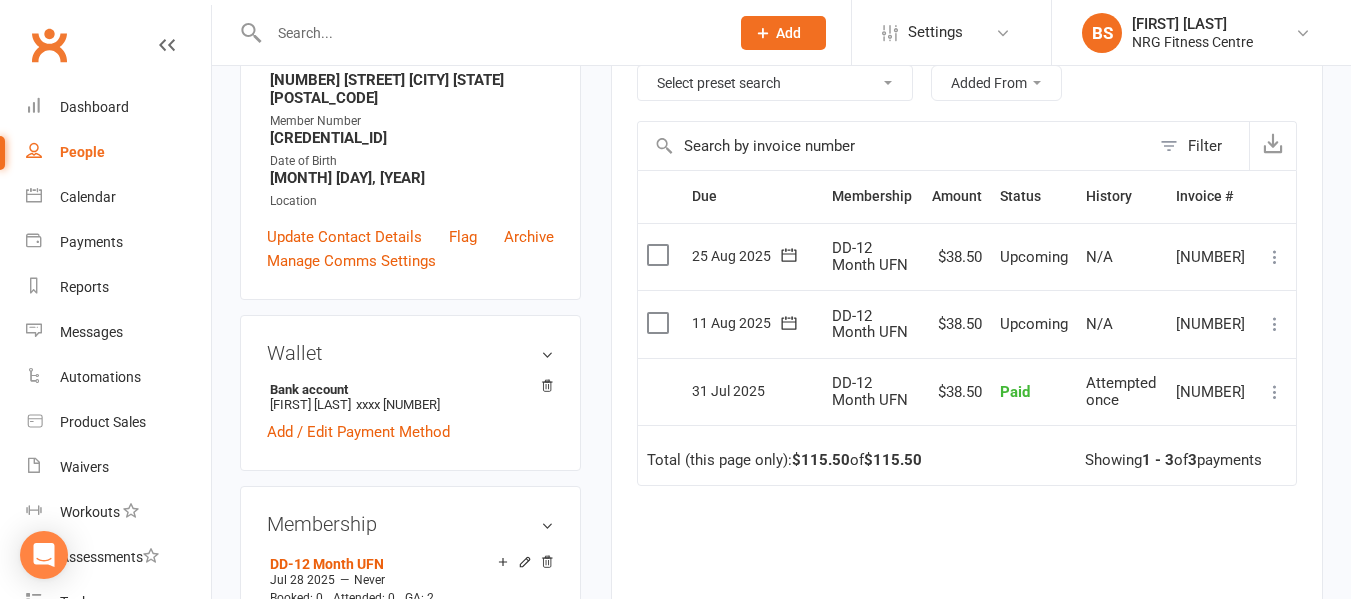 click at bounding box center (489, 33) 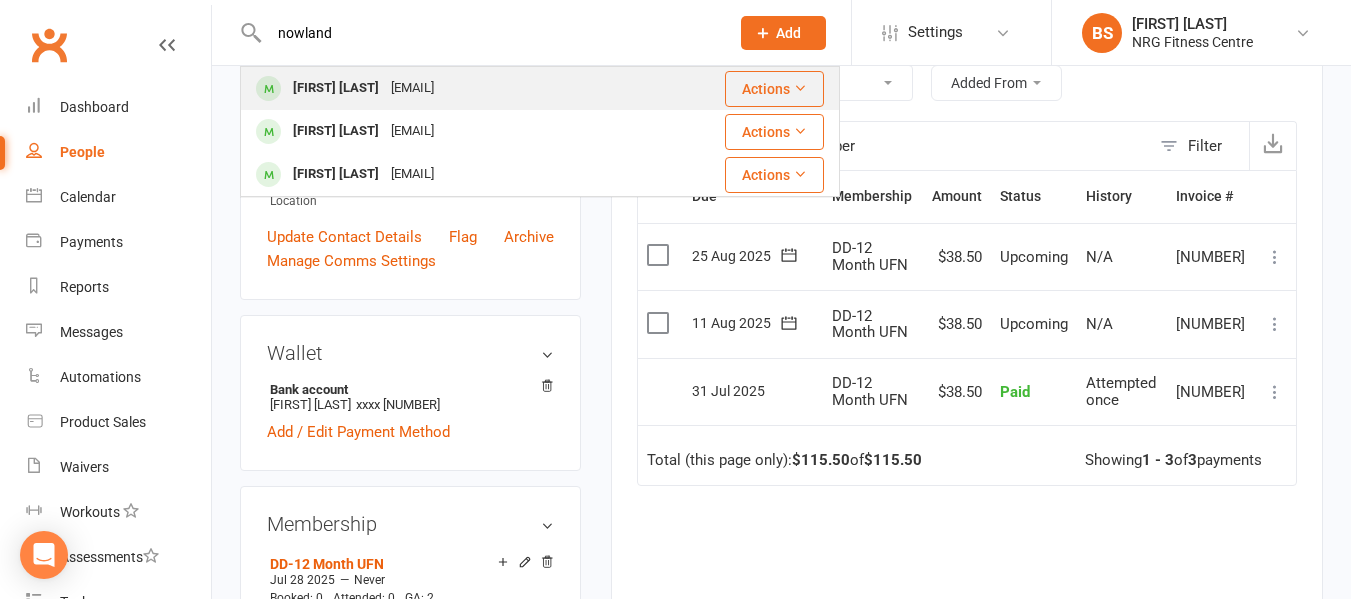 type on "nowland" 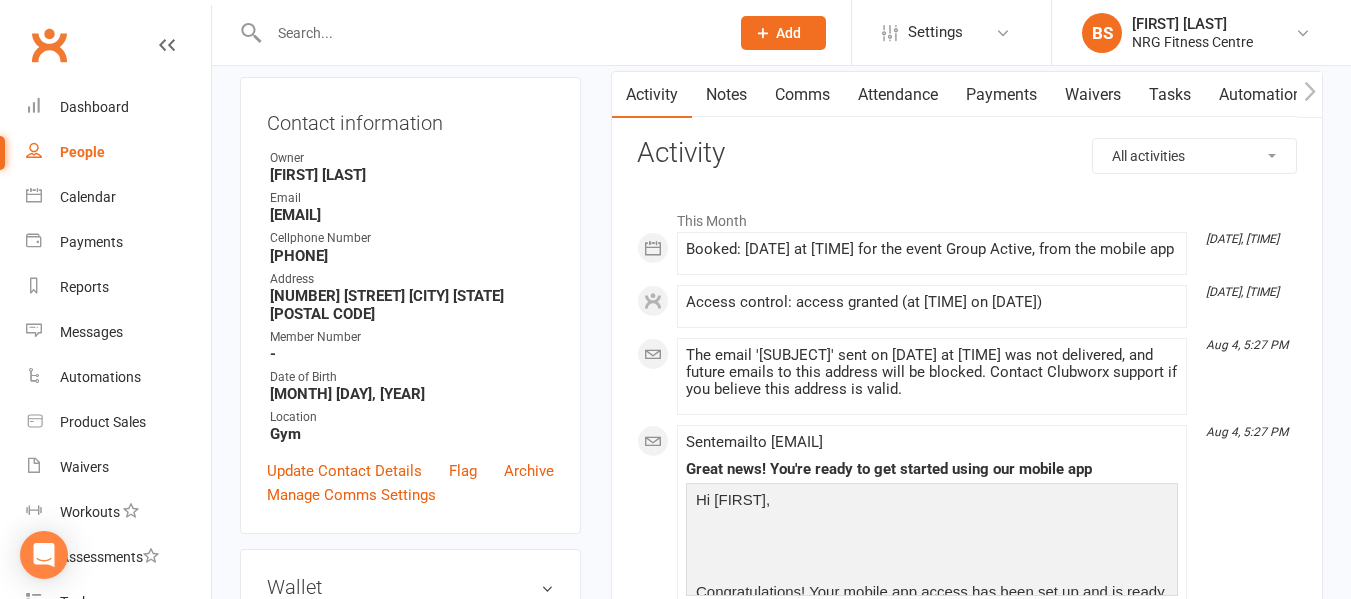 scroll, scrollTop: 100, scrollLeft: 0, axis: vertical 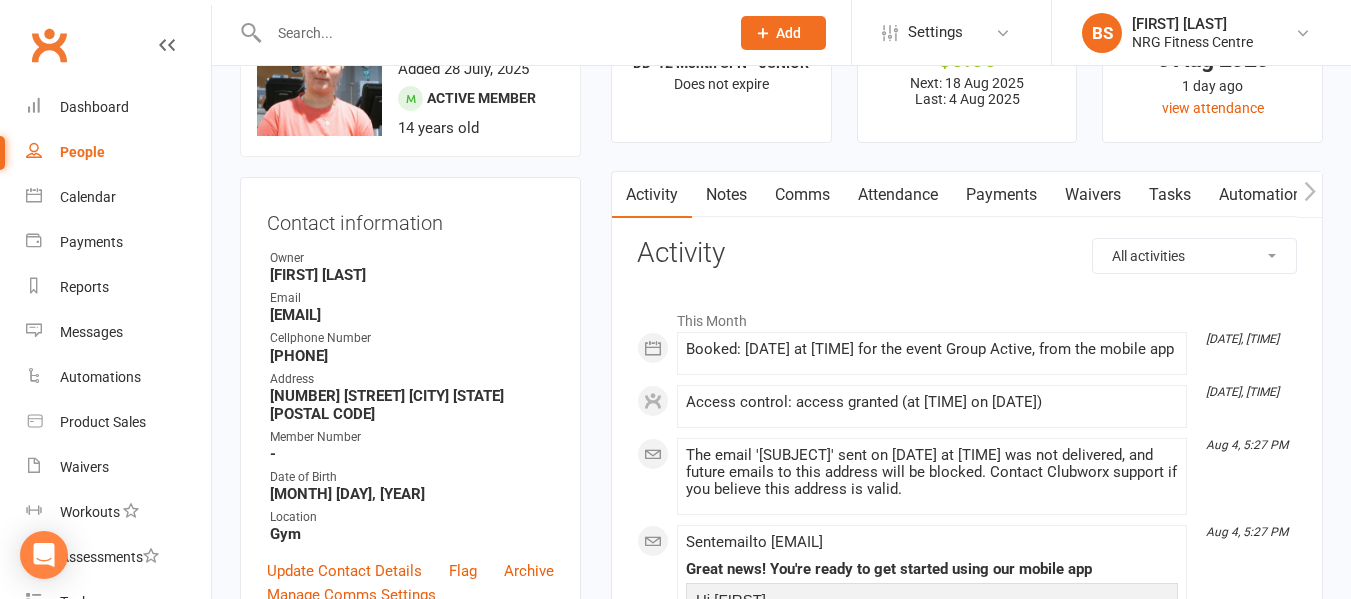 click on "Payments" at bounding box center [1001, 195] 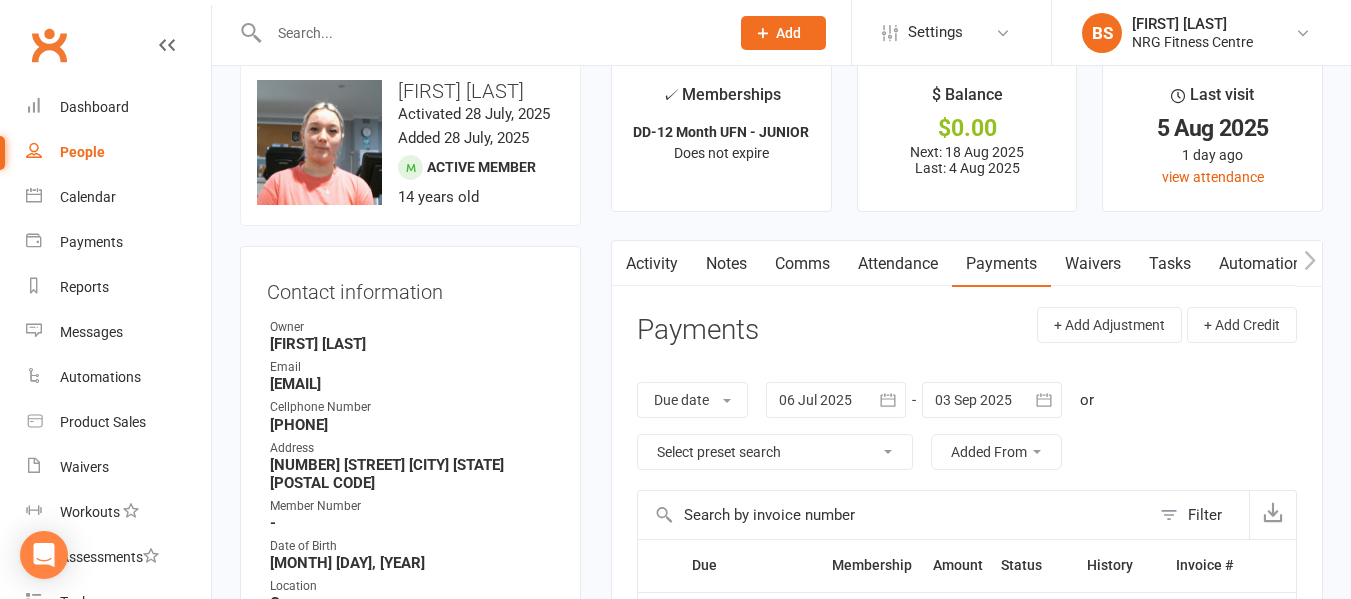 scroll, scrollTop: 0, scrollLeft: 0, axis: both 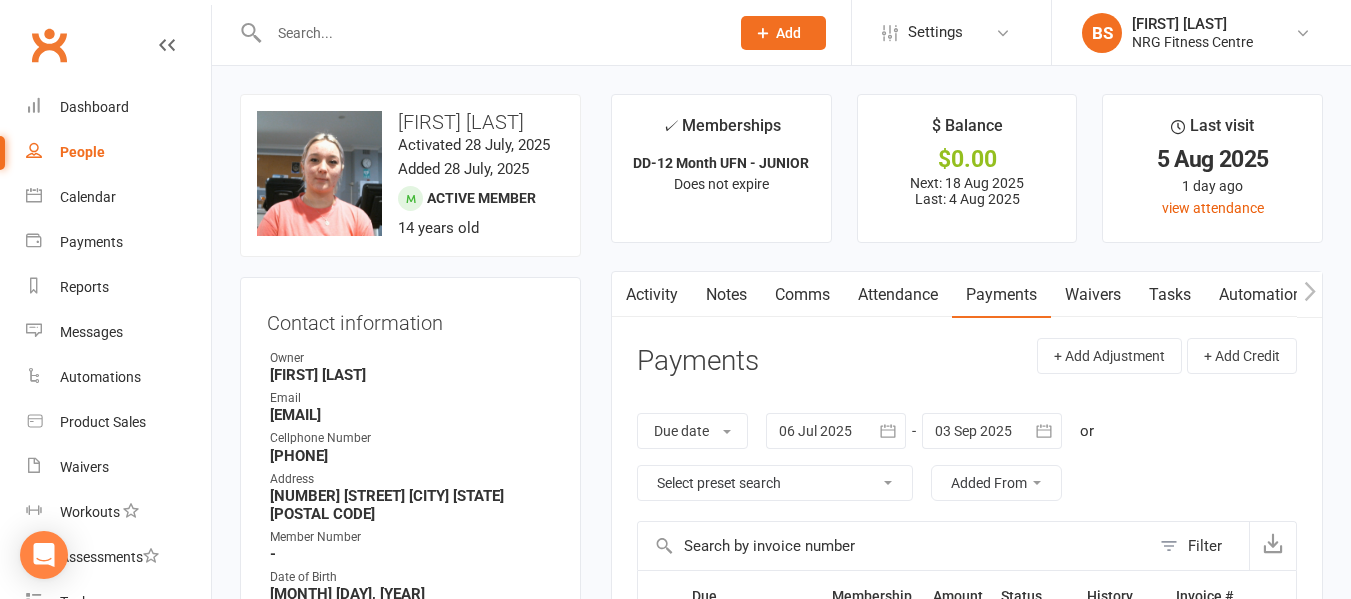 click at bounding box center (489, 33) 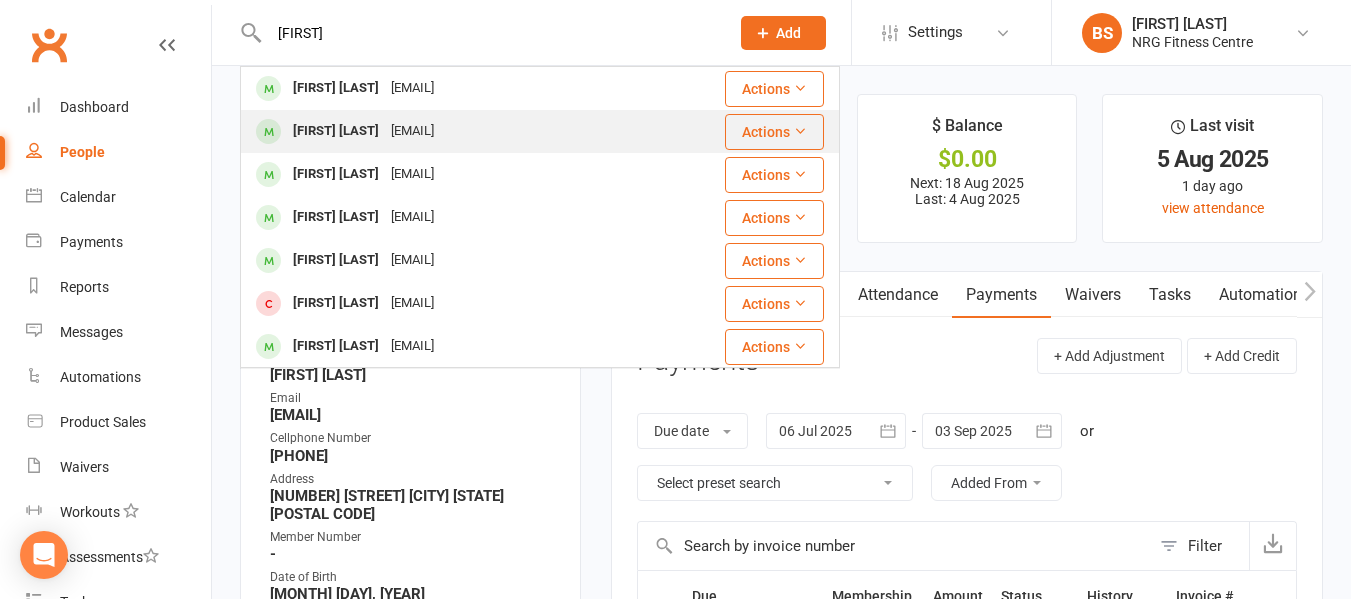 type on "brett" 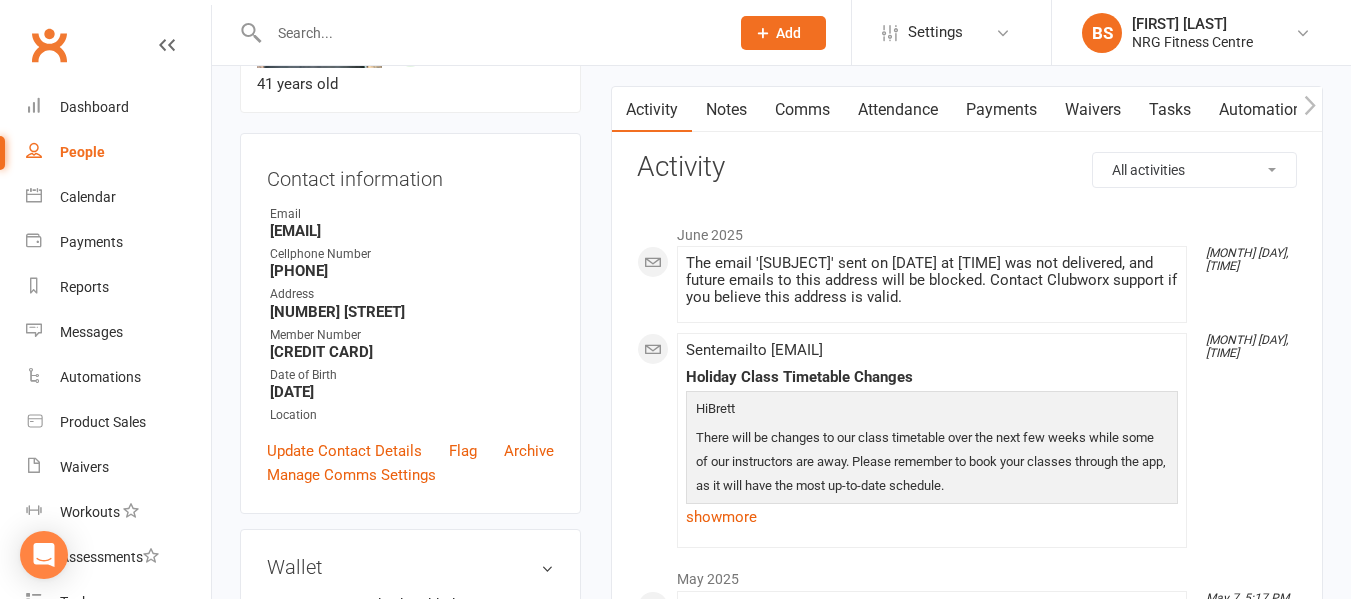 scroll, scrollTop: 0, scrollLeft: 0, axis: both 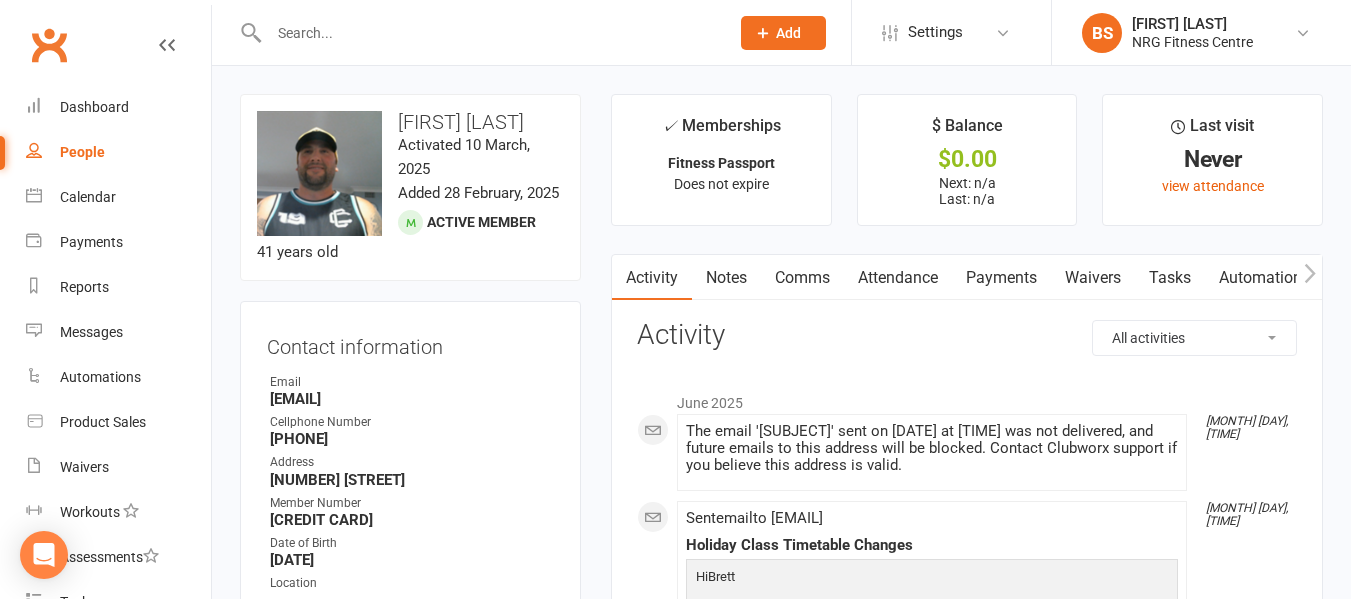 click at bounding box center (489, 33) 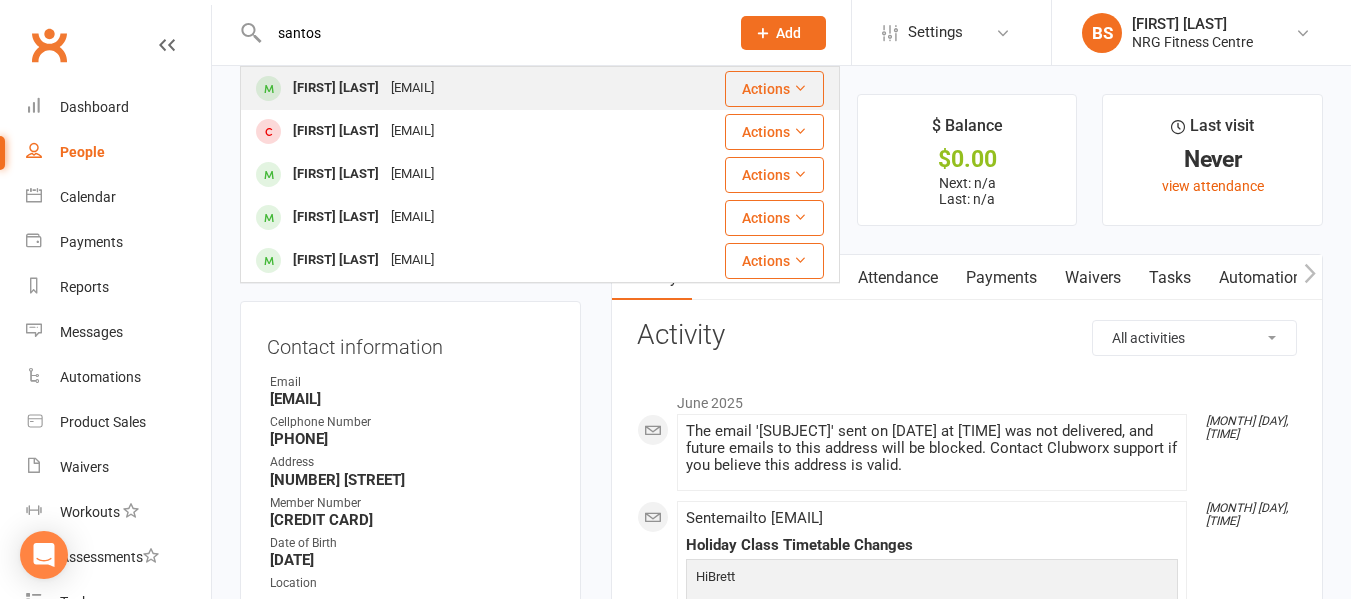 type on "santos" 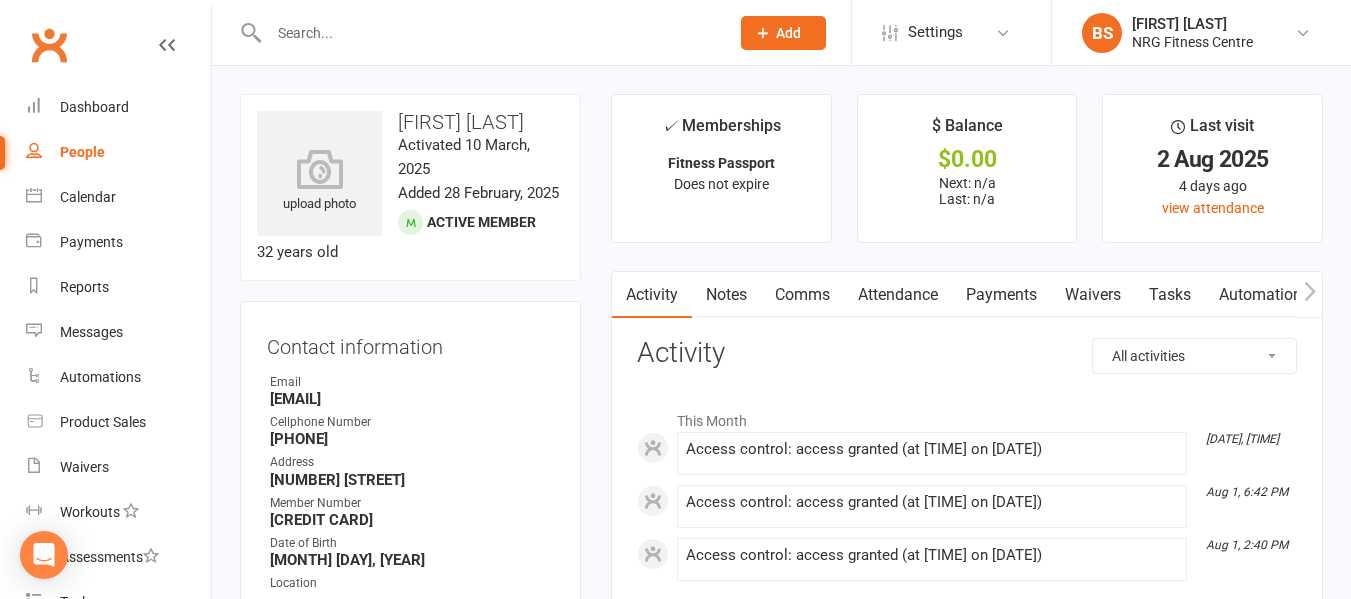 click at bounding box center [477, 32] 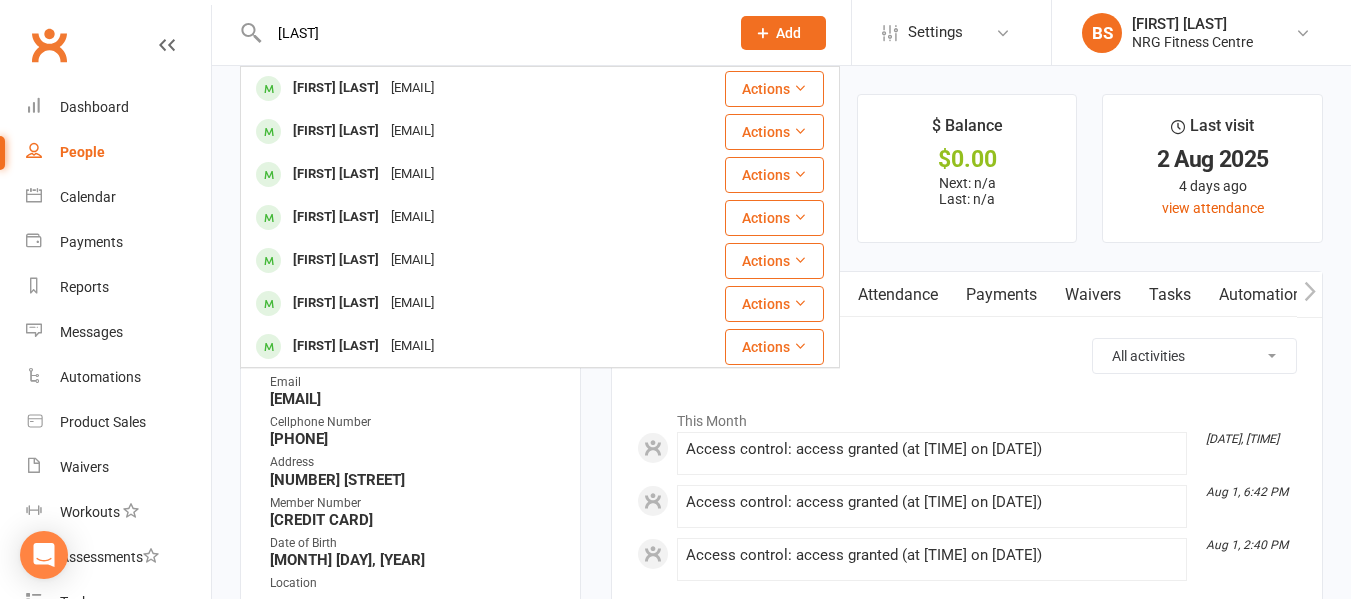 type on "sharman" 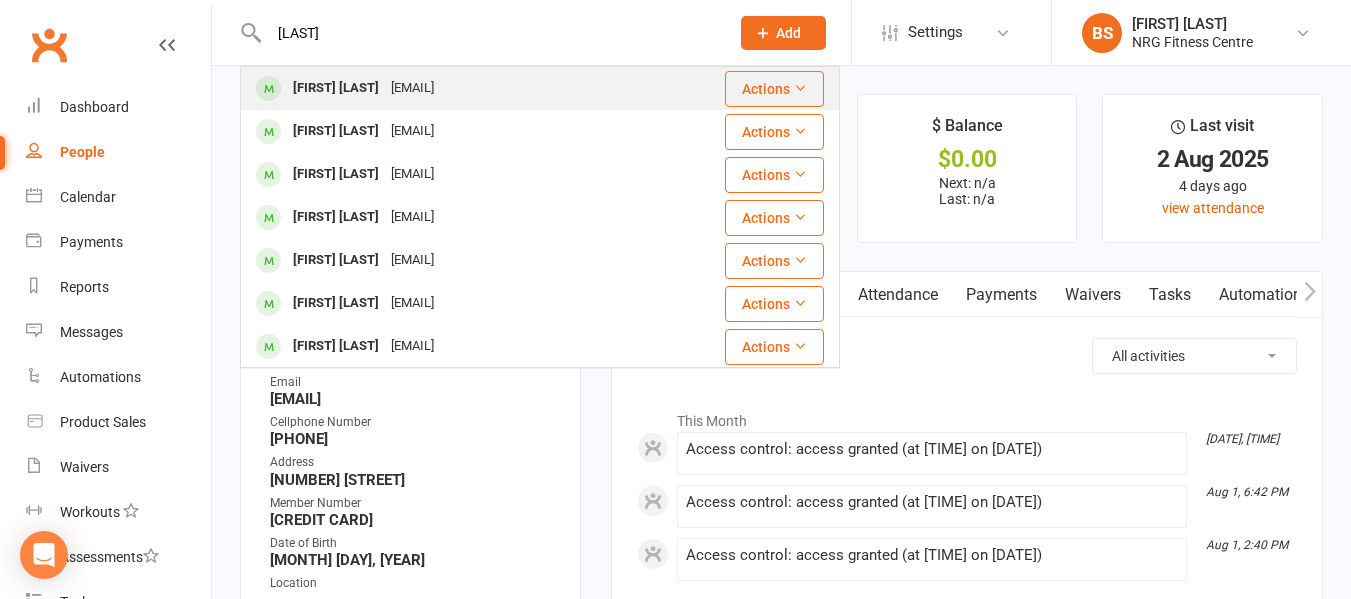 click on "jarrod.sharman@essentialenergy.com.au" at bounding box center (412, 88) 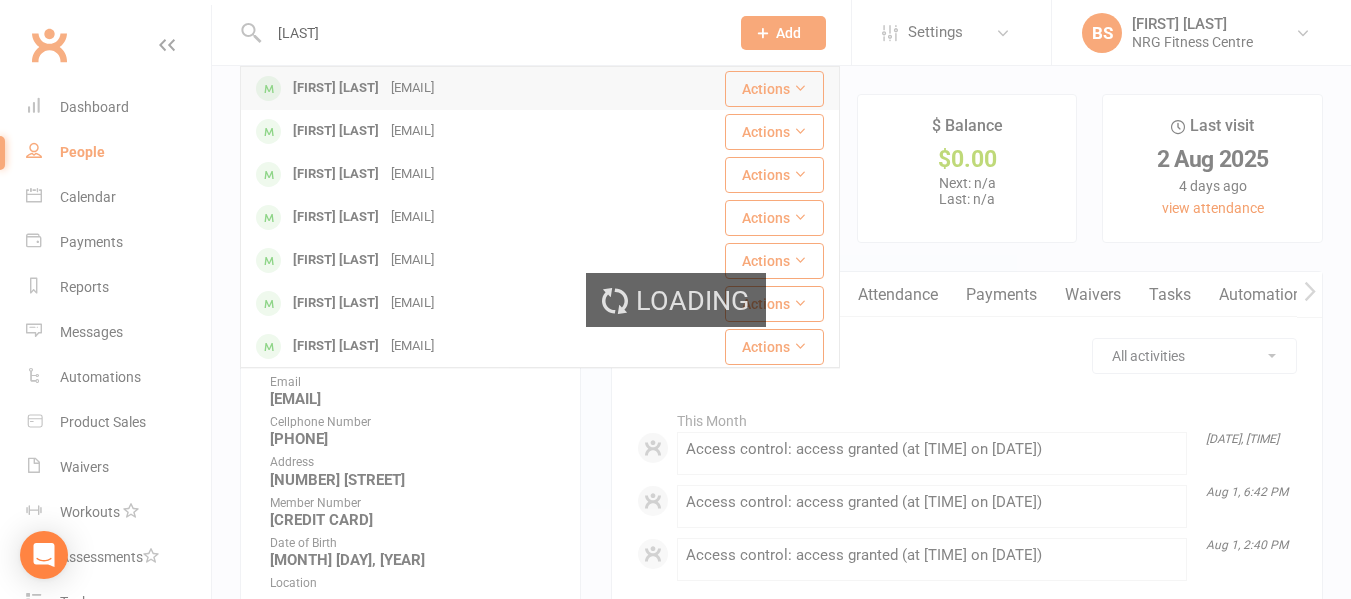 type 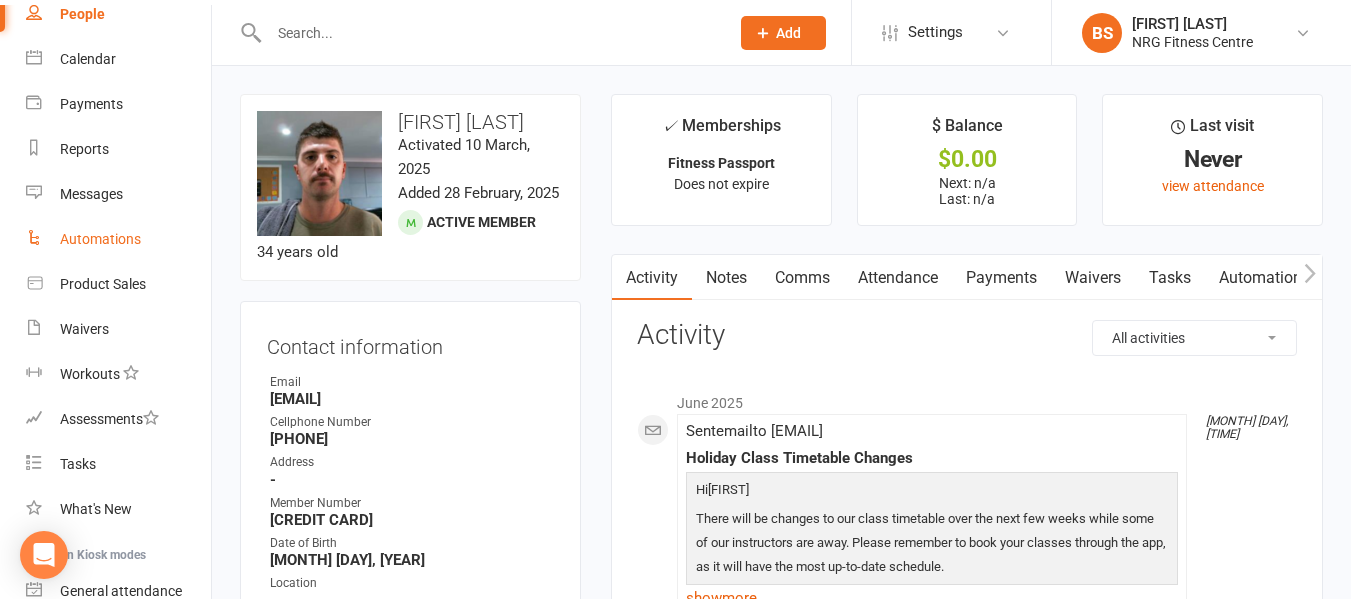 scroll, scrollTop: 318, scrollLeft: 0, axis: vertical 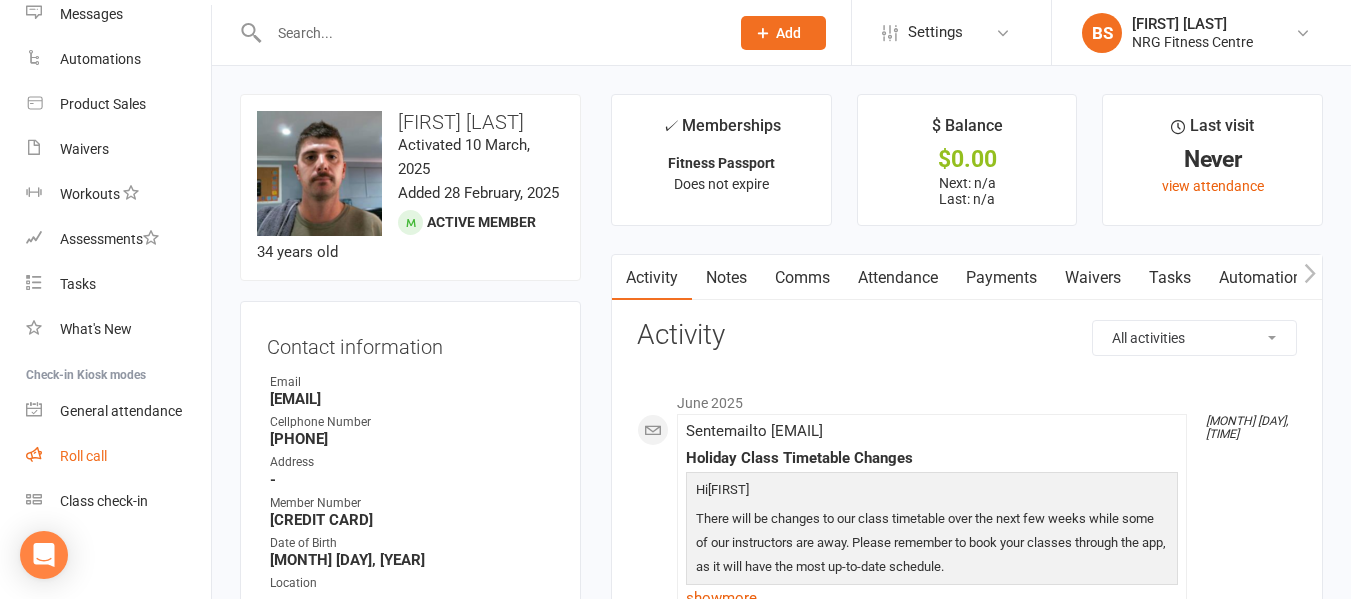 click on "Roll call" at bounding box center (83, 456) 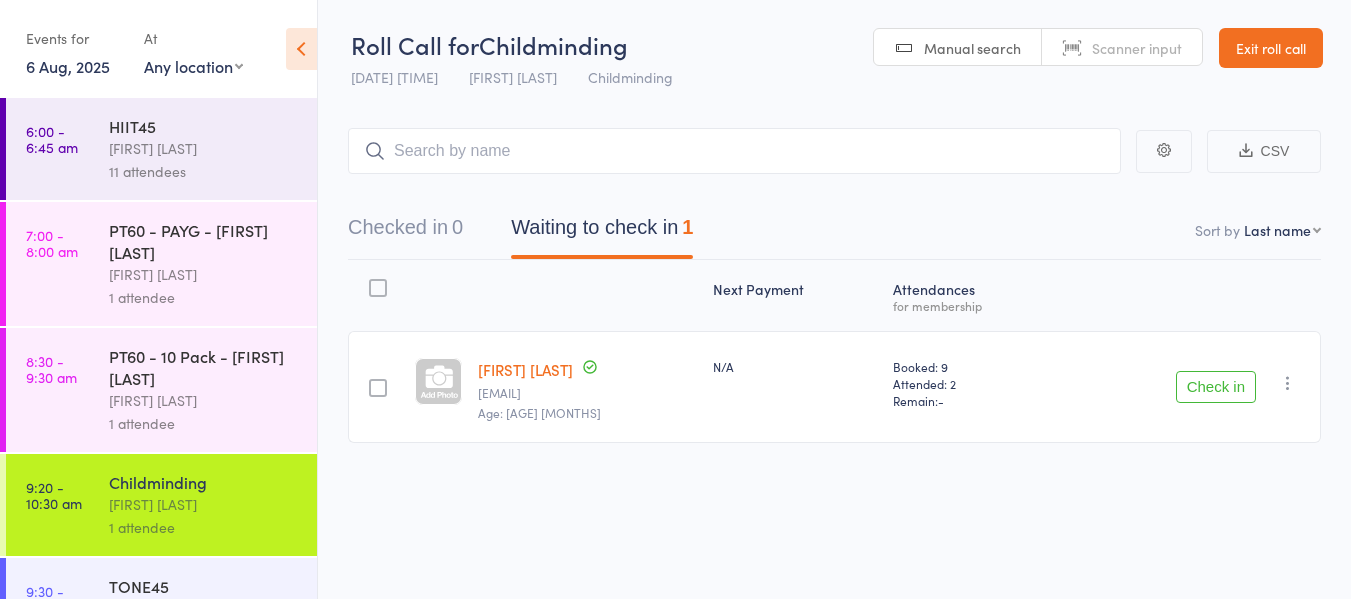 scroll, scrollTop: 0, scrollLeft: 0, axis: both 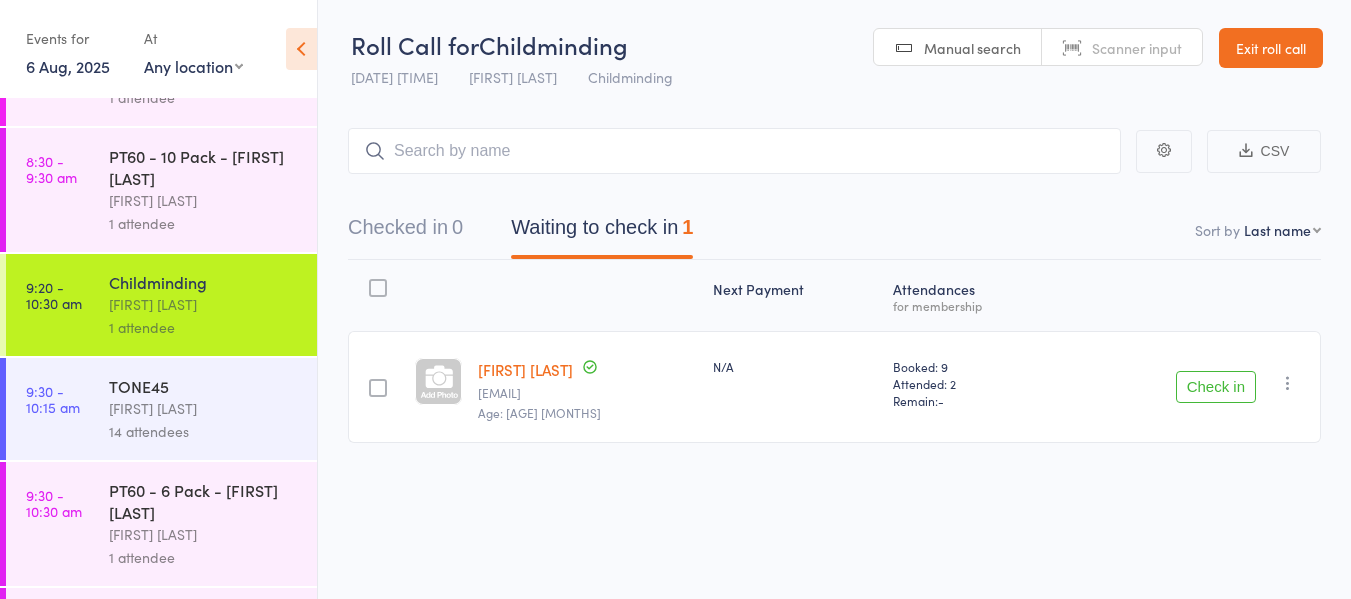click on "[FIRST] [LAST]" at bounding box center [204, 408] 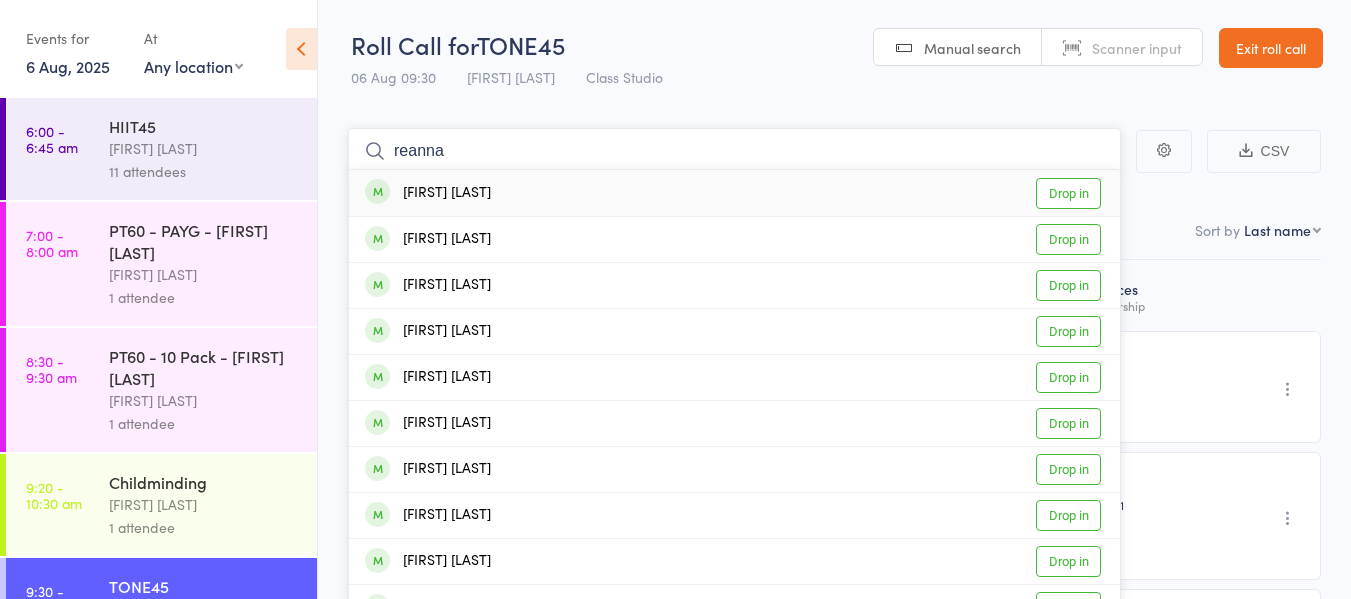 type on "reanna" 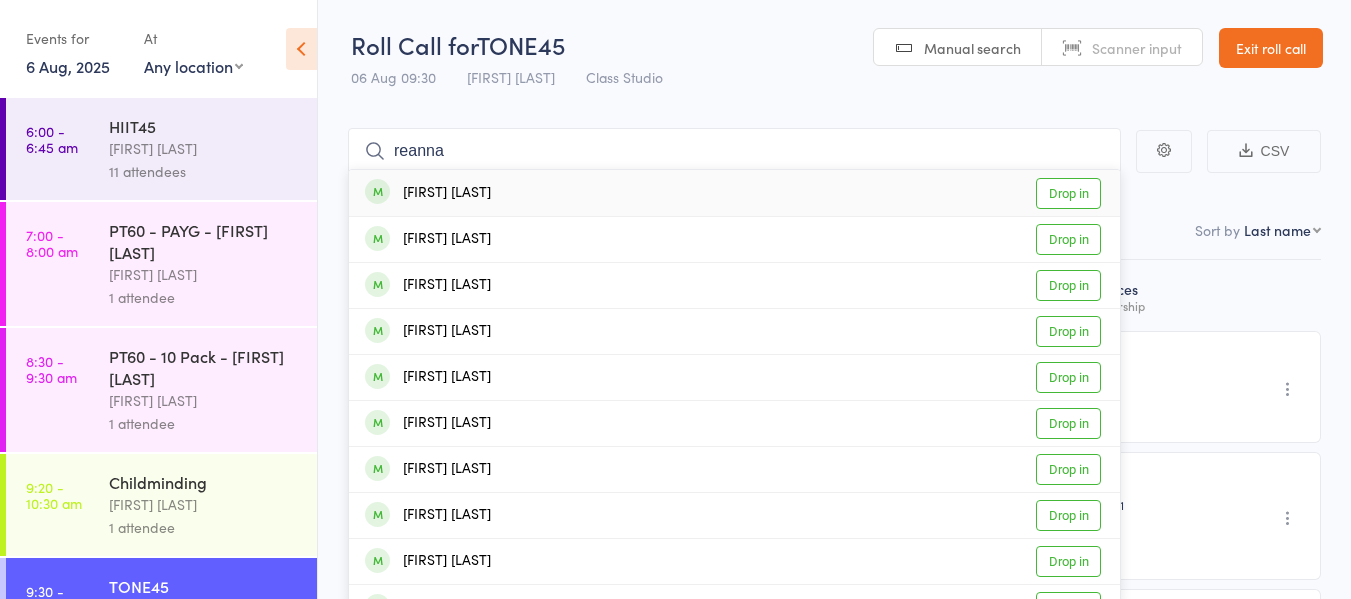 click on "Drop in" at bounding box center (1068, 193) 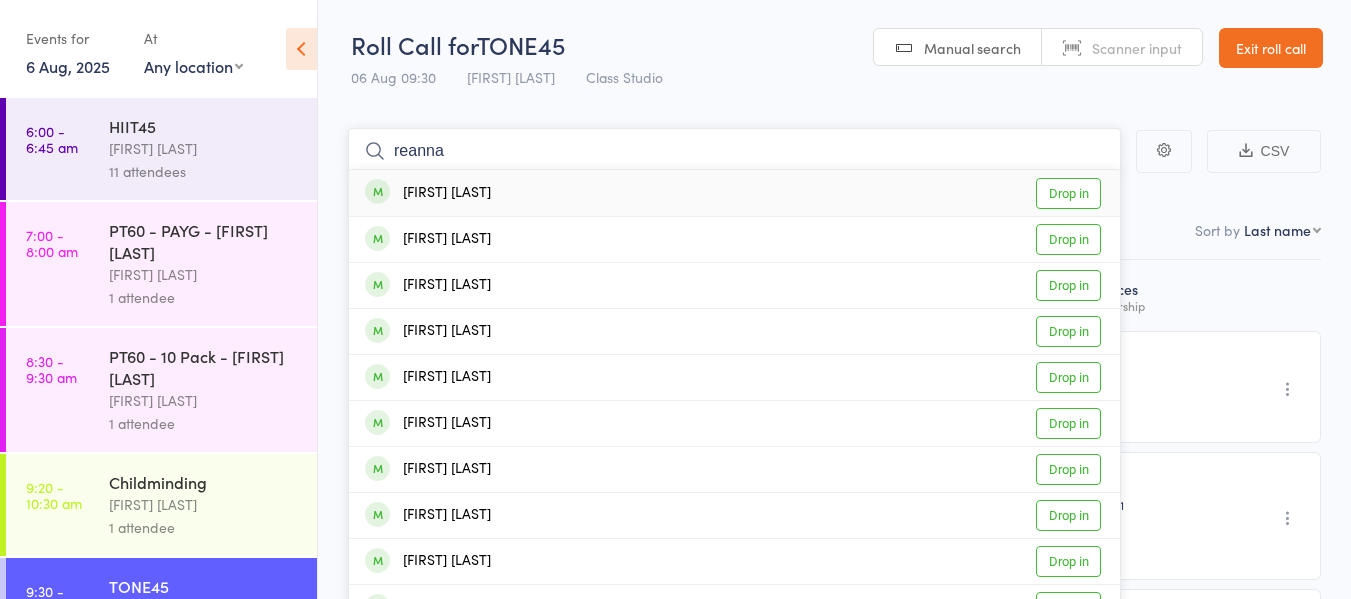 type 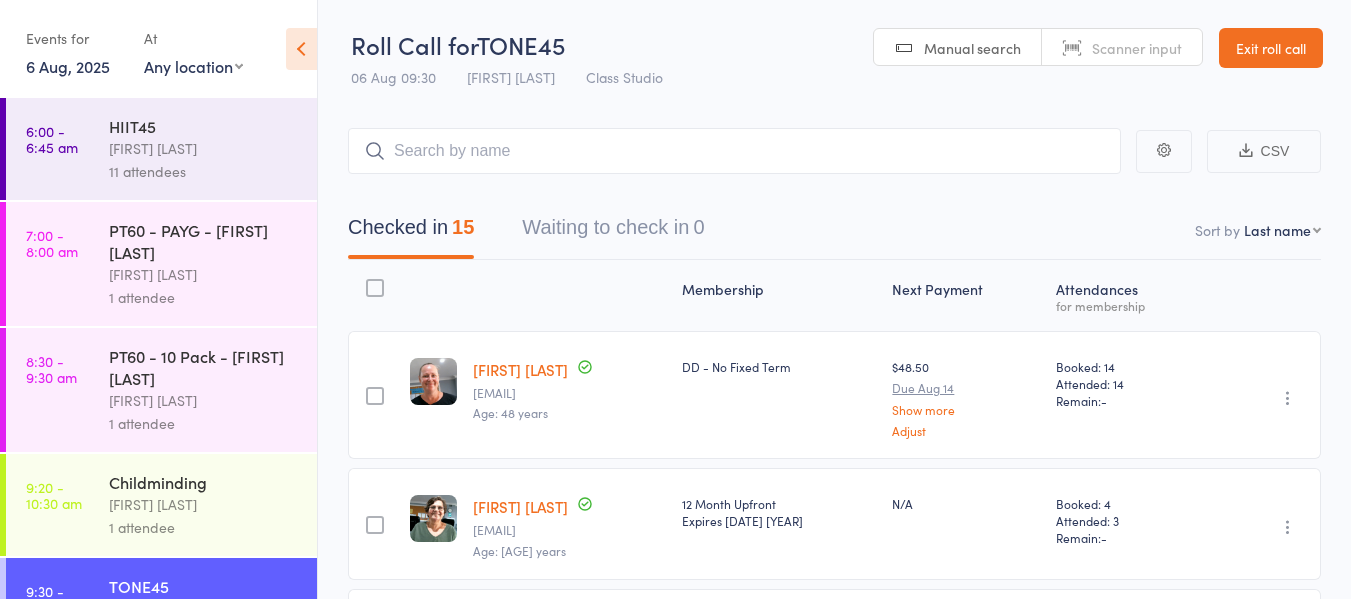 click on "Exit roll call" at bounding box center [1271, 48] 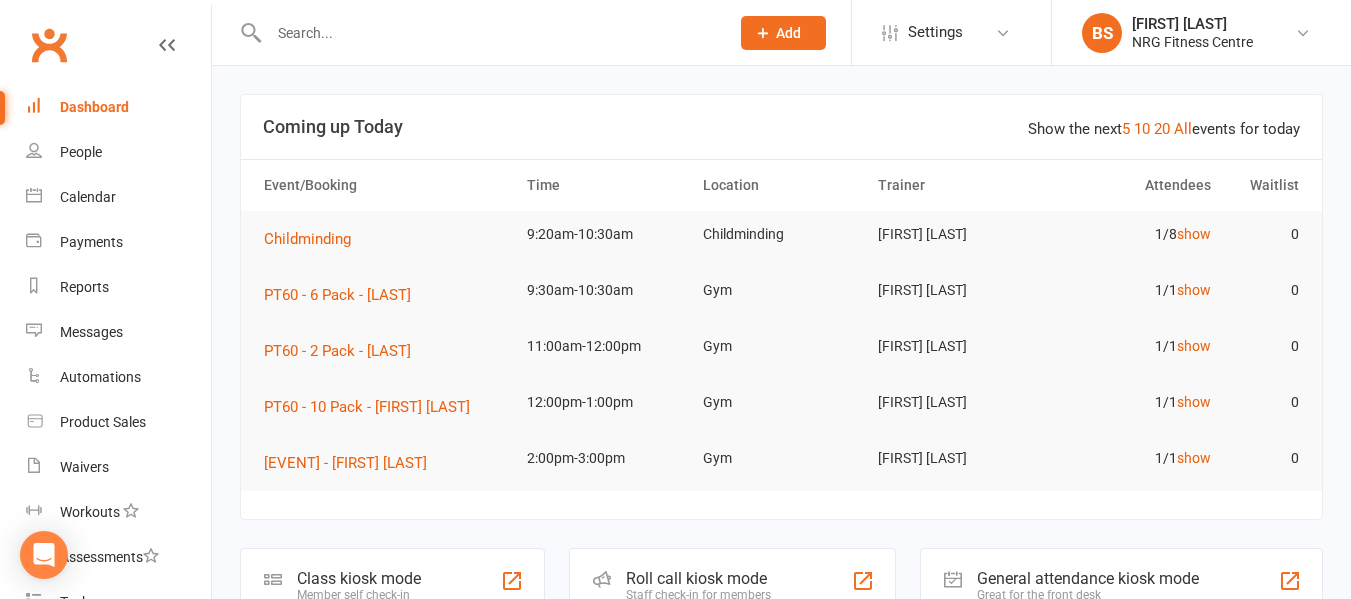 scroll, scrollTop: 0, scrollLeft: 0, axis: both 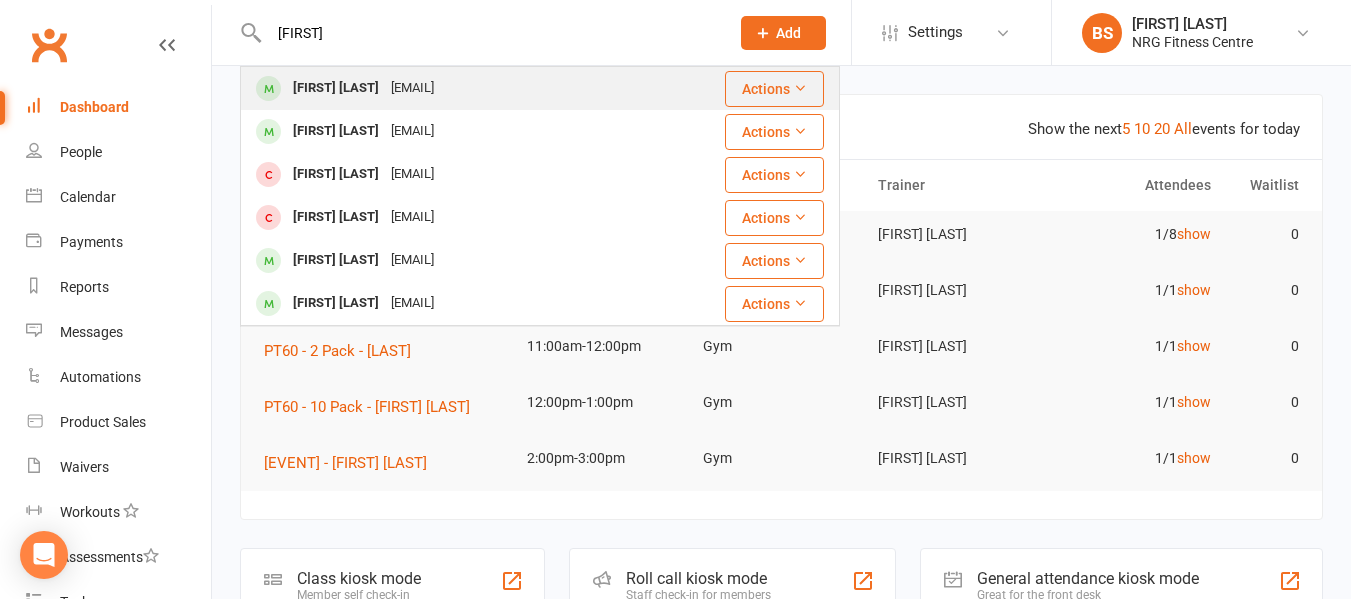 type on "[FIRST]" 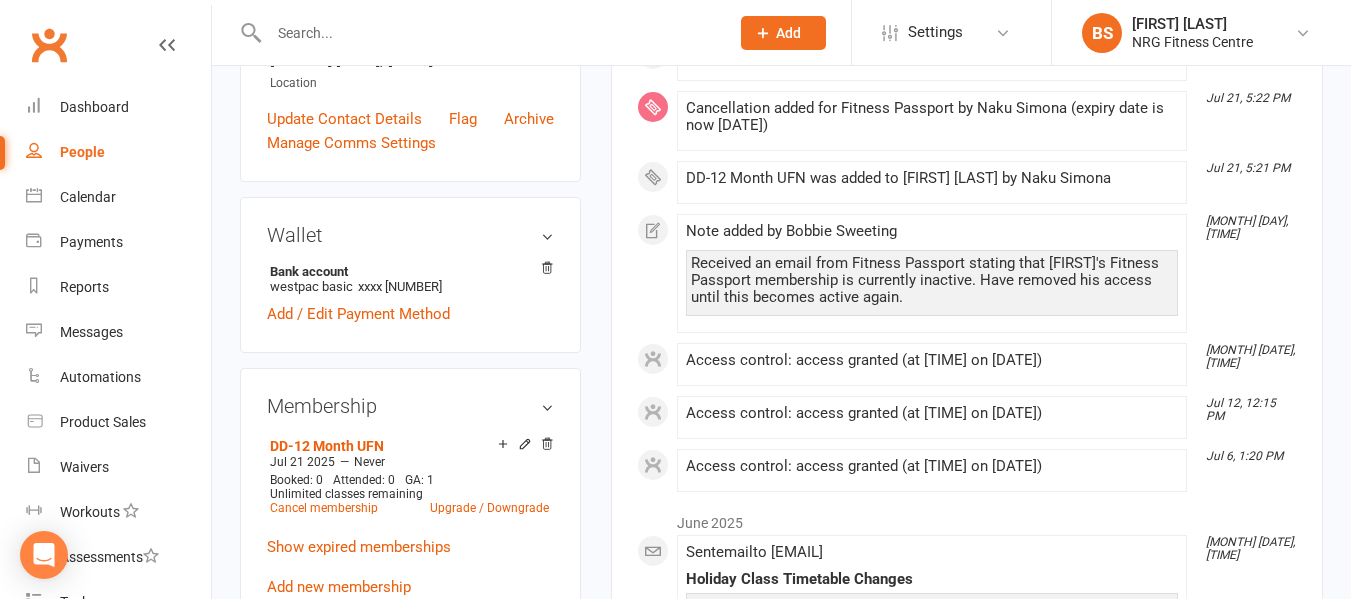 scroll, scrollTop: 800, scrollLeft: 0, axis: vertical 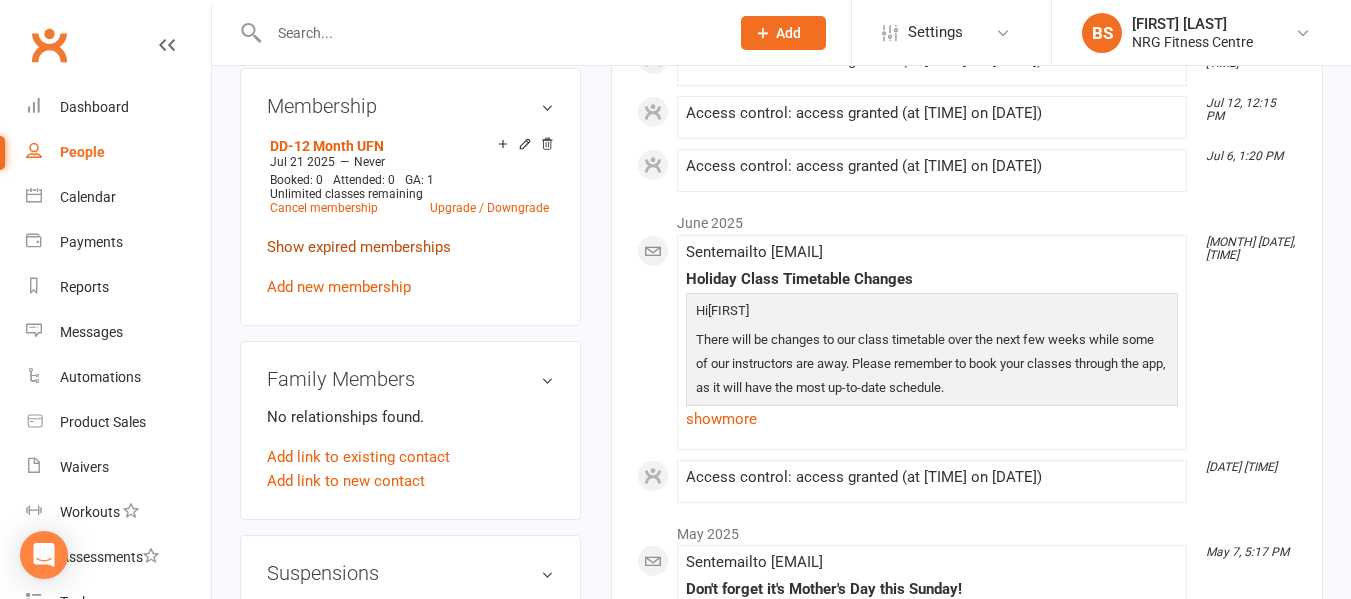 click on "Show expired memberships" at bounding box center [359, 247] 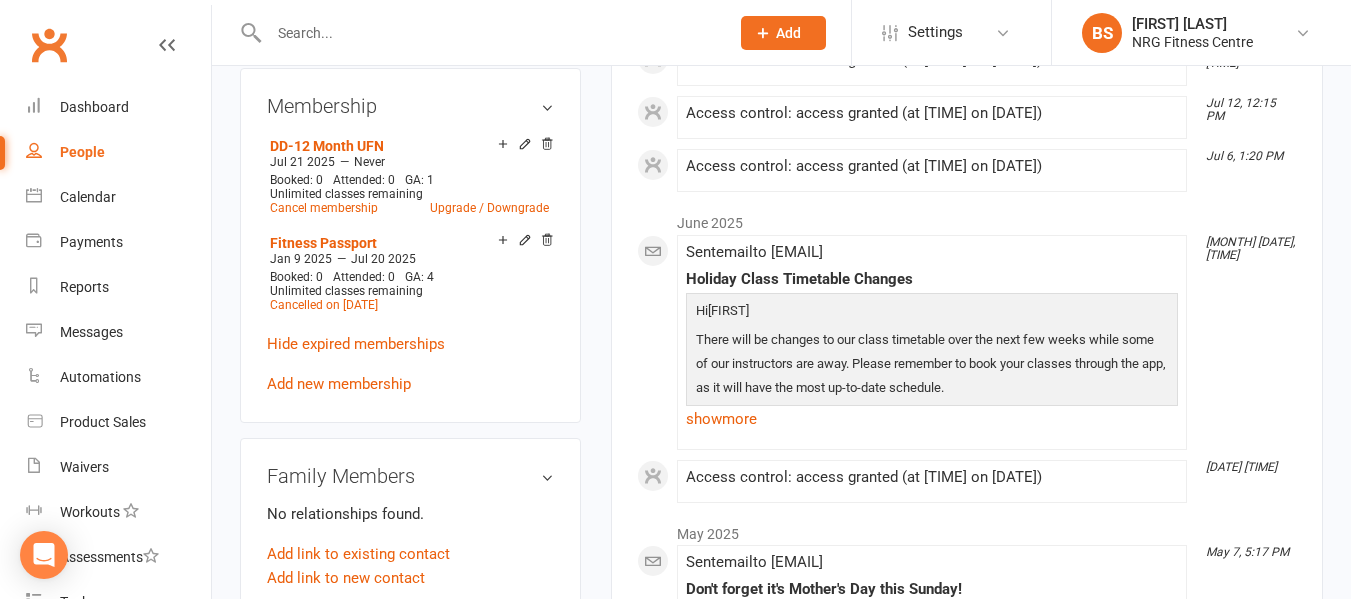 click at bounding box center [477, 32] 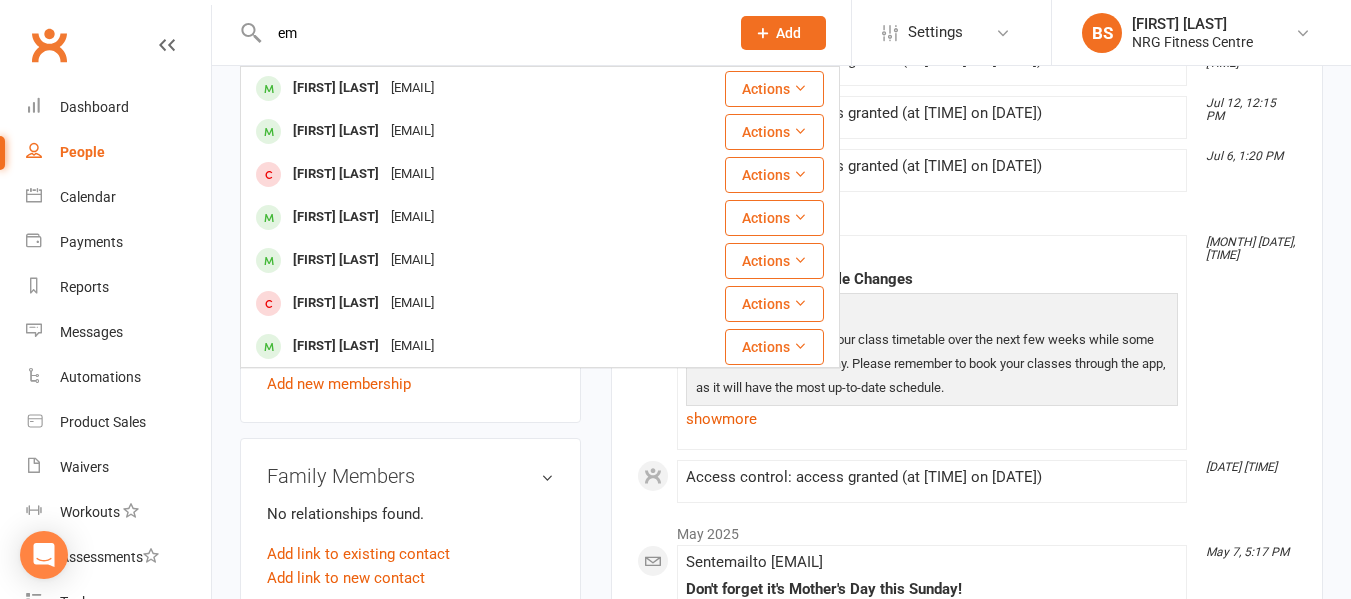 type on "e" 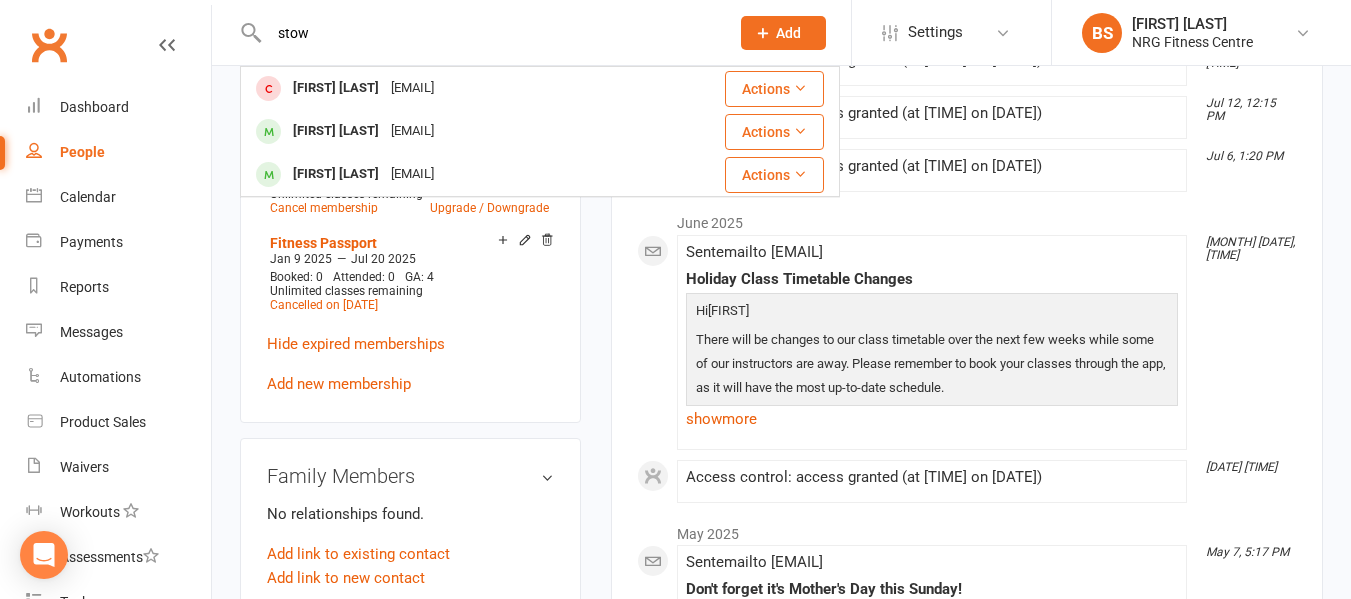 drag, startPoint x: 423, startPoint y: 38, endPoint x: 186, endPoint y: 48, distance: 237.21088 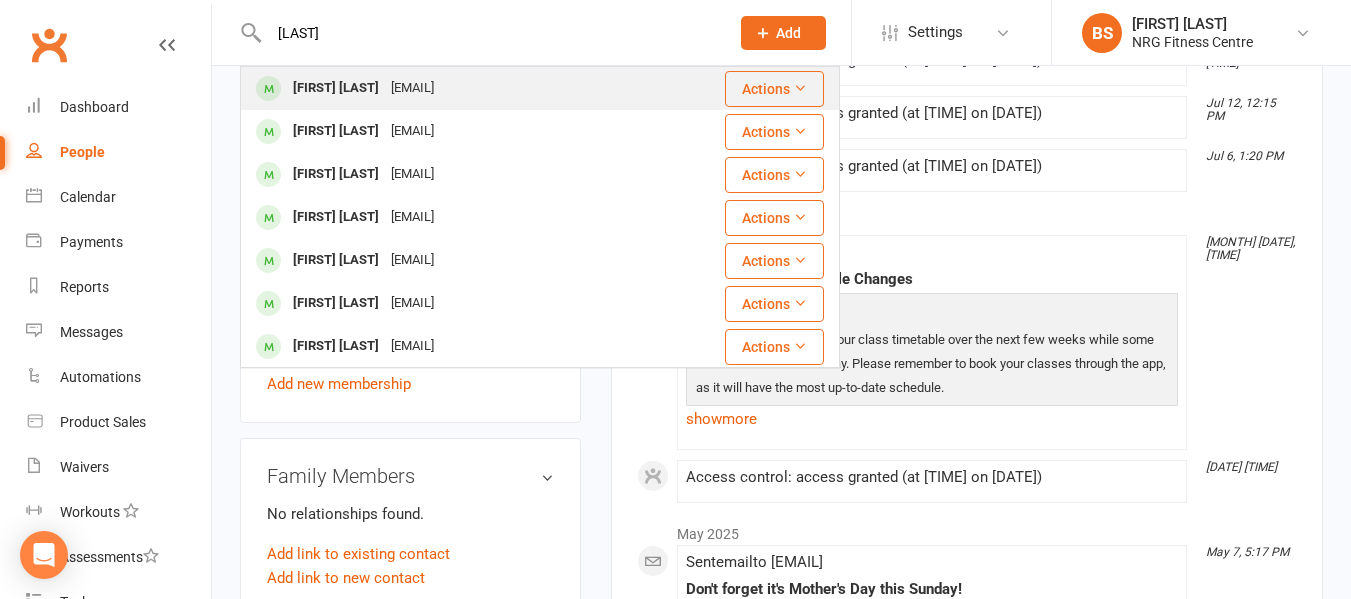 type on "[LAST]" 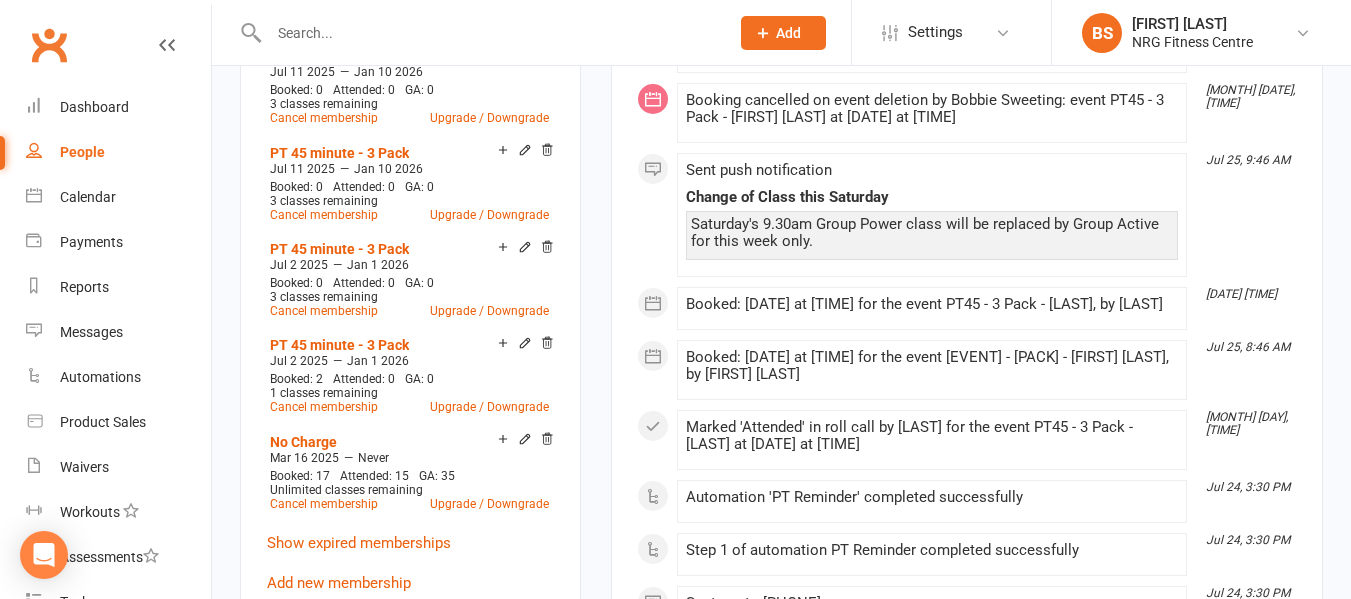 scroll, scrollTop: 1200, scrollLeft: 0, axis: vertical 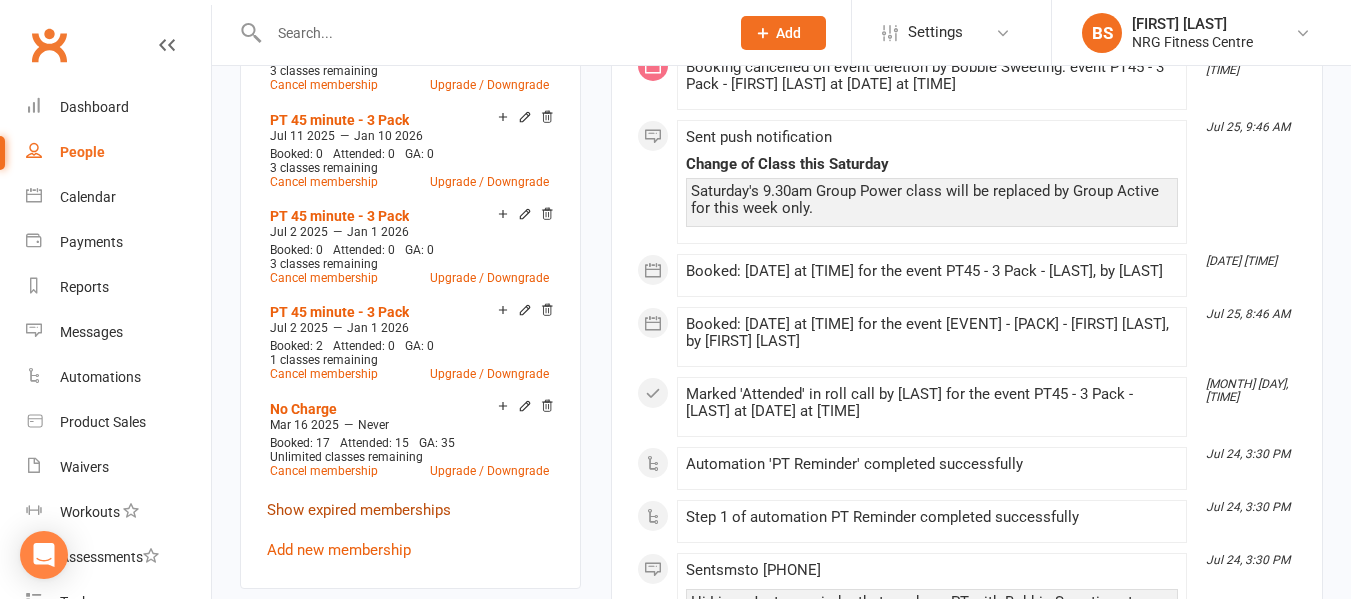 click on "Show expired memberships" at bounding box center [359, 510] 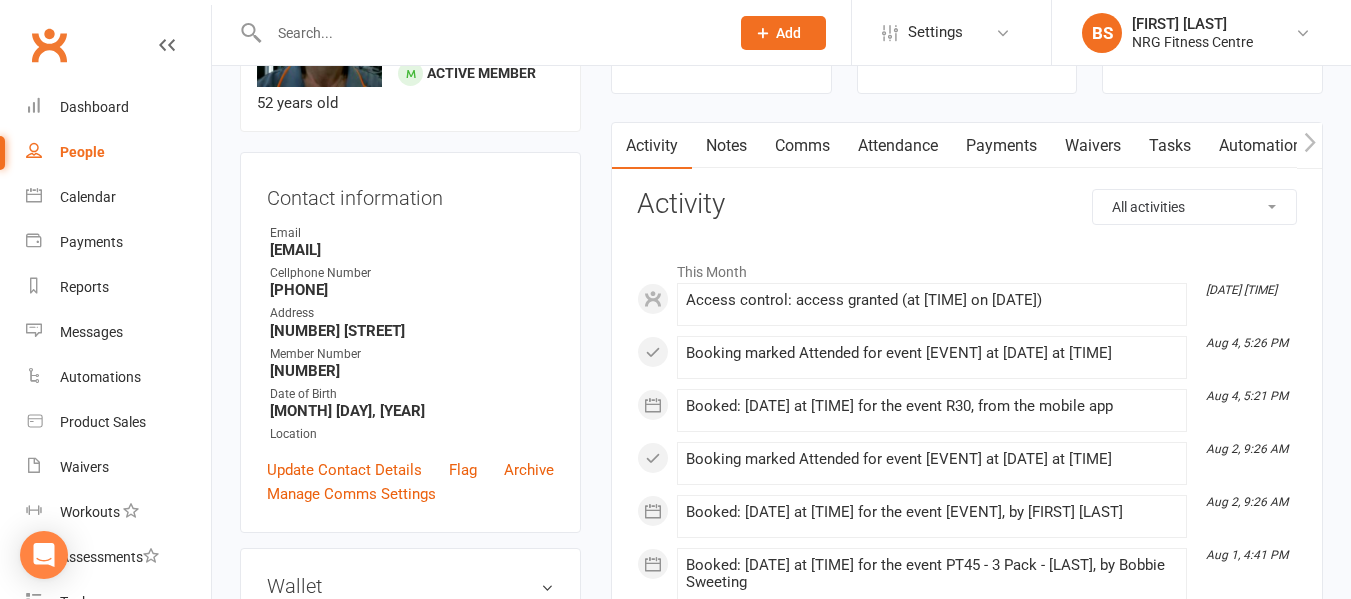 scroll, scrollTop: 0, scrollLeft: 0, axis: both 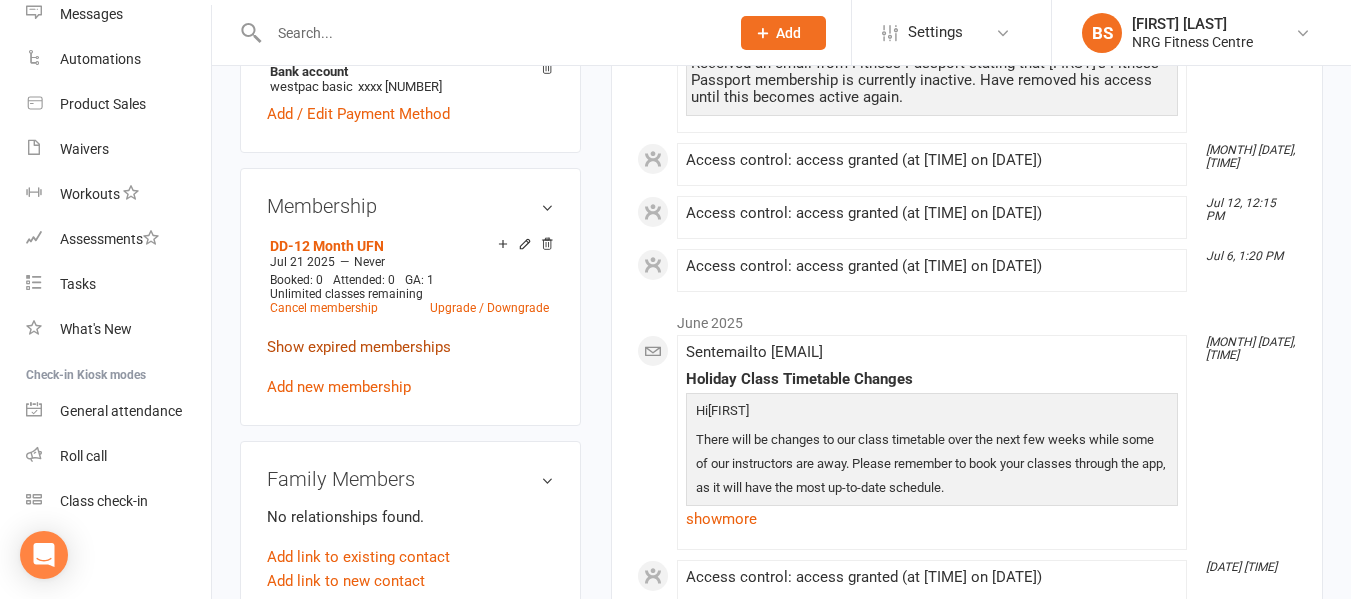 click on "Show expired memberships" at bounding box center [359, 347] 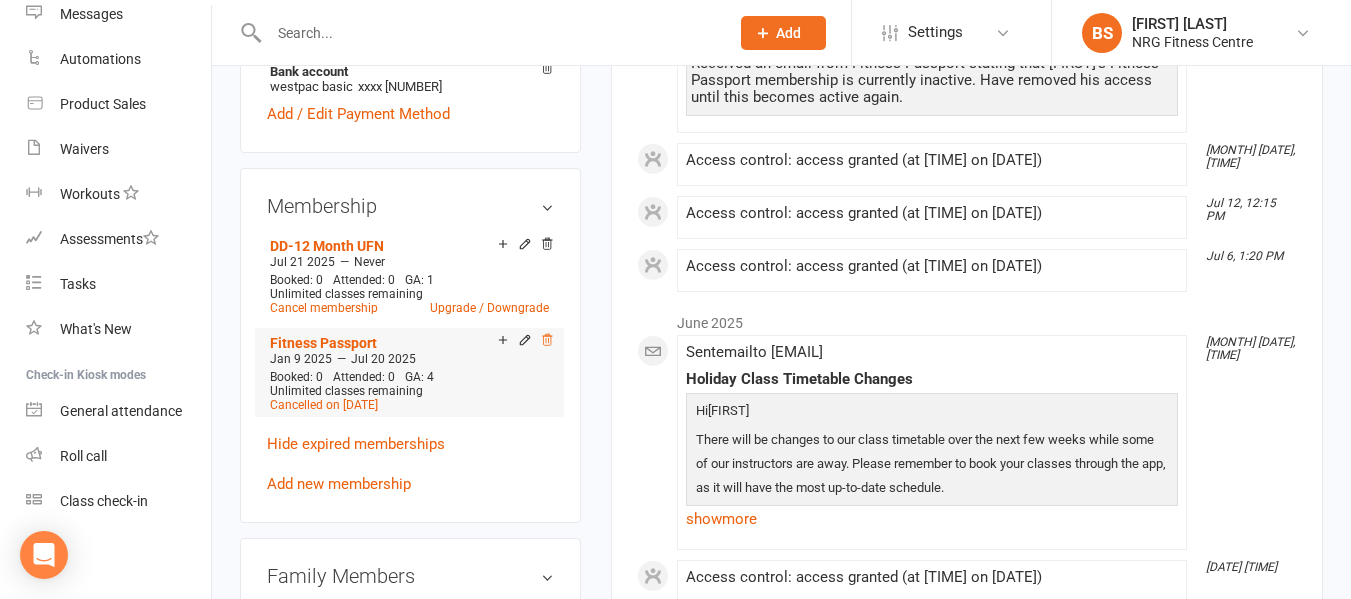 click 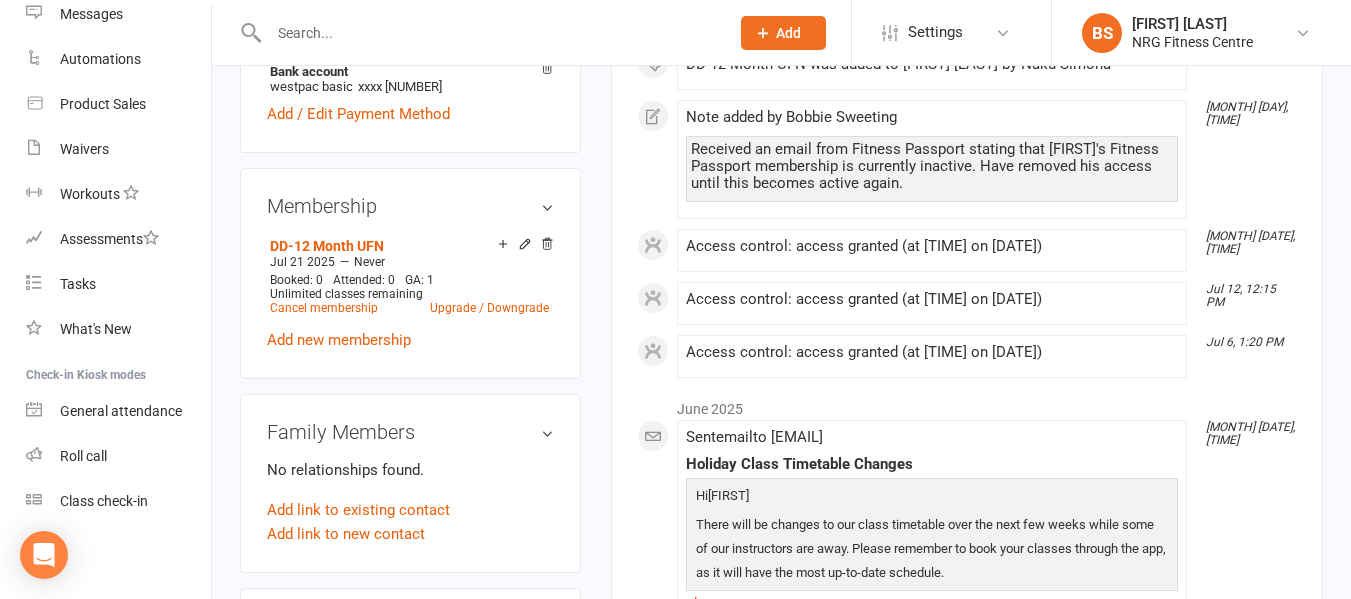 click at bounding box center [489, 33] 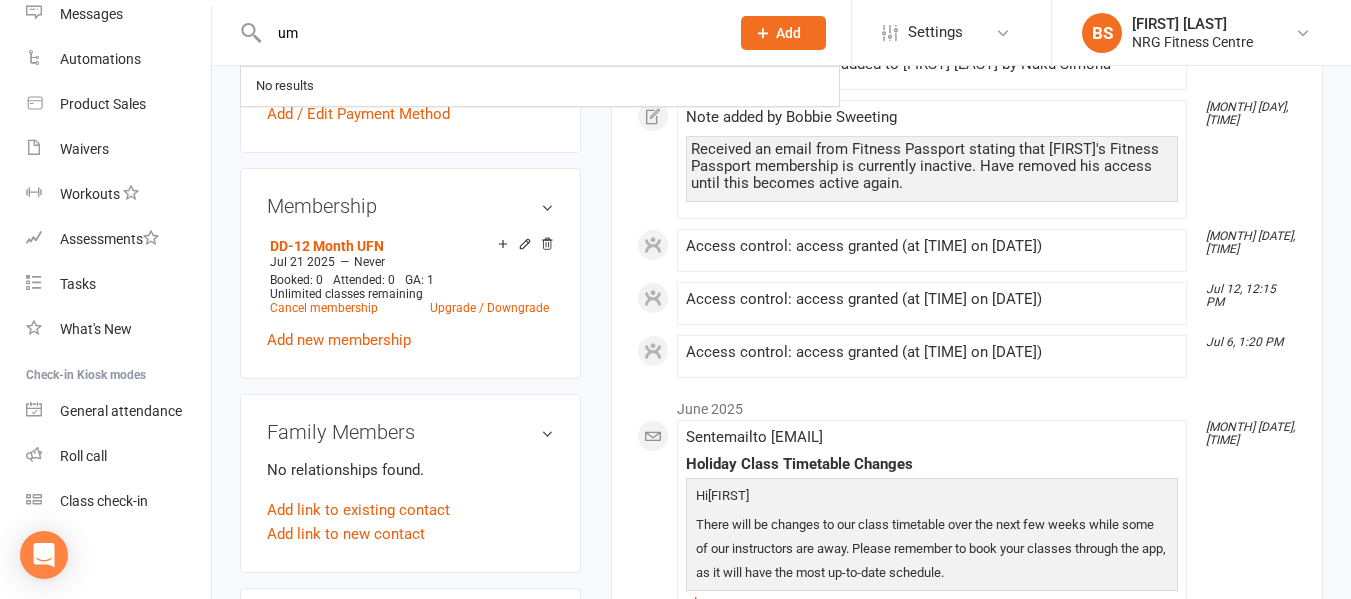 type on "u" 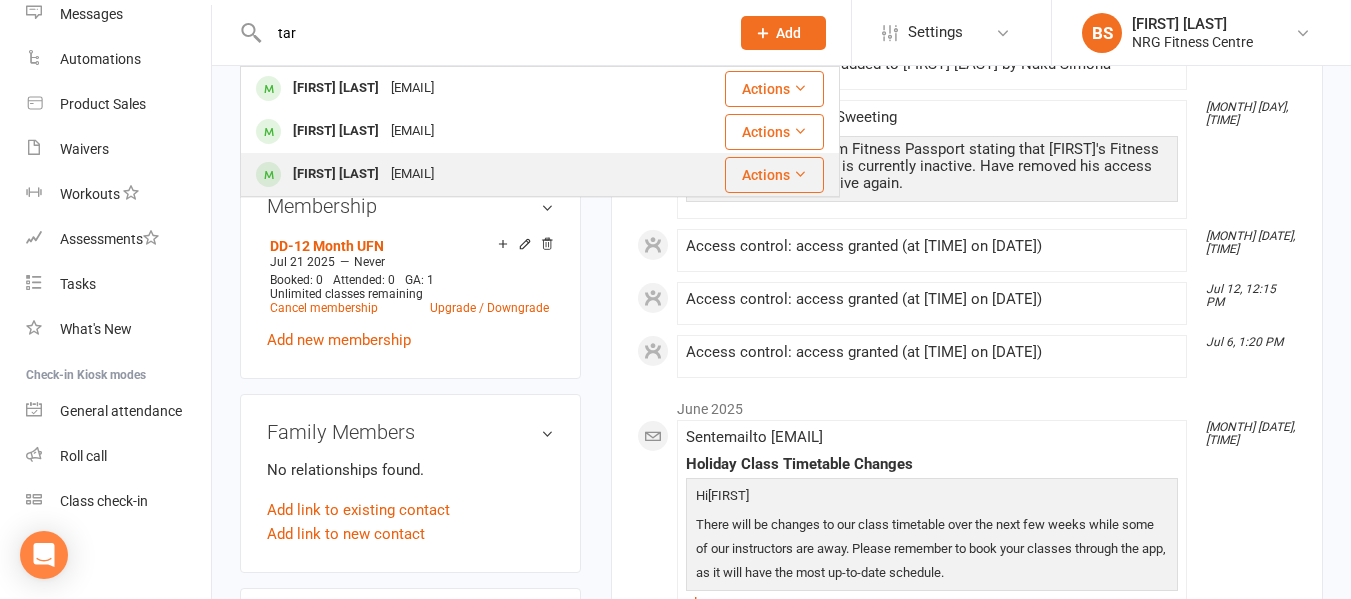 type on "tar" 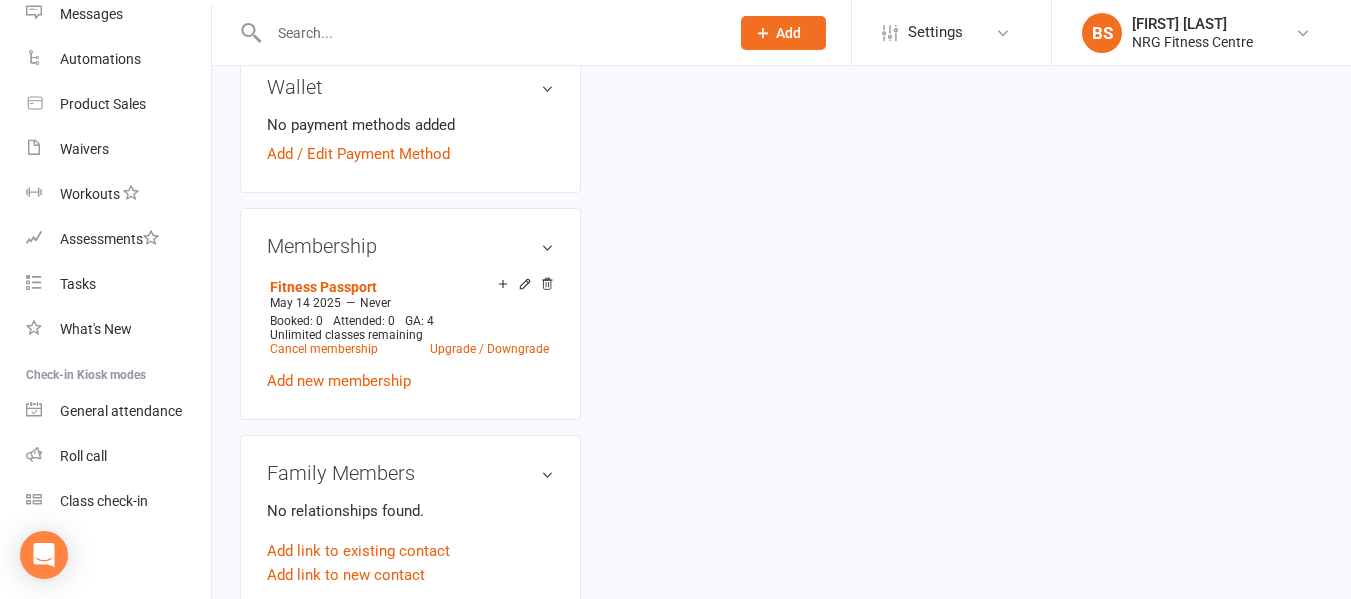 scroll, scrollTop: 0, scrollLeft: 0, axis: both 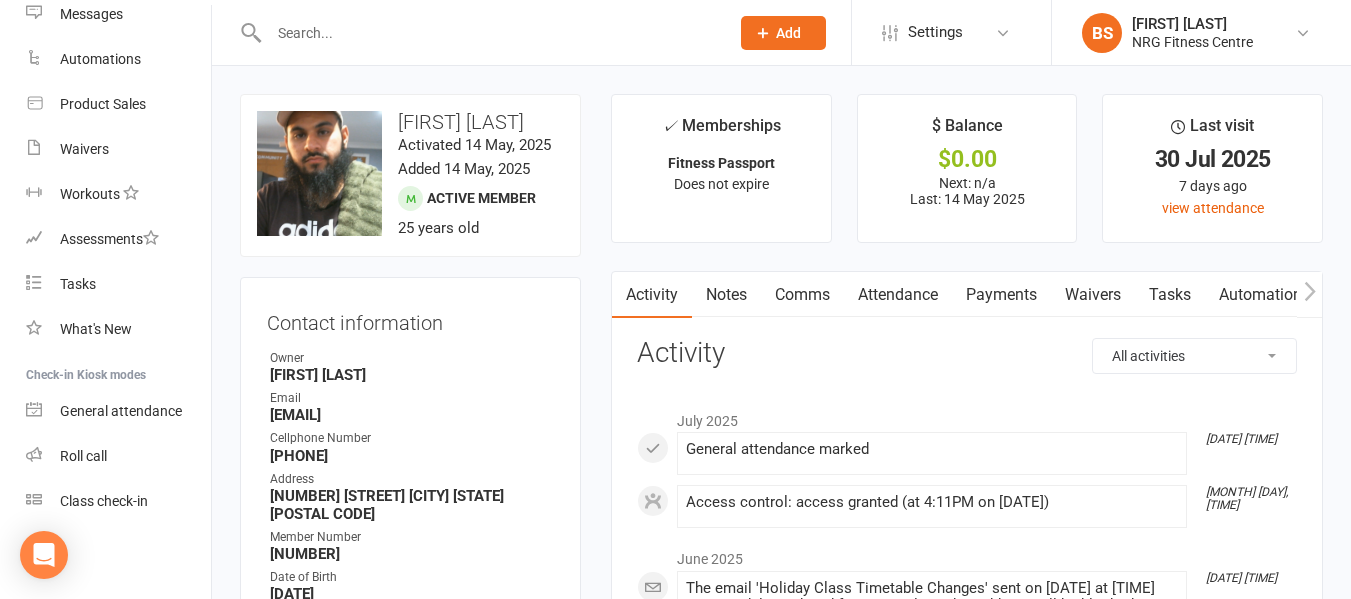 click on "Notes" at bounding box center (726, 295) 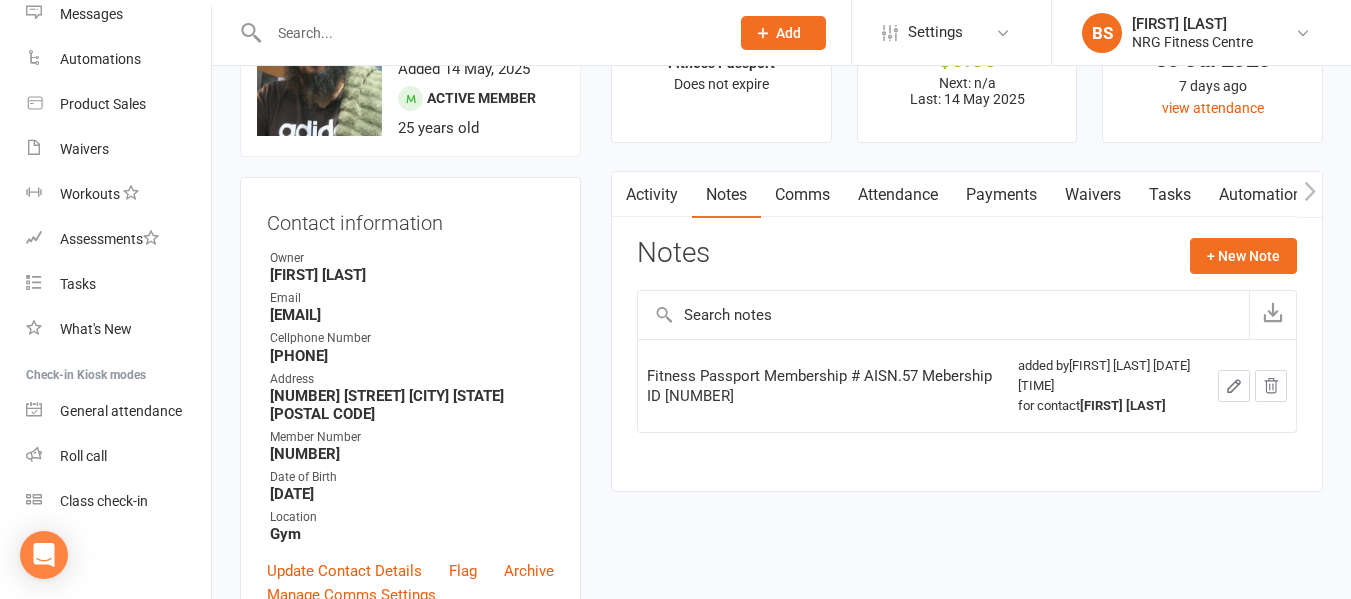 scroll, scrollTop: 0, scrollLeft: 0, axis: both 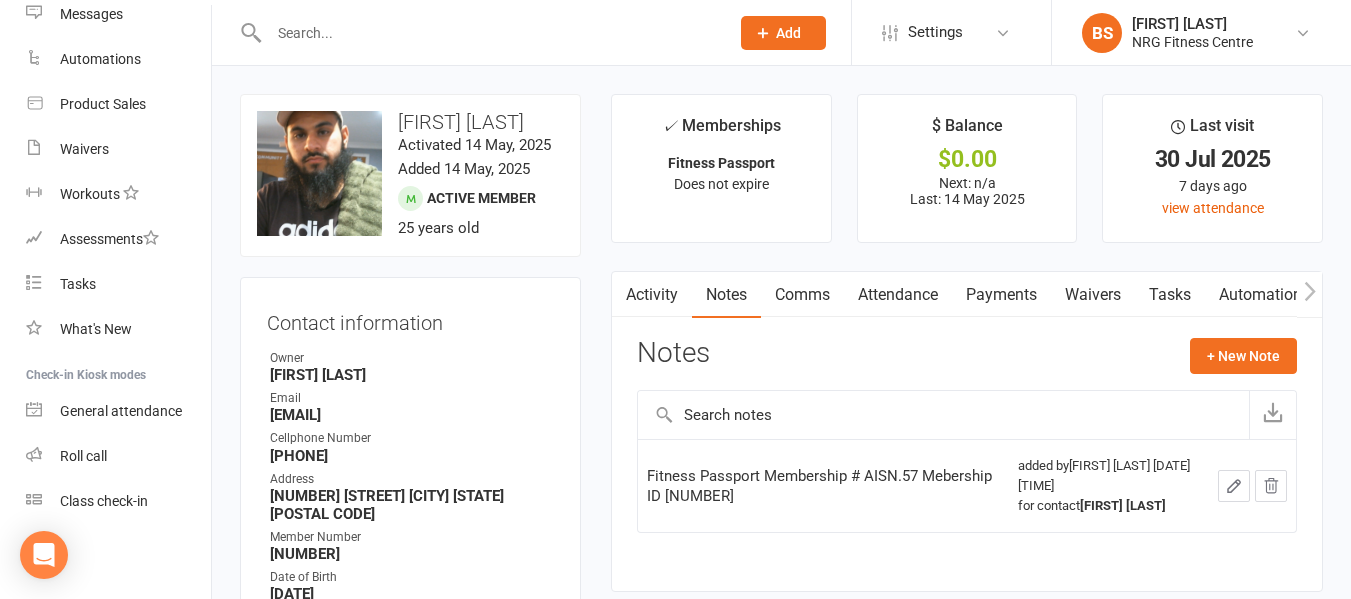 click at bounding box center [489, 33] 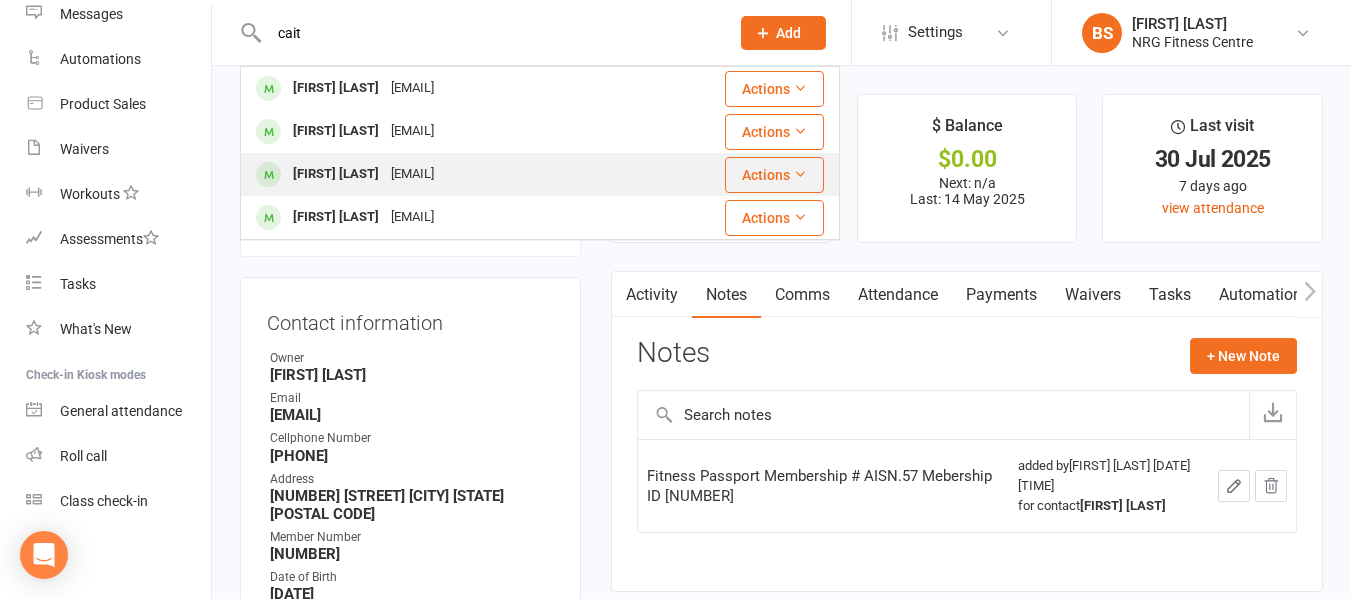 type on "cait" 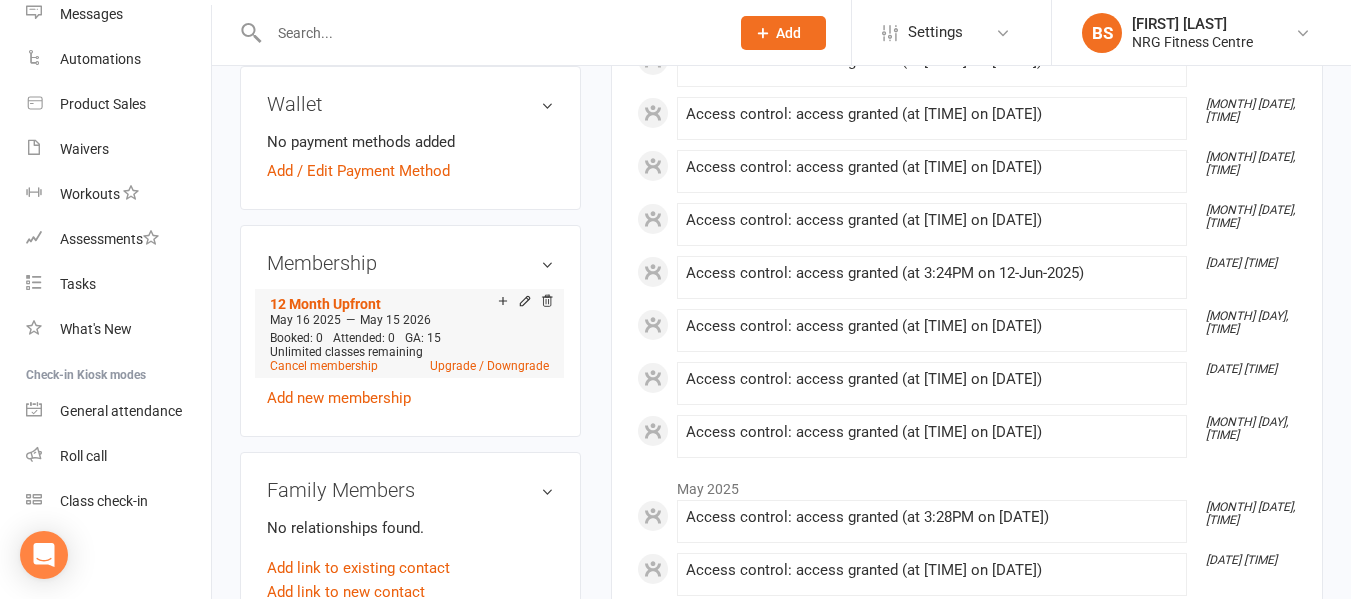 scroll, scrollTop: 700, scrollLeft: 0, axis: vertical 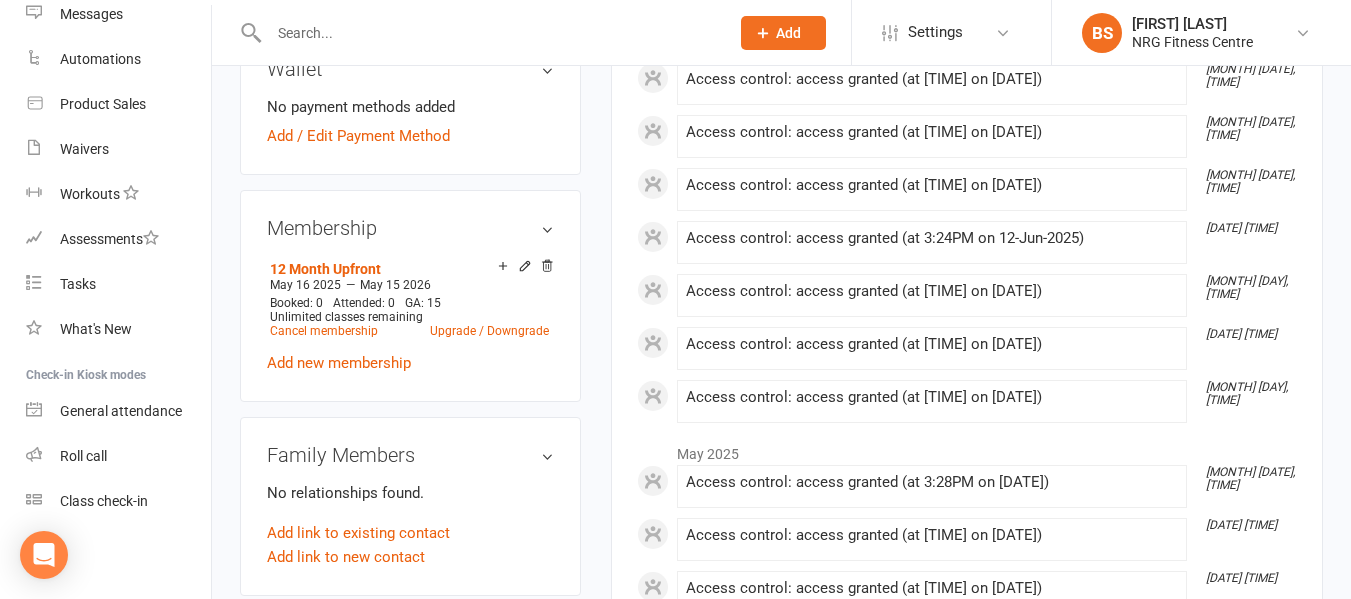 click at bounding box center [489, 33] 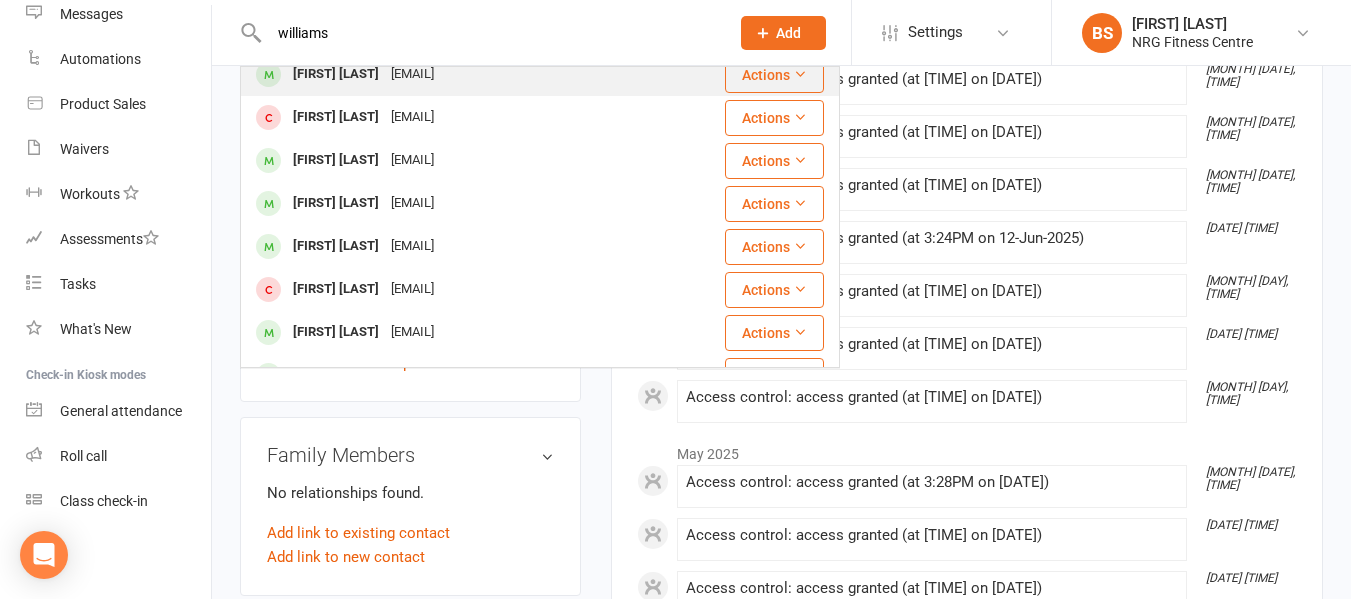 scroll, scrollTop: 200, scrollLeft: 0, axis: vertical 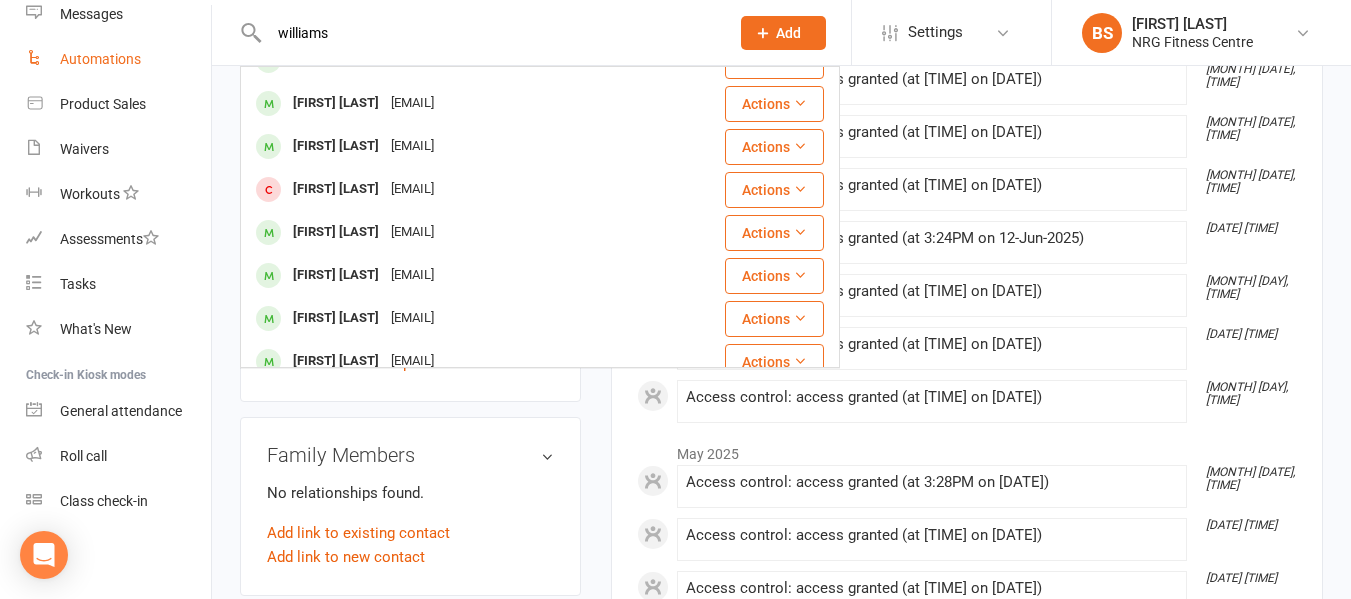drag, startPoint x: 372, startPoint y: 32, endPoint x: 118, endPoint y: 67, distance: 256.4001 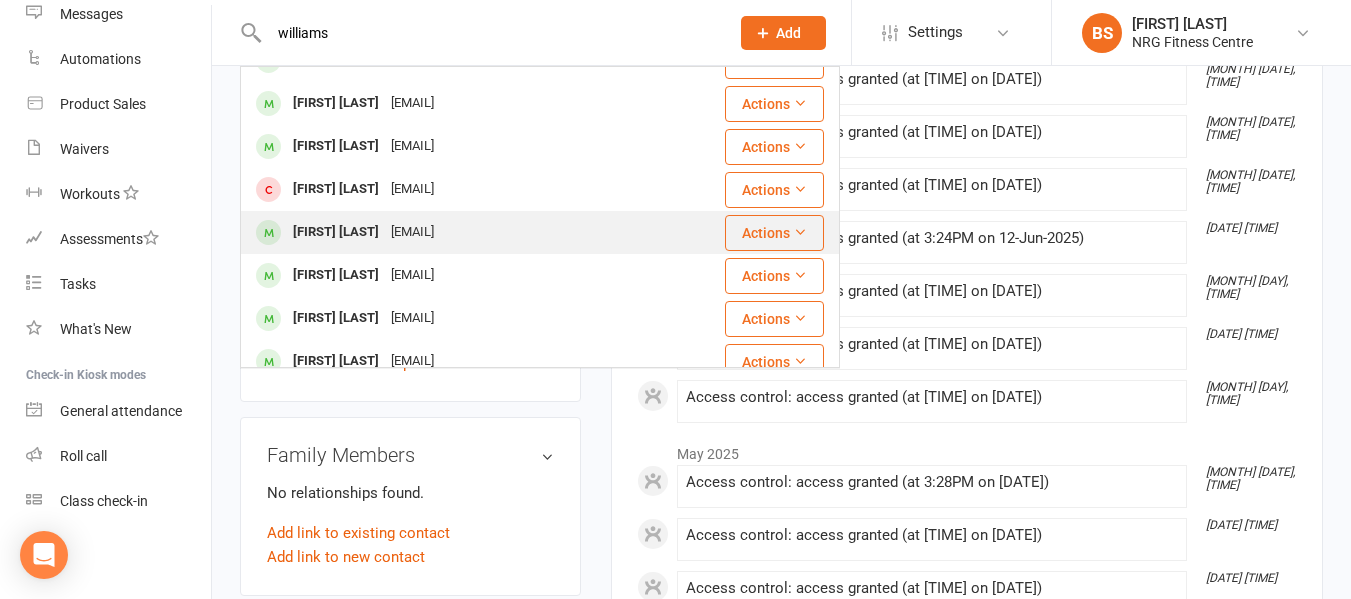 type on "williams" 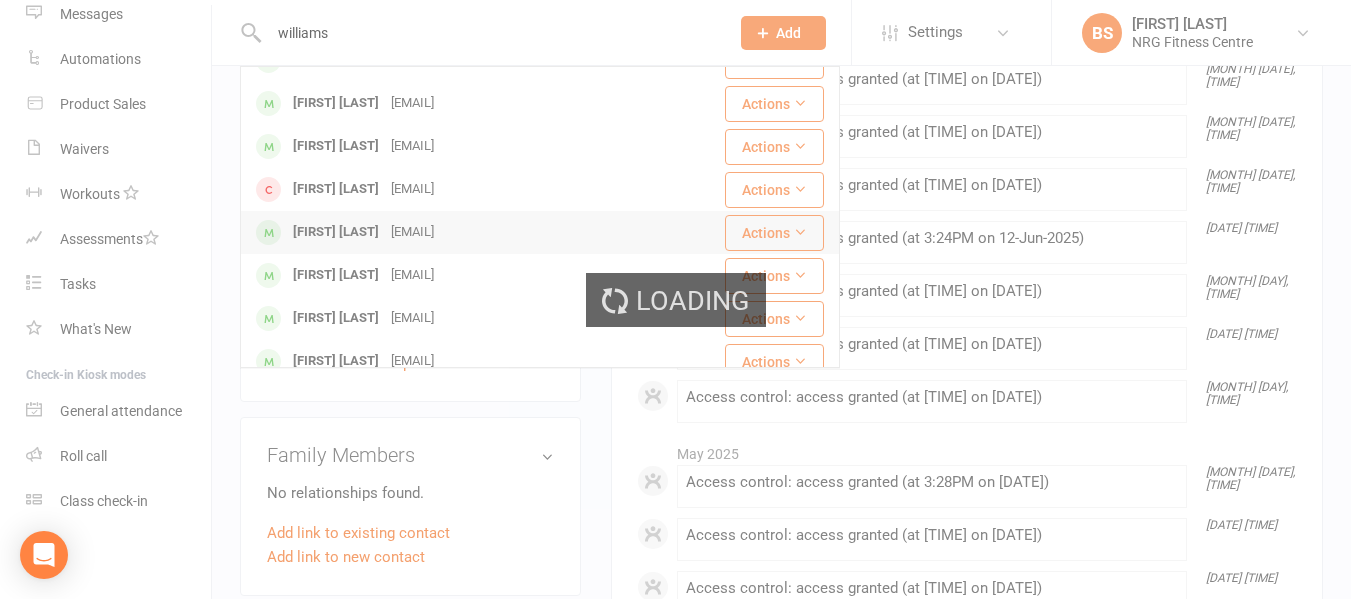 type 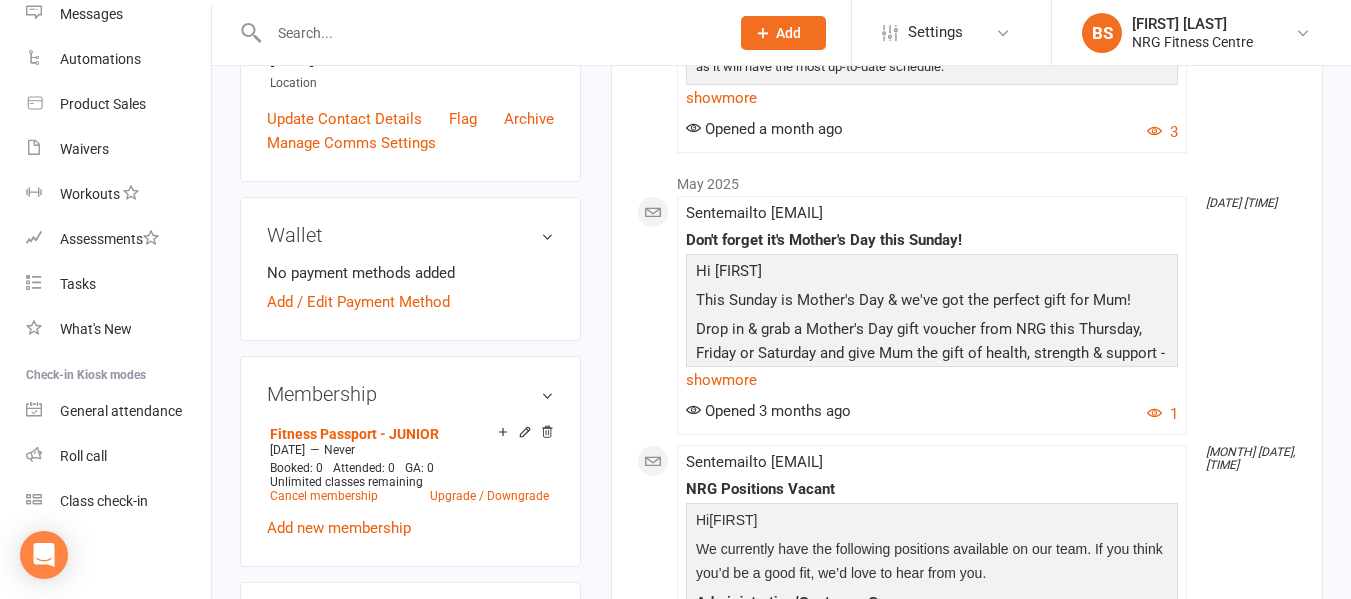 scroll, scrollTop: 600, scrollLeft: 0, axis: vertical 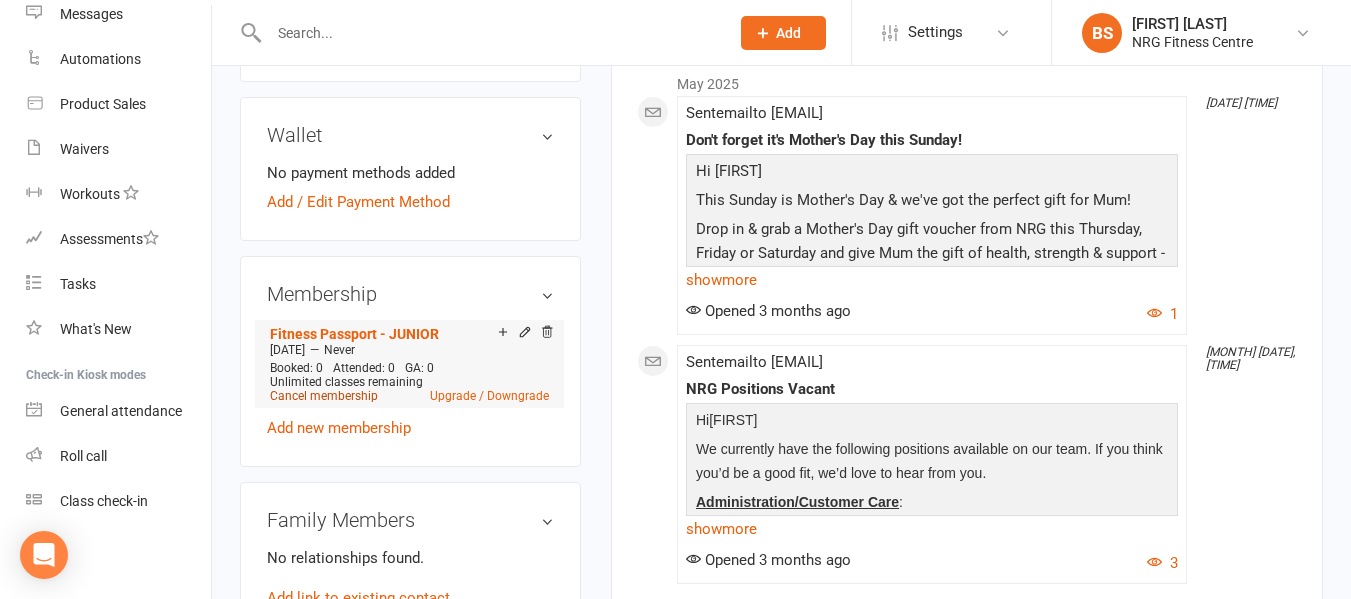 click on "Cancel membership" at bounding box center [324, 396] 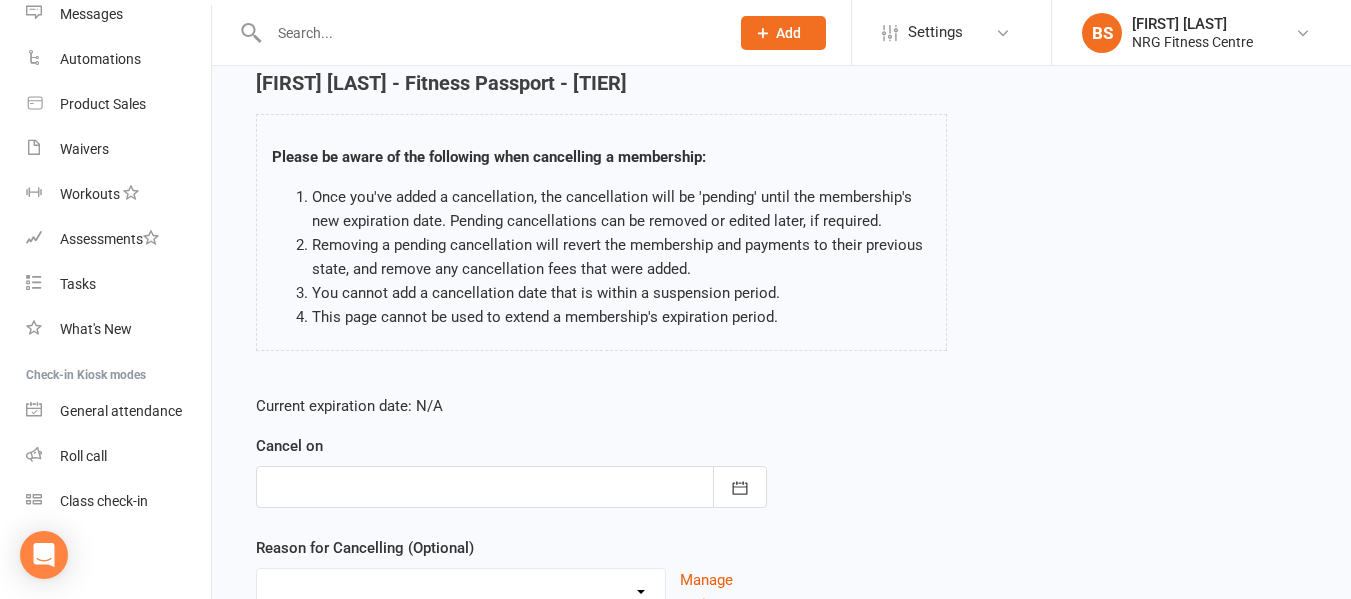 scroll, scrollTop: 200, scrollLeft: 0, axis: vertical 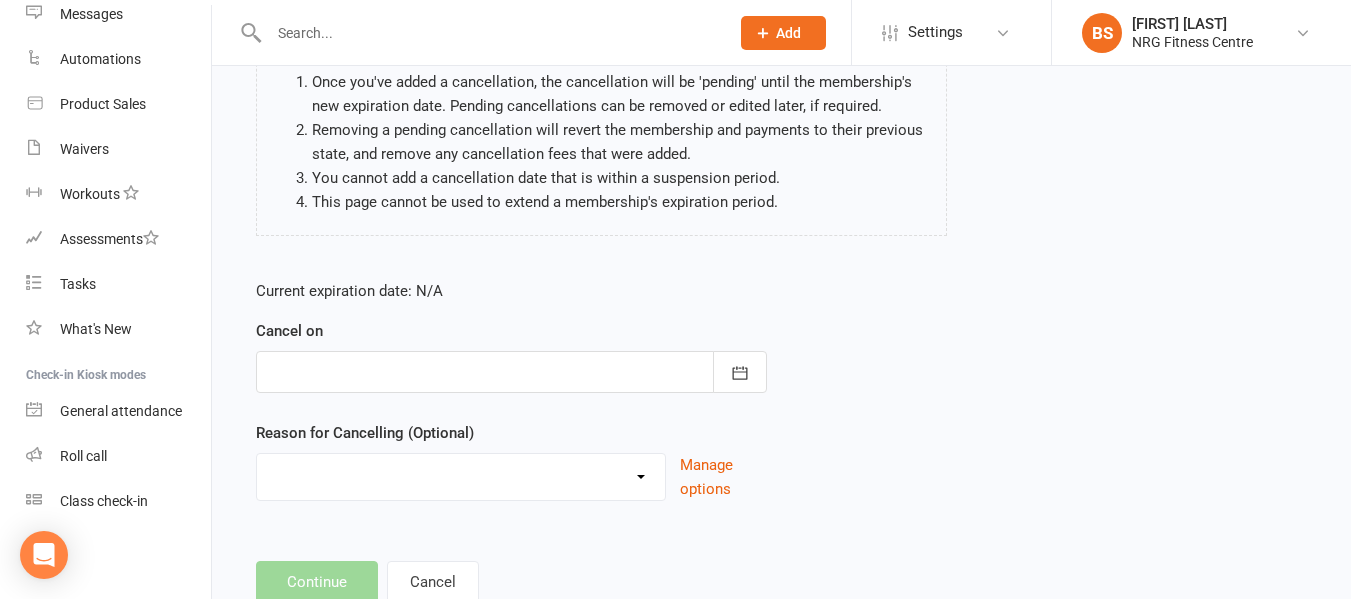 click at bounding box center (511, 372) 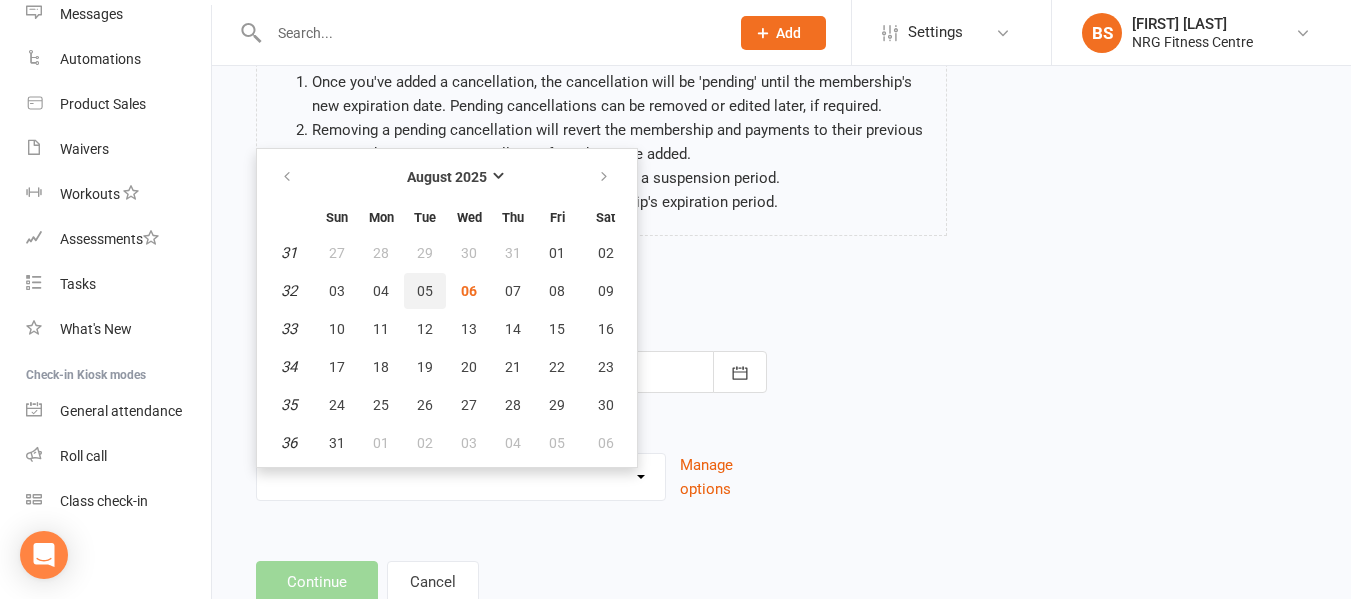 click on "05" at bounding box center [425, 291] 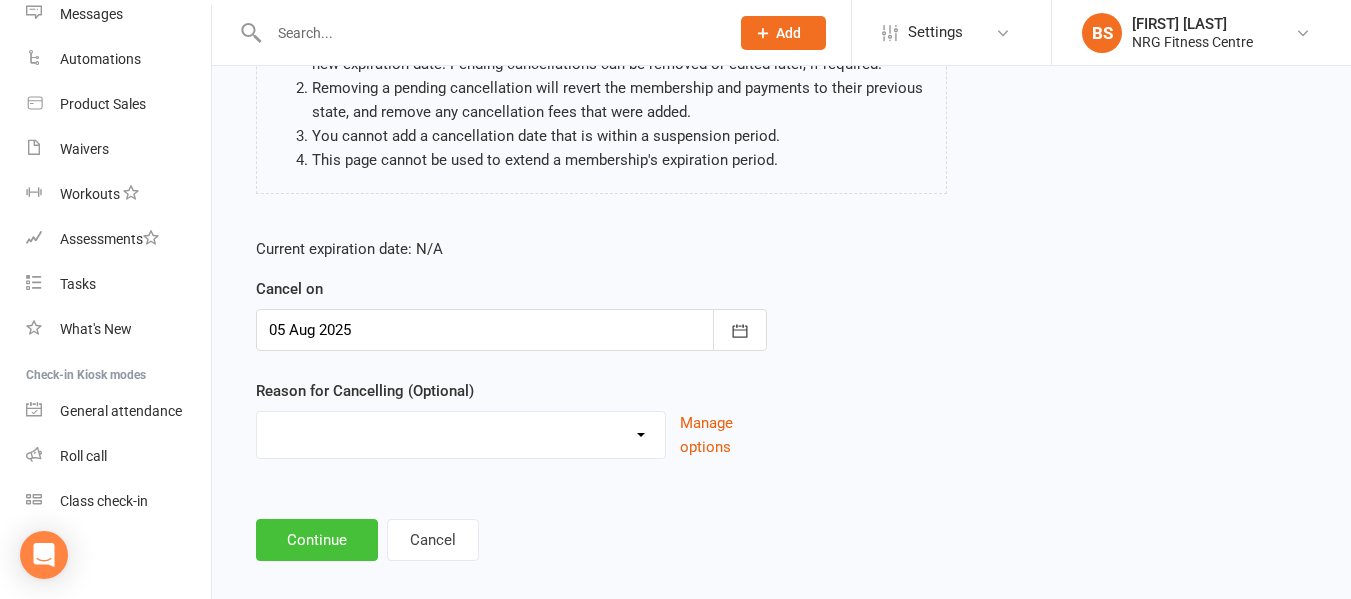scroll, scrollTop: 265, scrollLeft: 0, axis: vertical 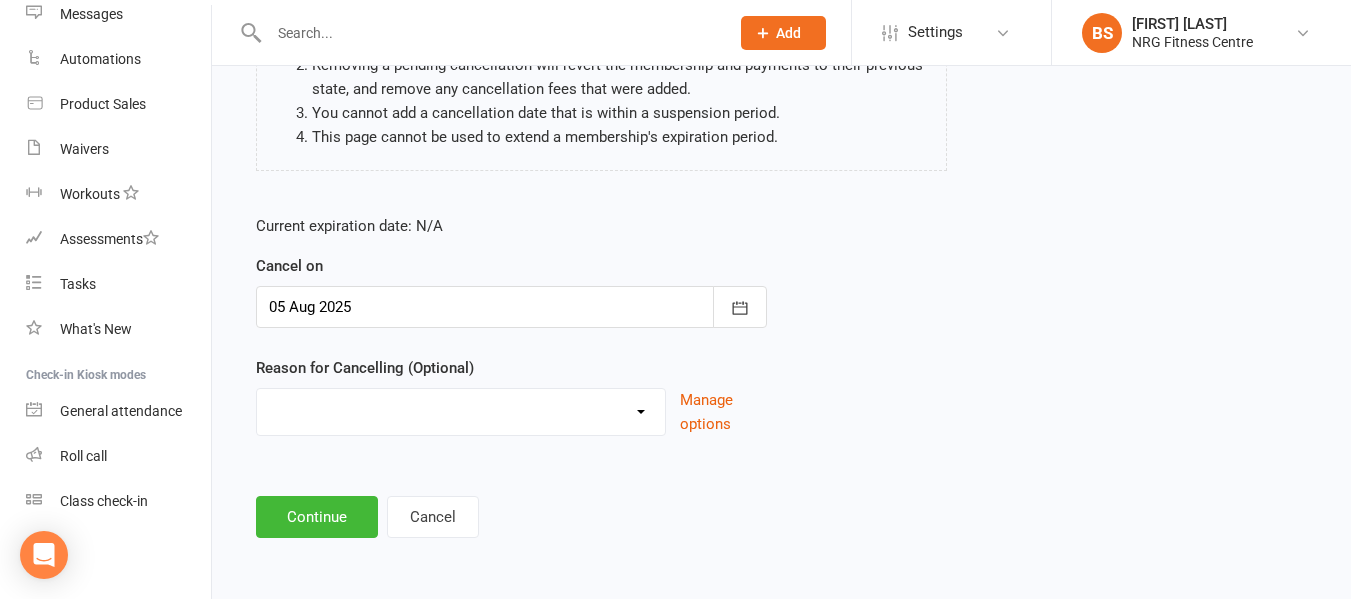 click on "Excessive failed payments Holiday Injury Medical Moving Other reason" at bounding box center (461, 409) 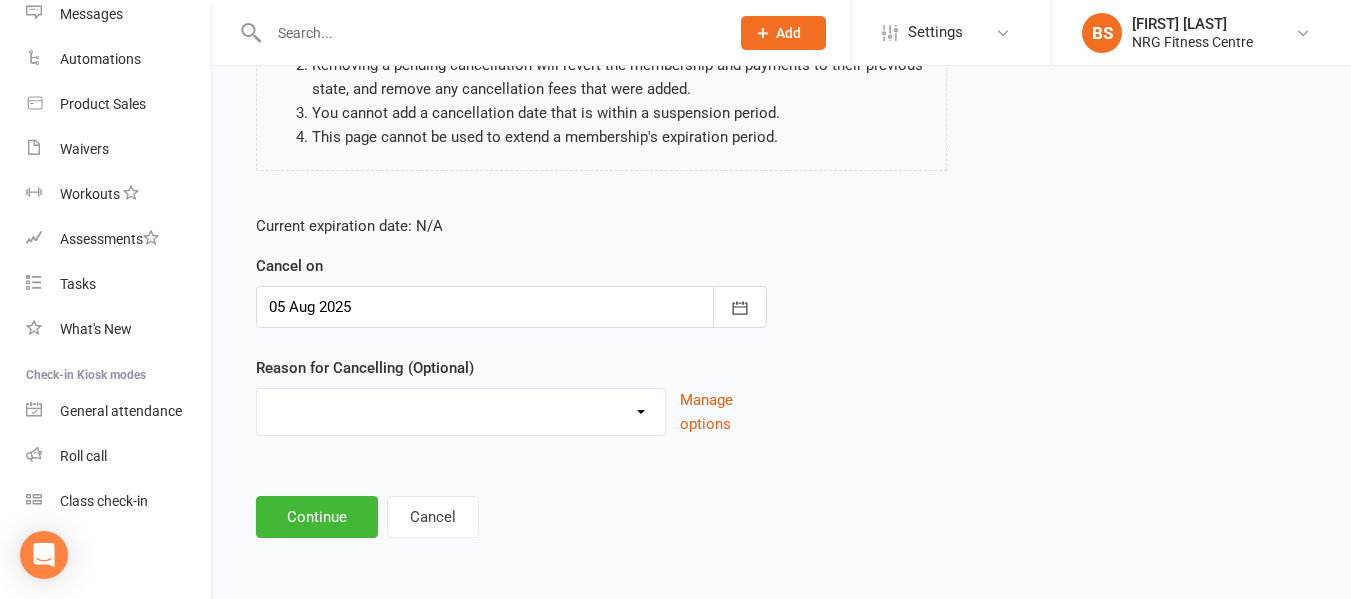 select on "5" 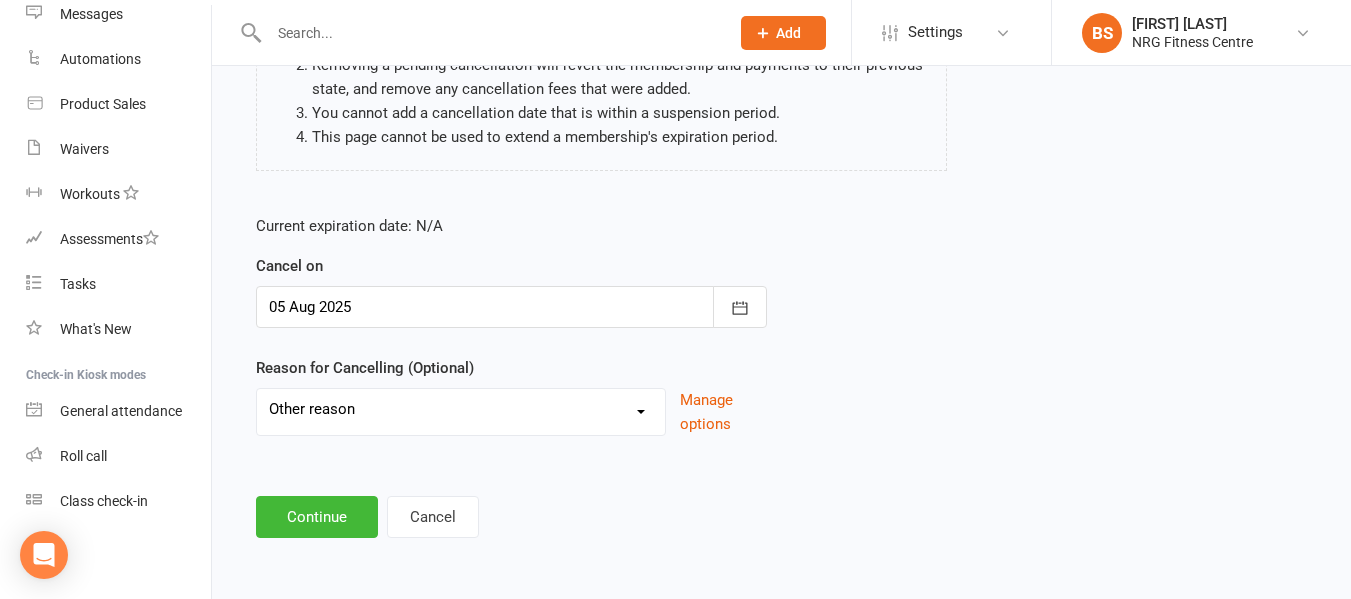click on "Excessive failed payments Holiday Injury Medical Moving Other reason" at bounding box center [461, 409] 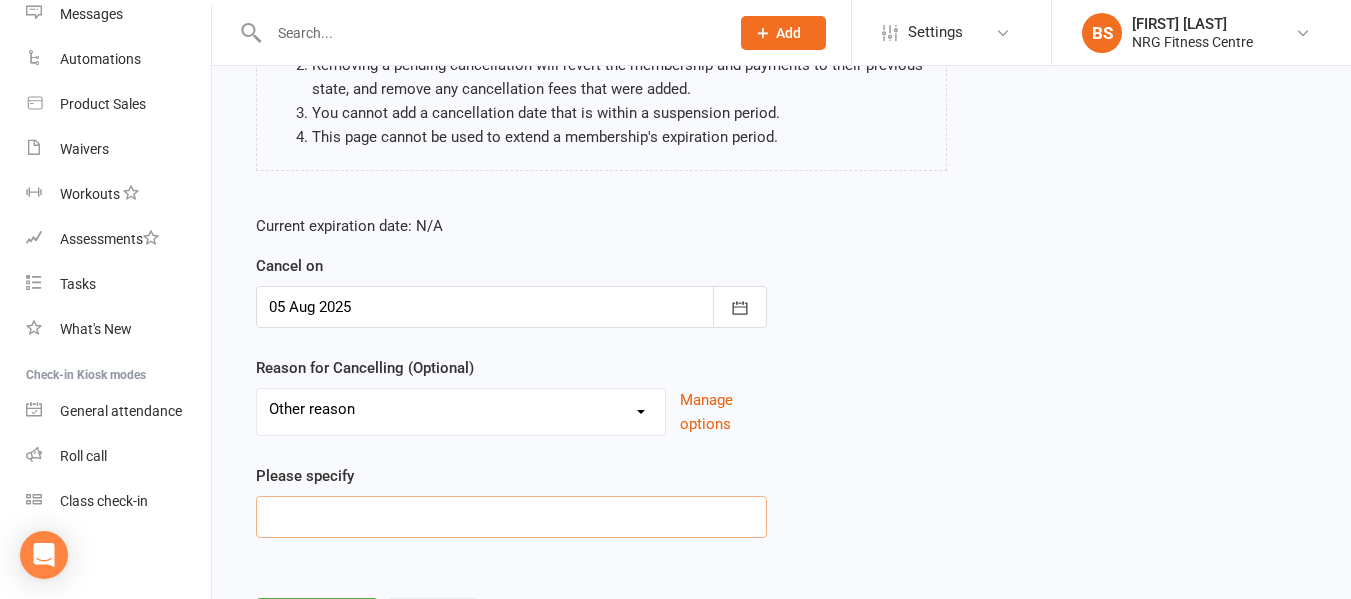 click at bounding box center (511, 517) 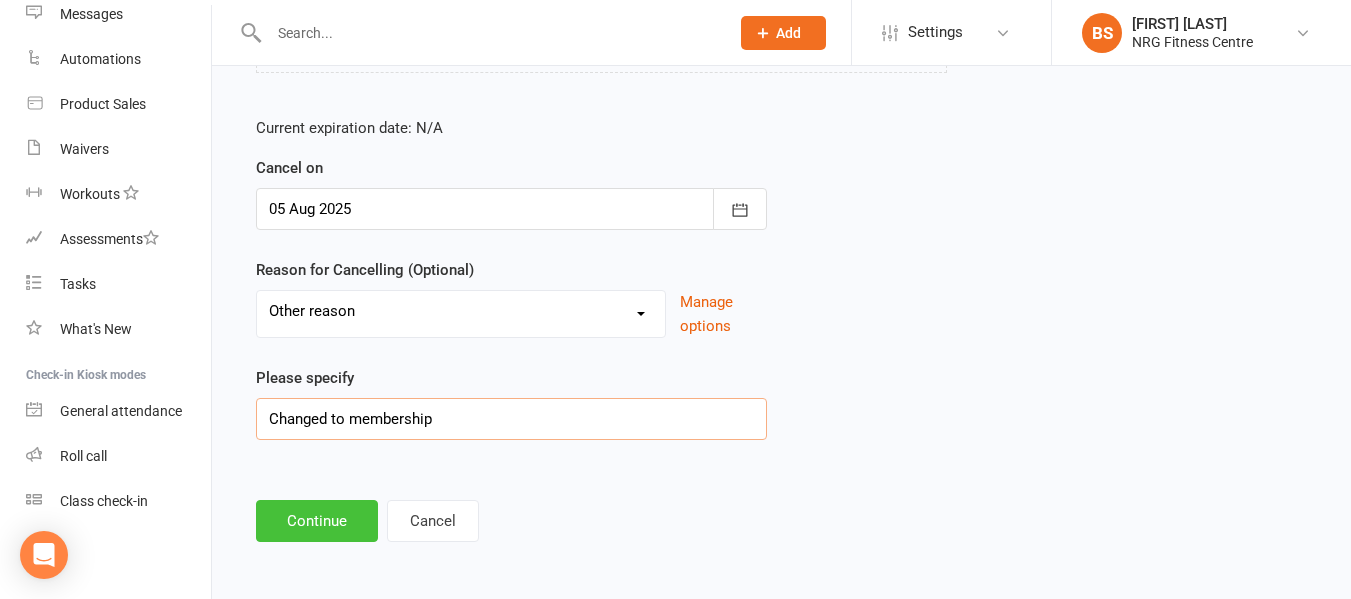 scroll, scrollTop: 367, scrollLeft: 0, axis: vertical 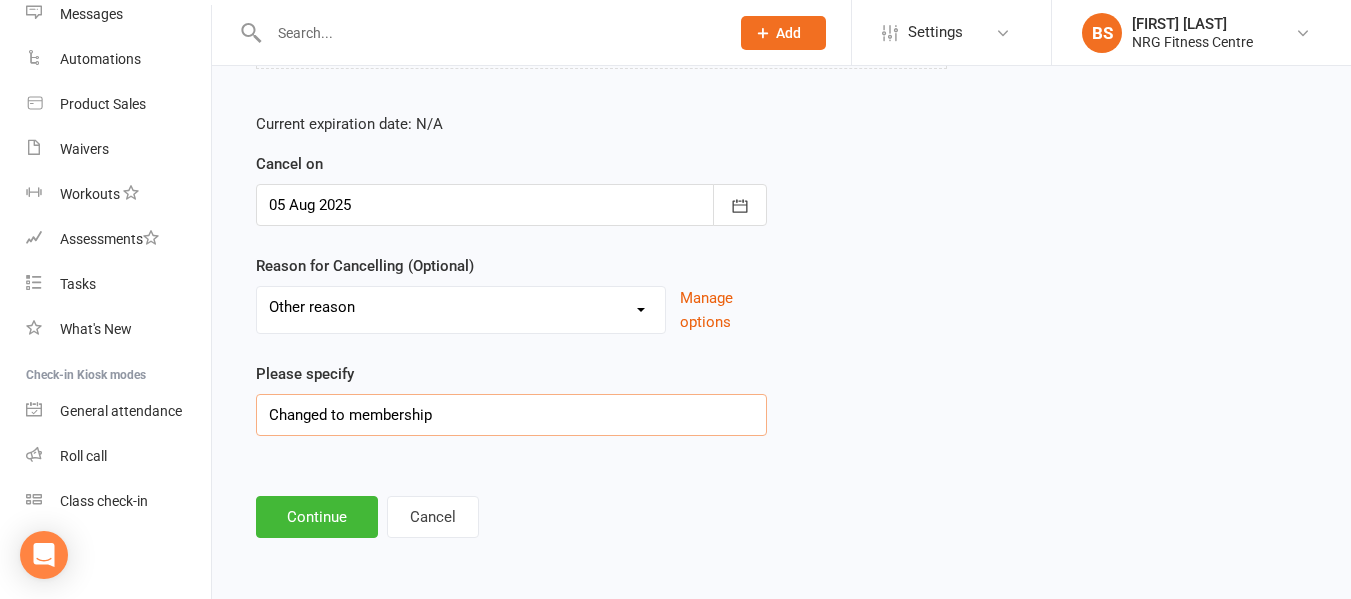 type on "Changed to membership" 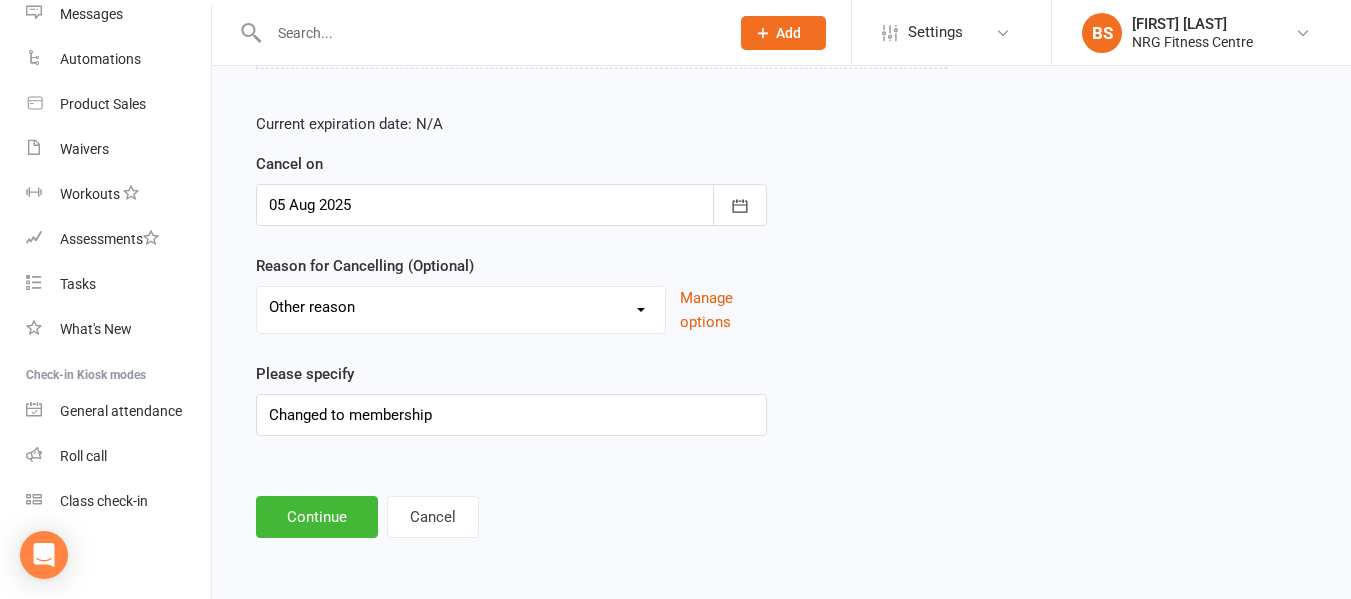click on "Cancel Membership [FIRST] [LAST] - Fitness Passport - [TIER] Please be aware of the following when cancelling a membership: Once you've added a cancellation, the cancellation will be 'pending' until the membership's new expiration date. Pending cancellations can be removed or edited later, if required. Removing a pending cancellation will revert the membership and payments to their previous state, and remove any cancellation fees that were added. You cannot add a cancellation date that is within a suspension period. This page cannot be used to extend a membership's expiration period. Current expiration date: N/A Cancel on [DATE]
[MONTH] [YEAR]
Sun Mon Tue Wed Thu Fri Sat
31
27
28
29
30
31
01
02
32
03
04
05 06 07" at bounding box center [781, 134] 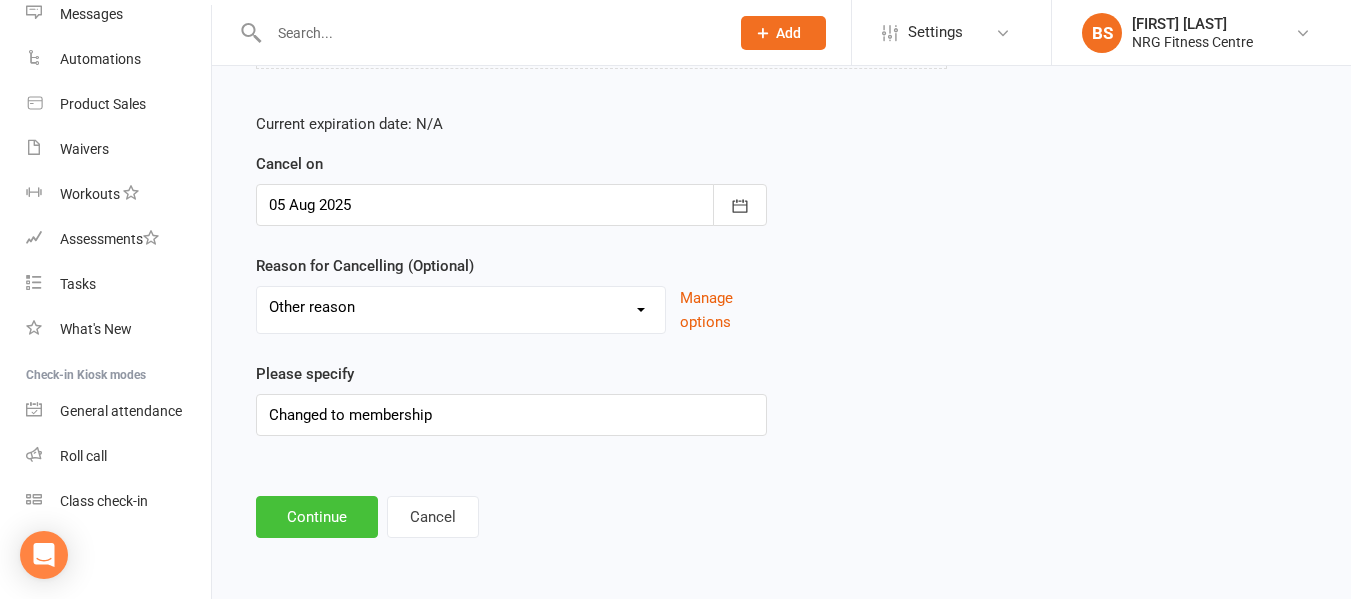click on "Continue" at bounding box center (317, 517) 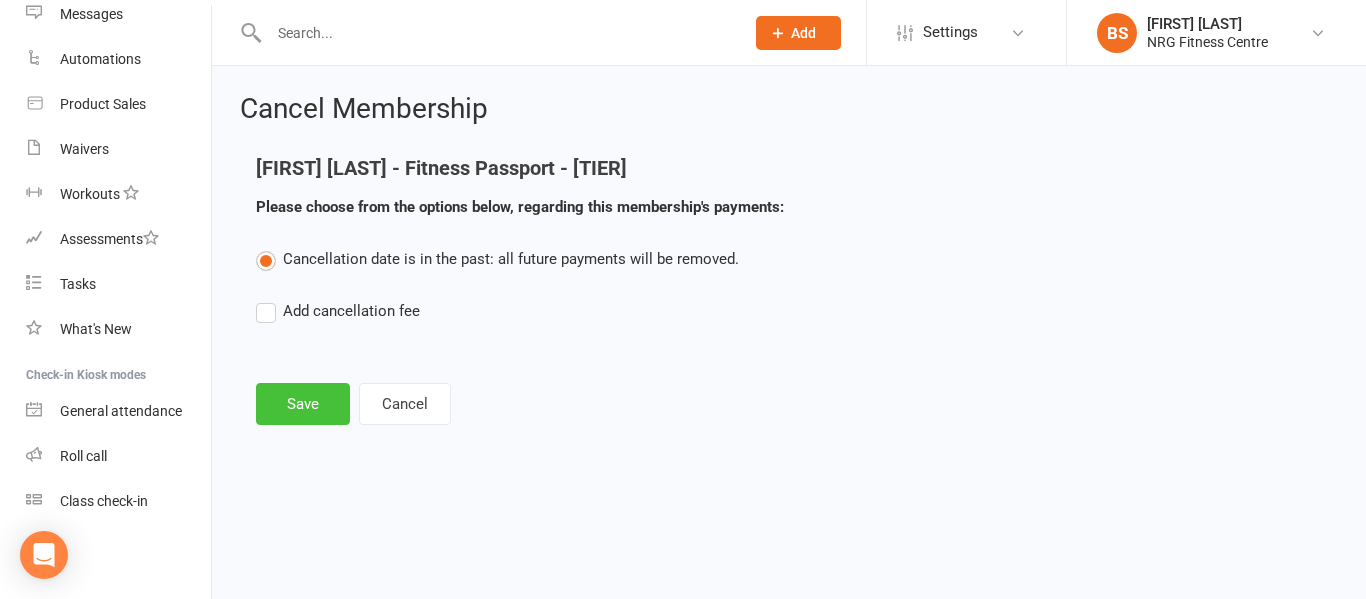 click on "Save" at bounding box center (303, 404) 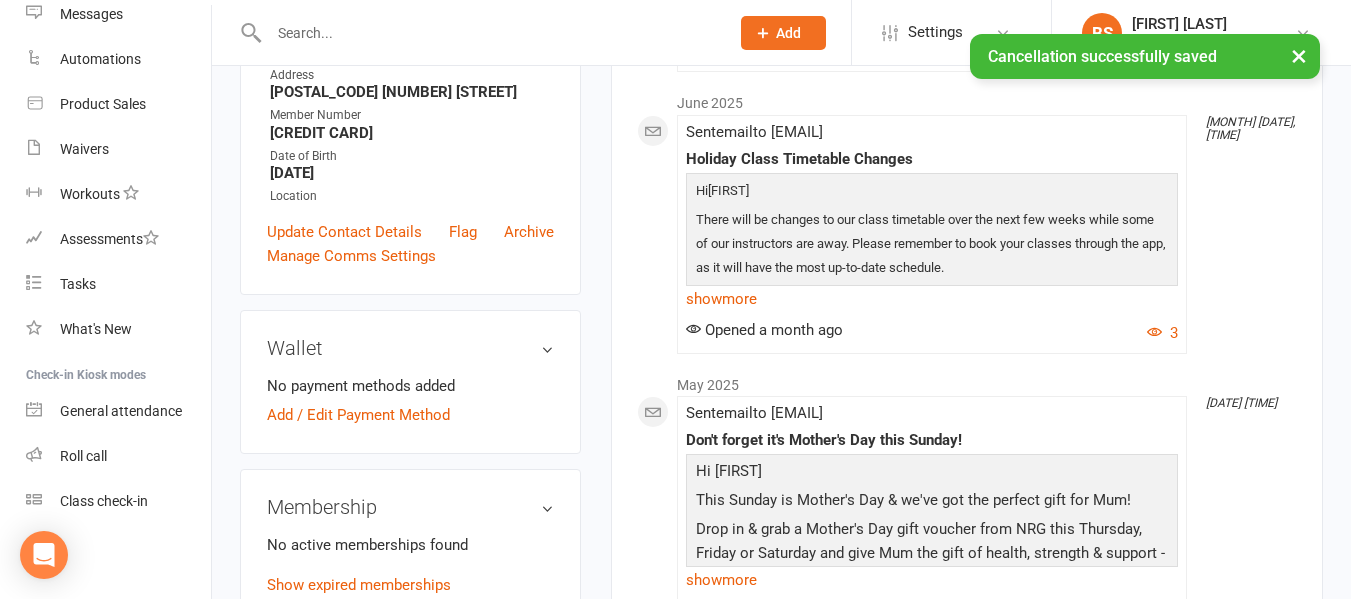 scroll, scrollTop: 400, scrollLeft: 0, axis: vertical 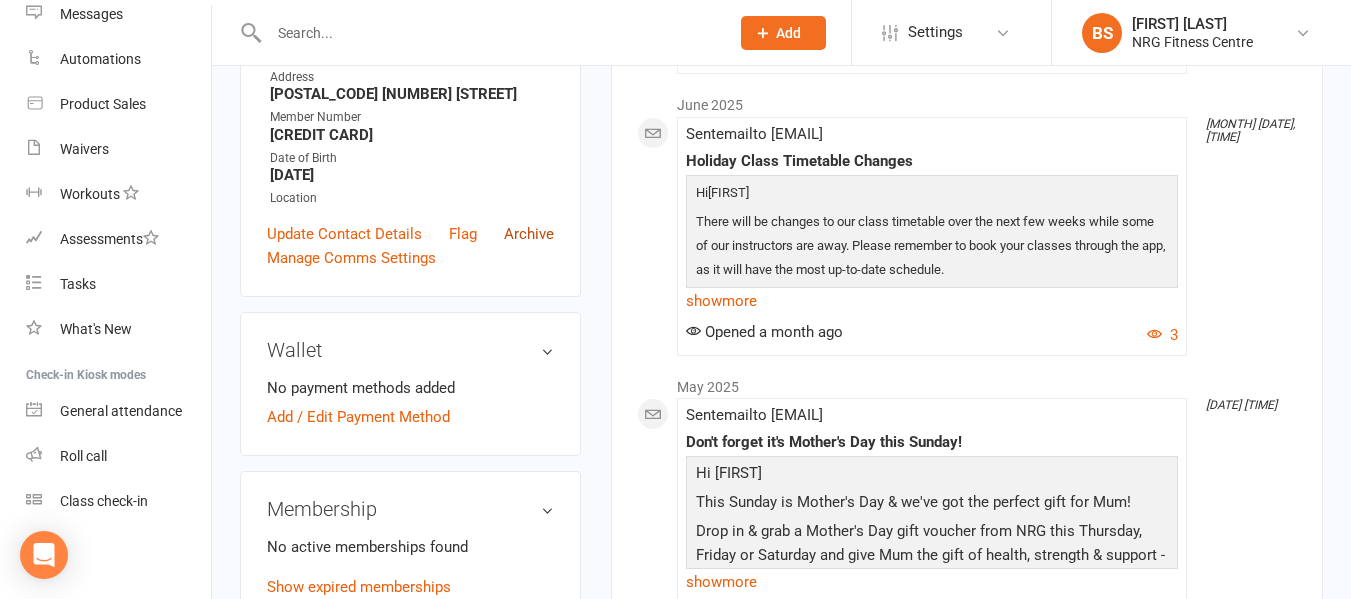 click on "Archive" at bounding box center (529, 234) 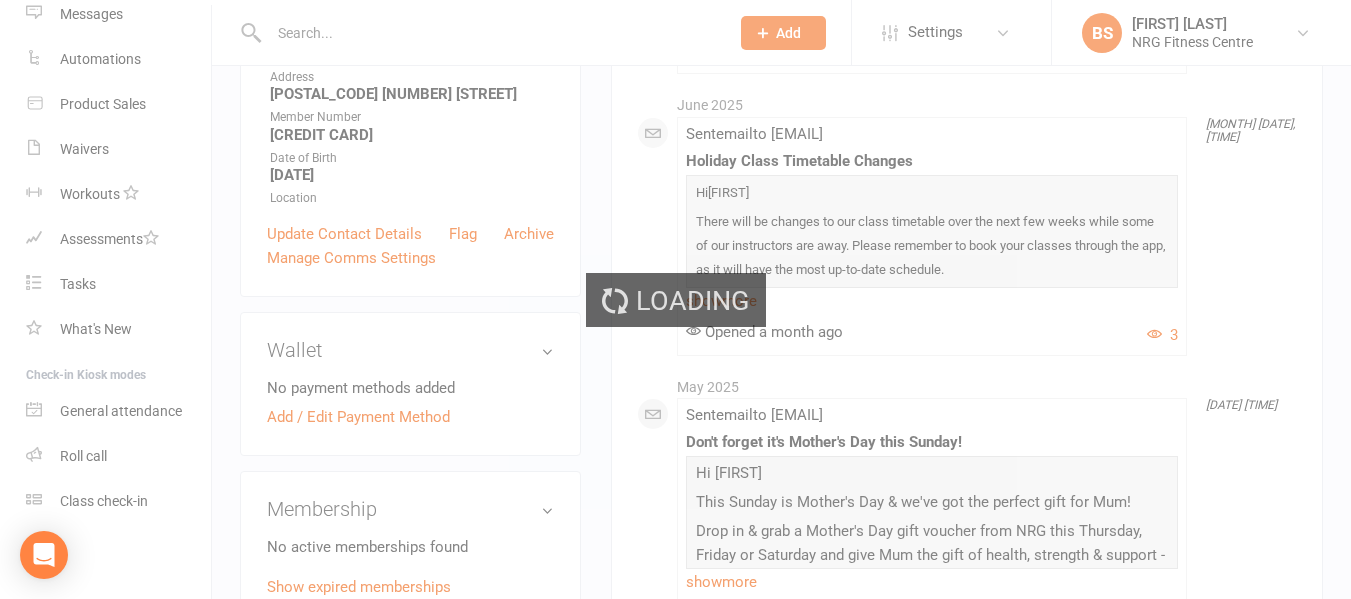 scroll, scrollTop: 0, scrollLeft: 0, axis: both 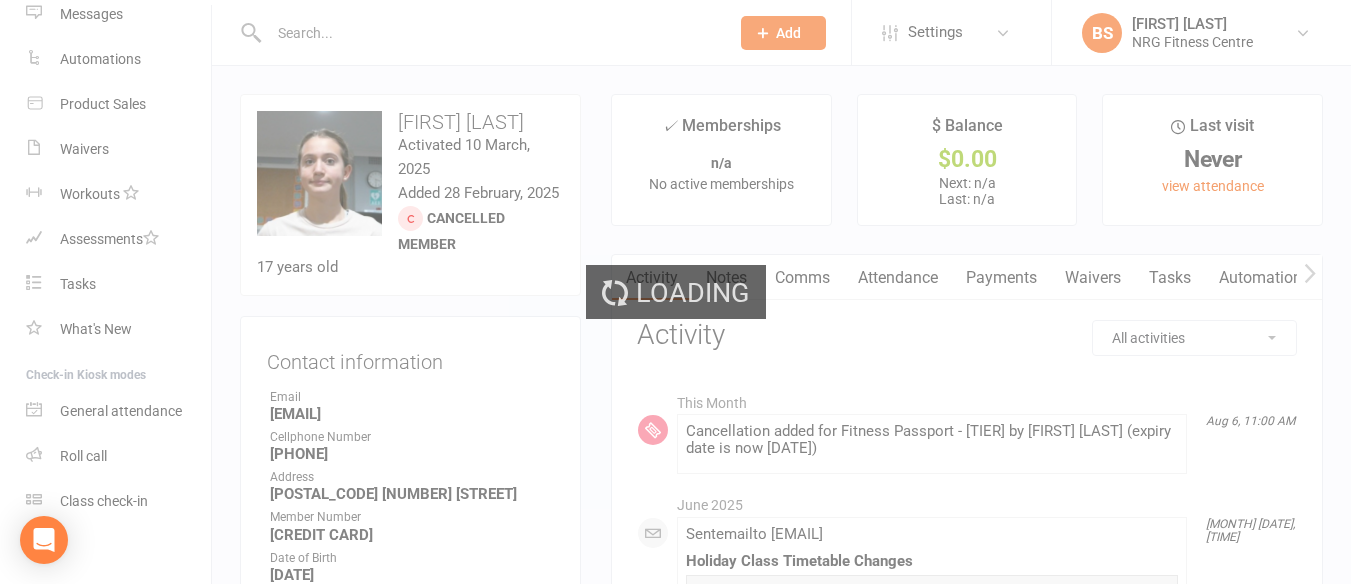 select on "100" 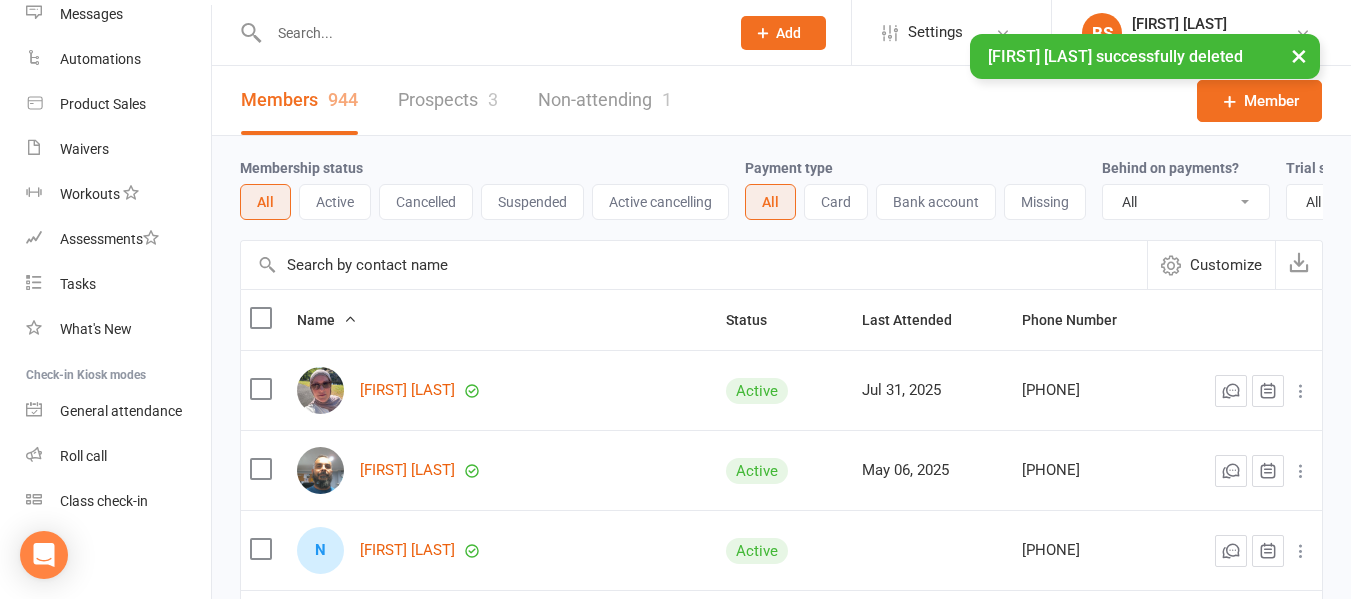 click on "× [FIRST] [LAST] successfully deleted" at bounding box center (662, 34) 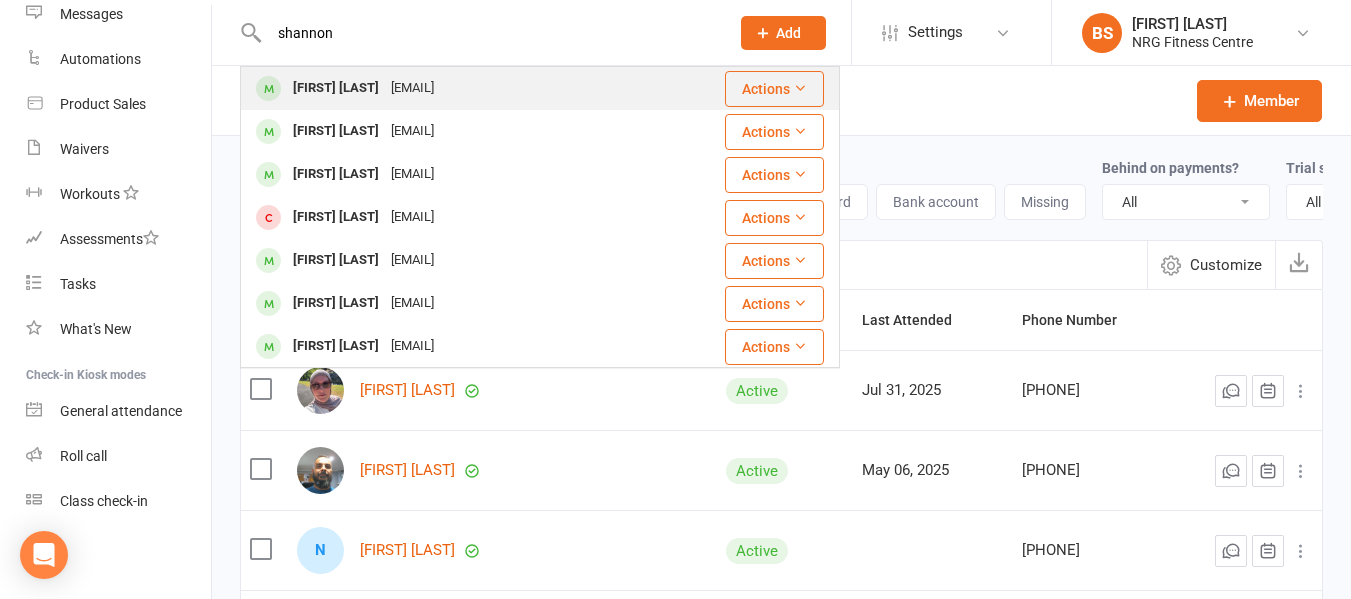 type on "shannon" 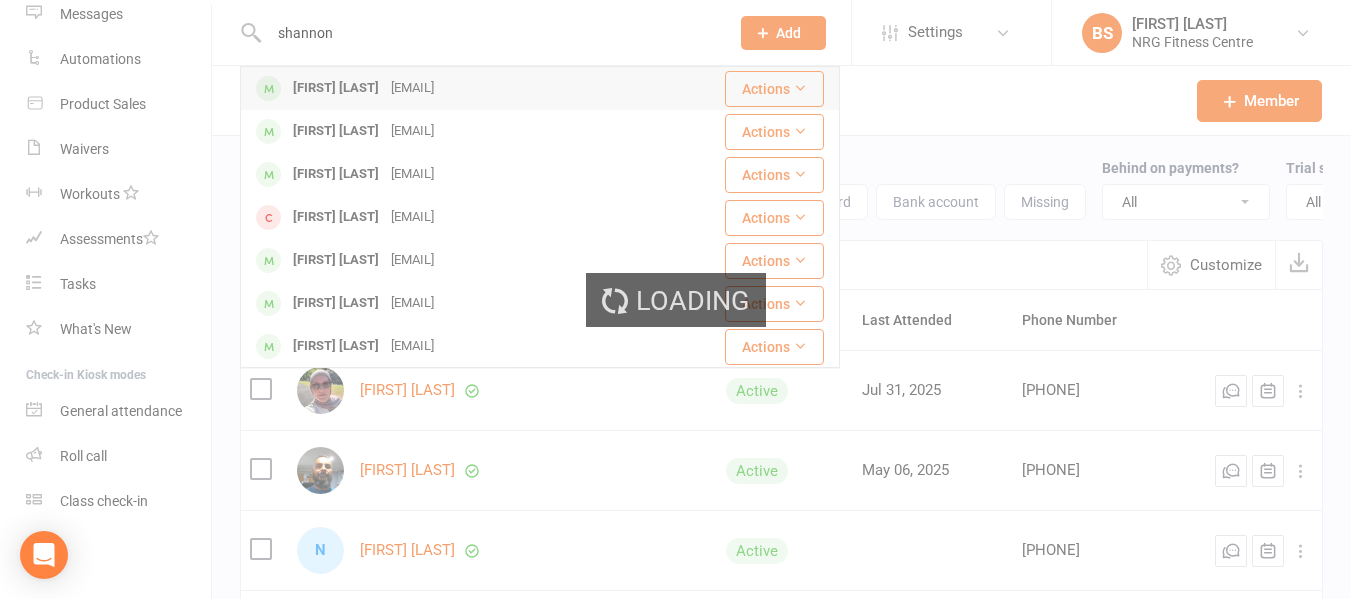 type 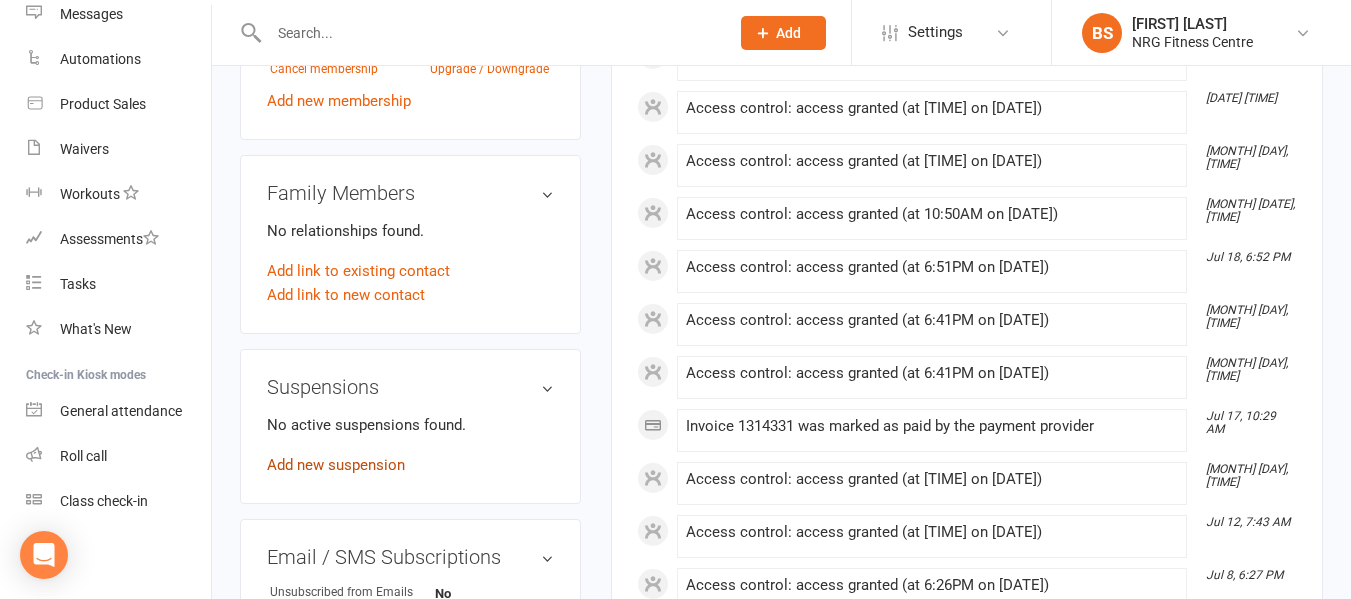 scroll, scrollTop: 1000, scrollLeft: 0, axis: vertical 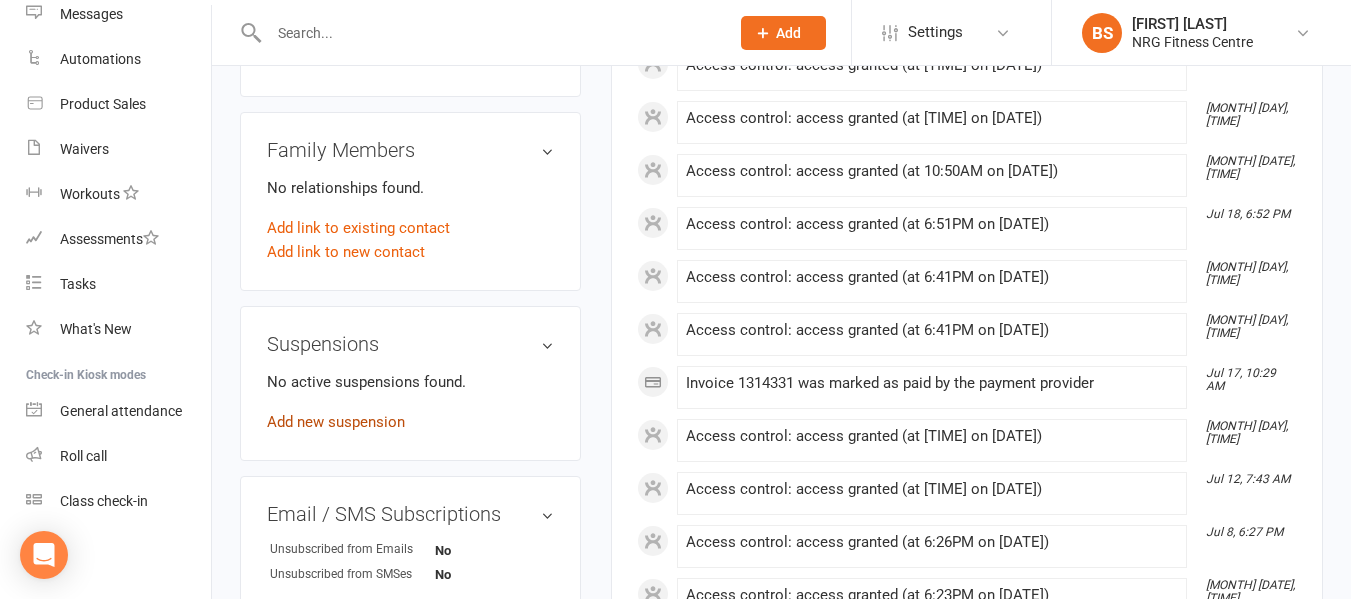 click on "Add new suspension" at bounding box center [336, 422] 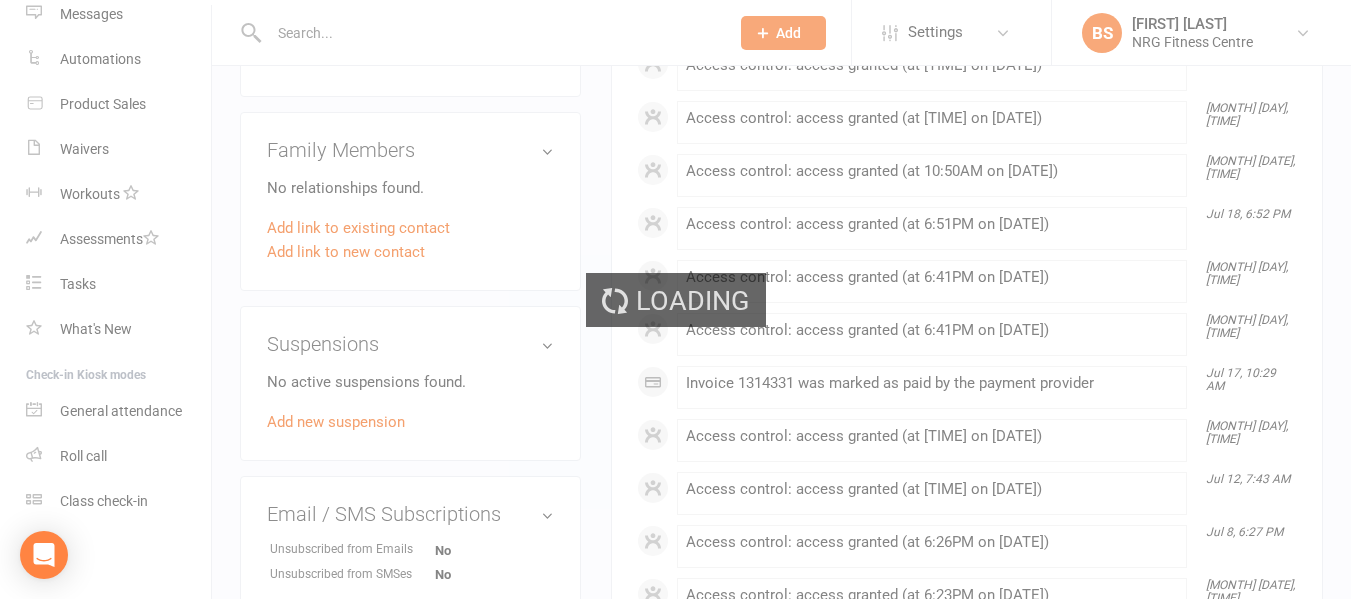 scroll, scrollTop: 0, scrollLeft: 0, axis: both 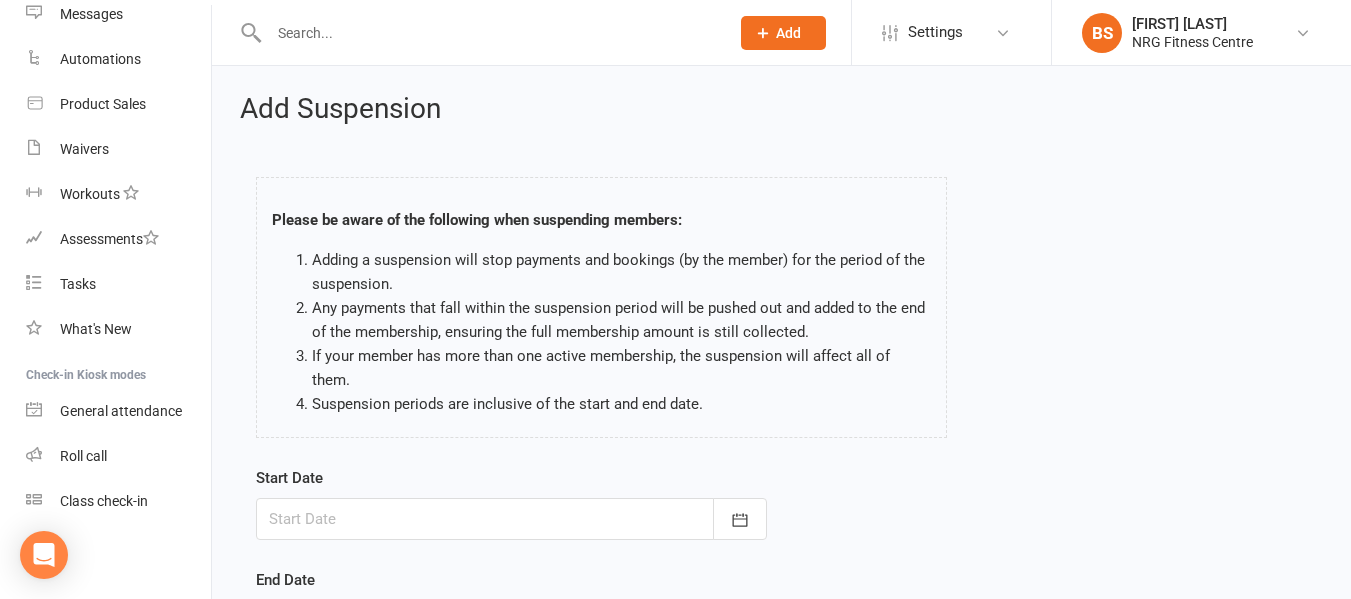 click at bounding box center [511, 519] 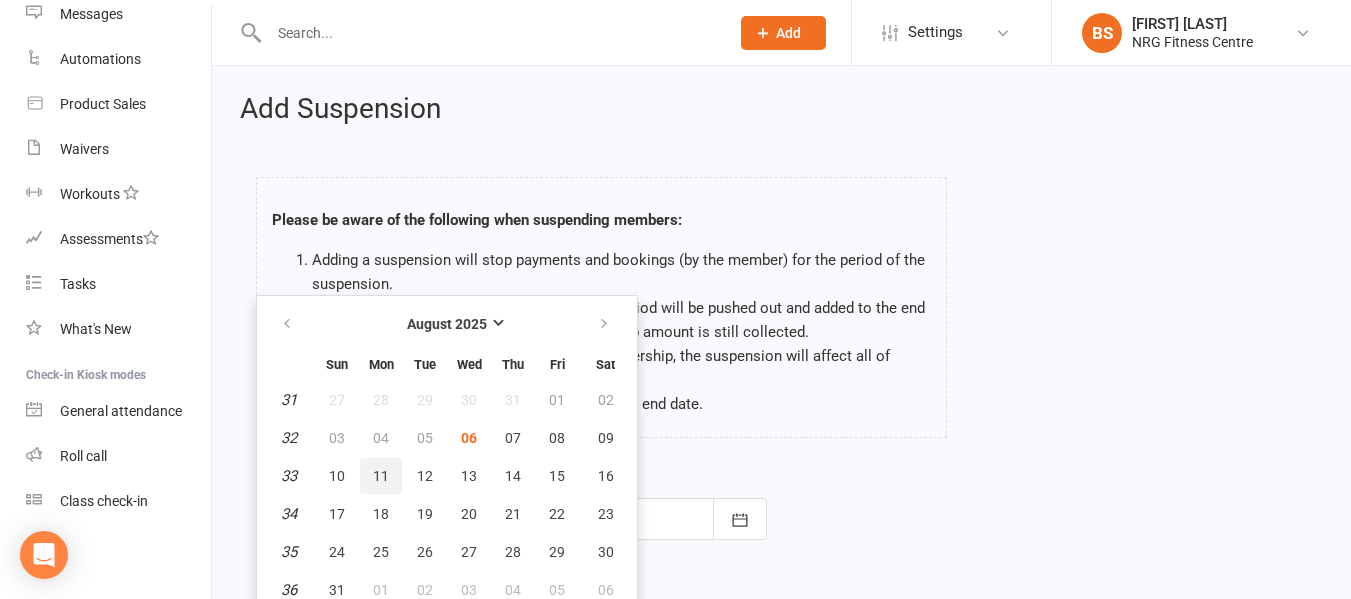 click on "11" at bounding box center [381, 476] 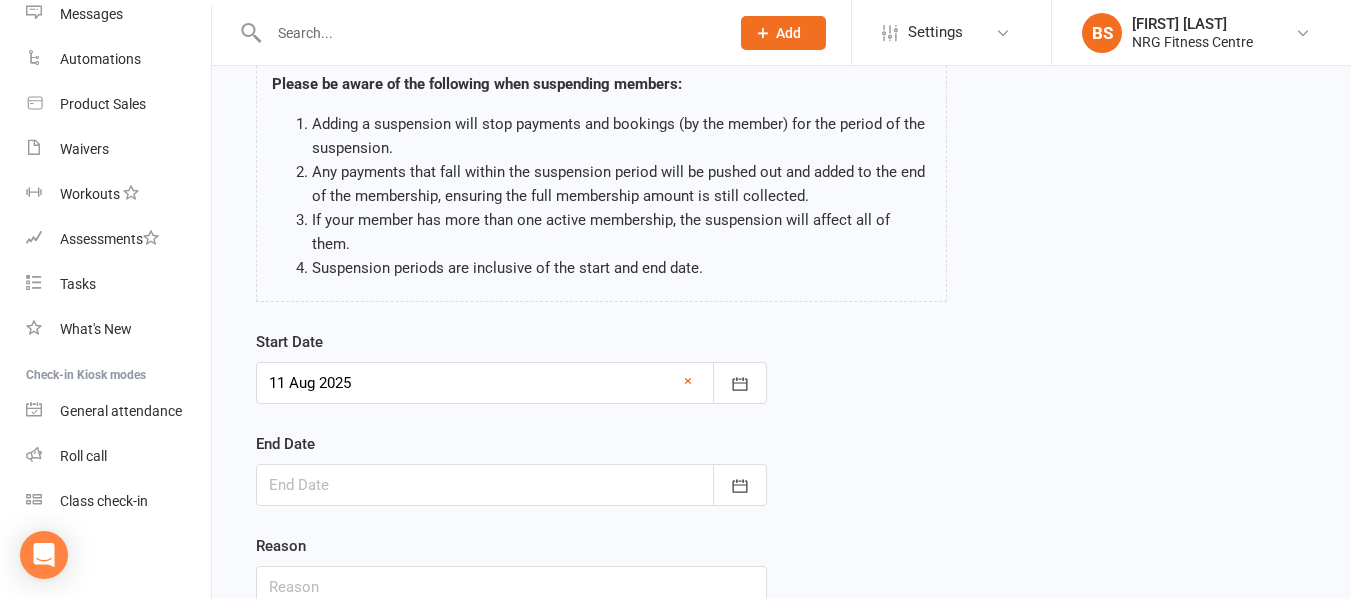 scroll, scrollTop: 200, scrollLeft: 0, axis: vertical 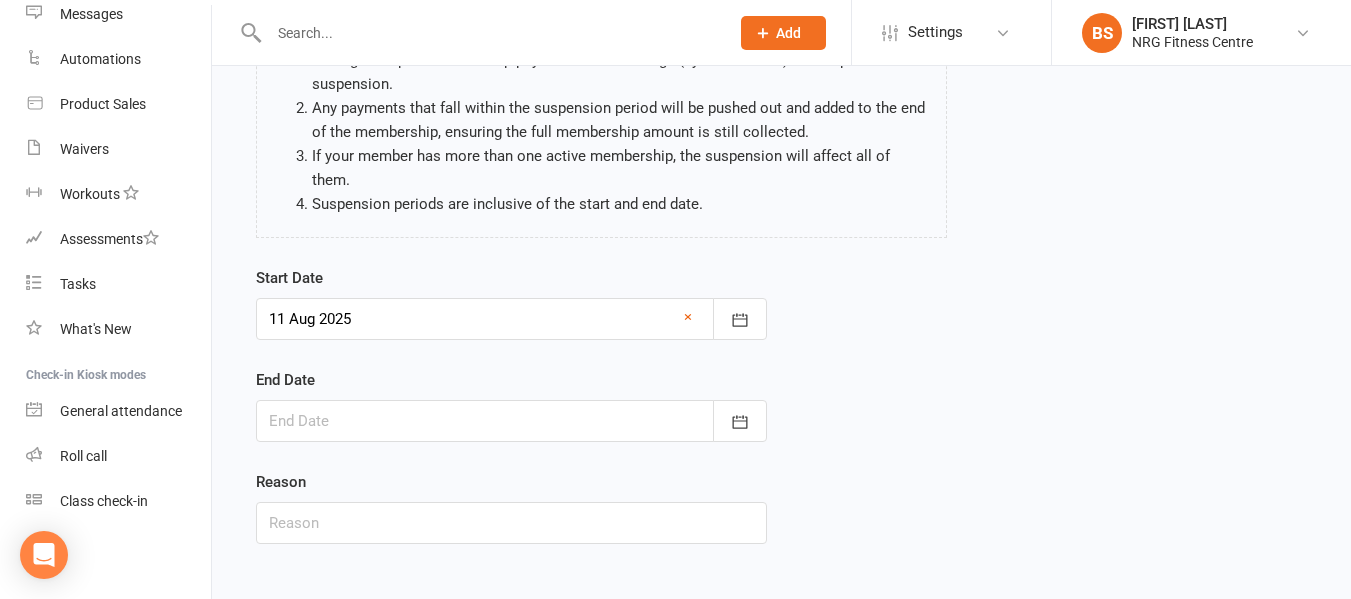 click at bounding box center [511, 421] 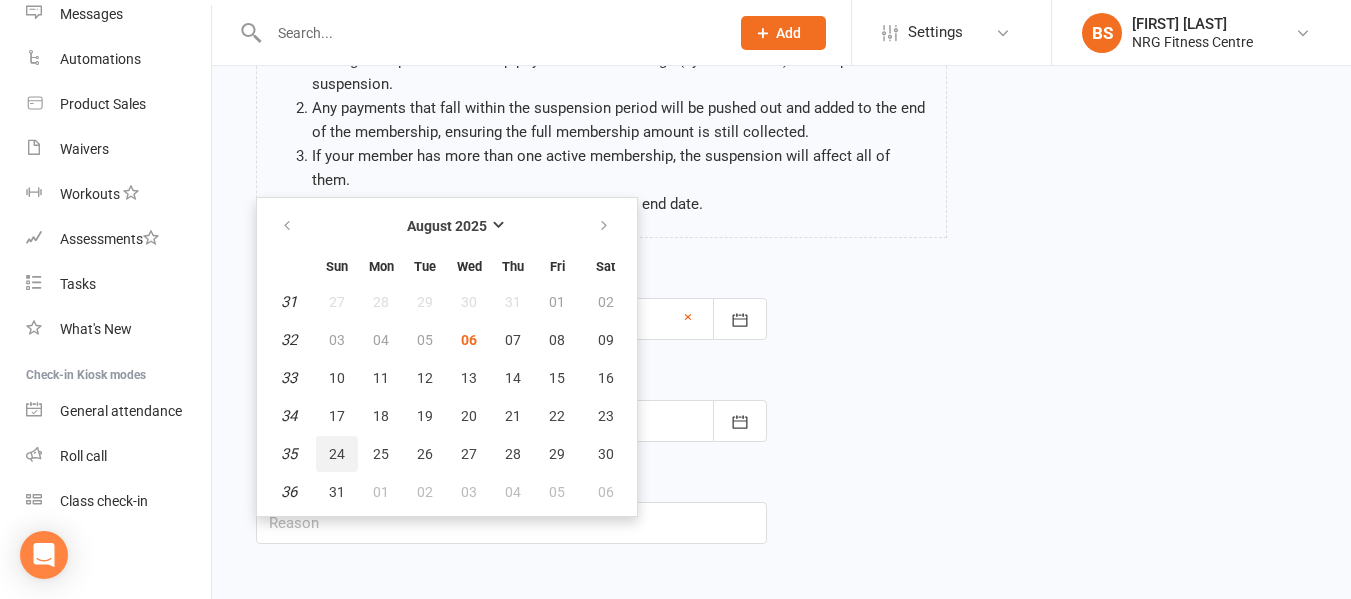 click on "24" at bounding box center [337, 454] 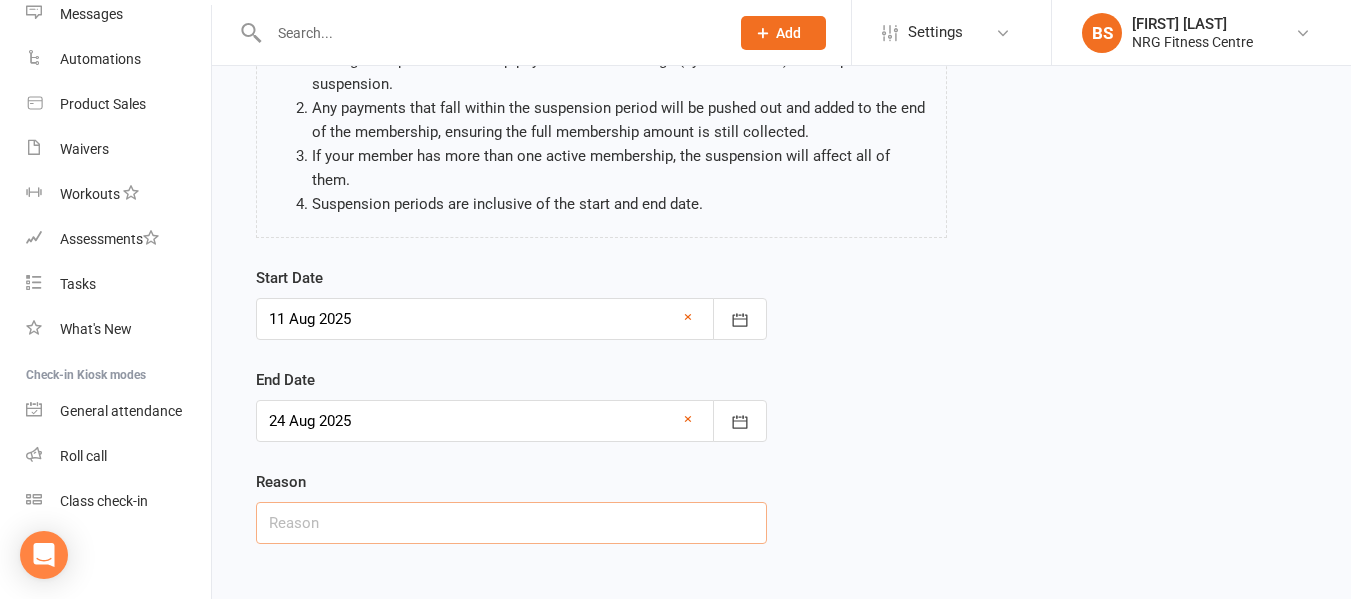 click at bounding box center (511, 523) 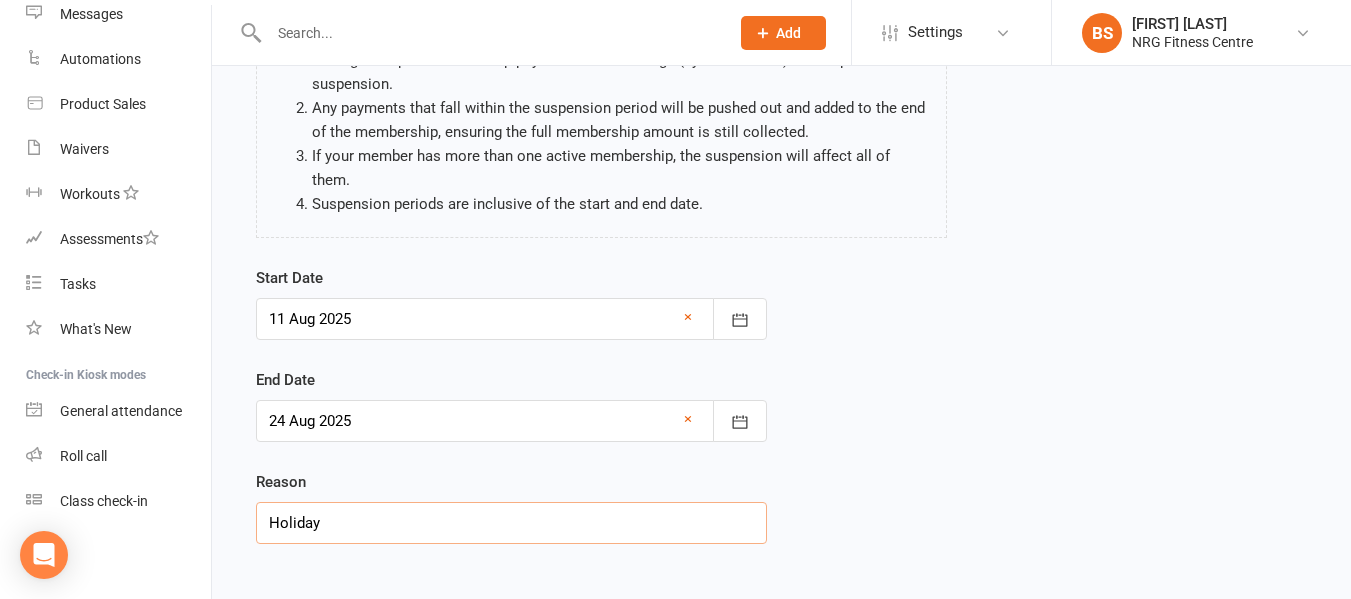 scroll, scrollTop: 280, scrollLeft: 0, axis: vertical 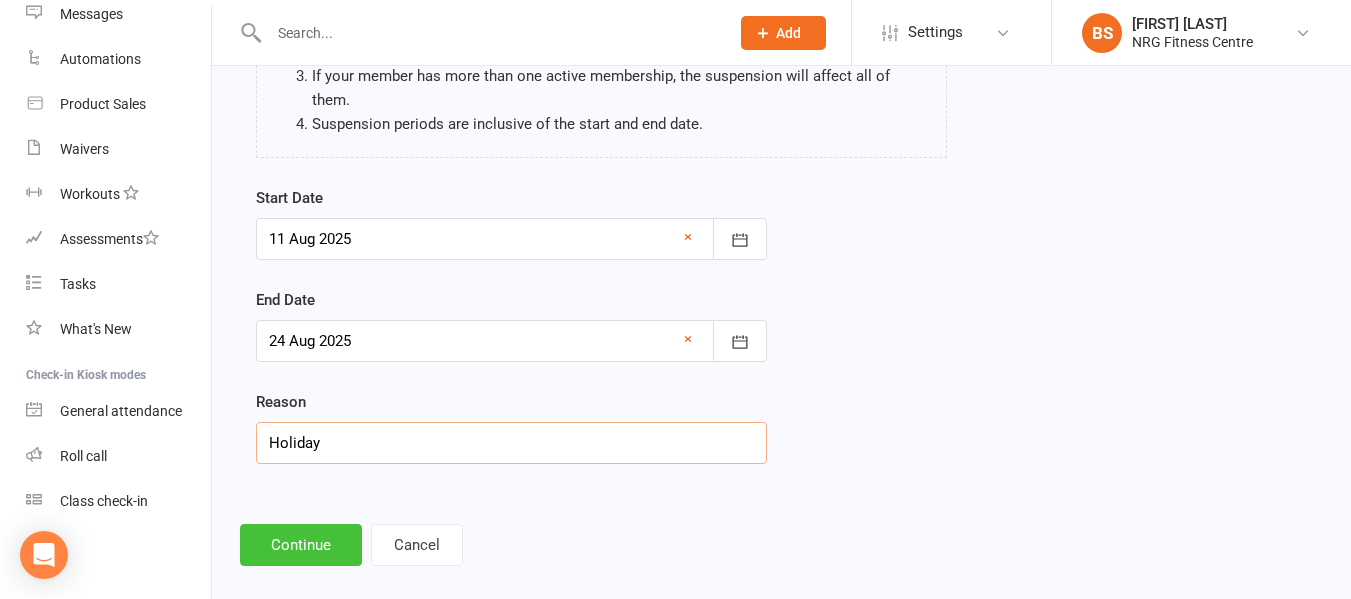 type on "Holiday" 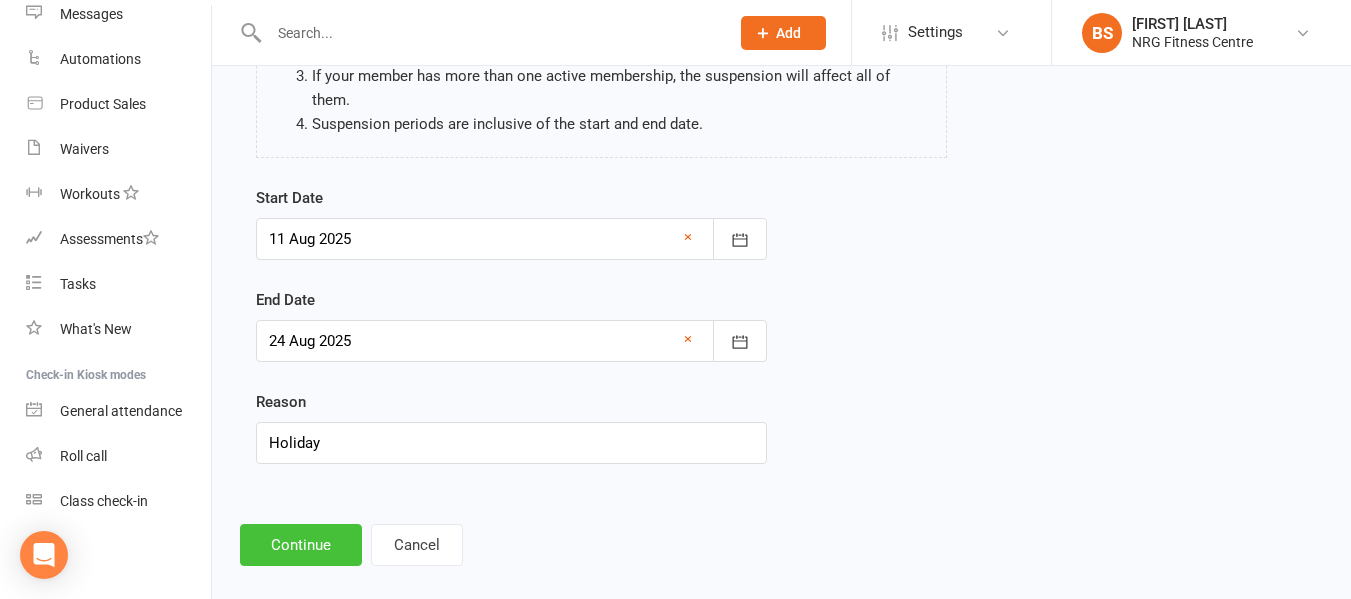 click on "Continue" at bounding box center (301, 545) 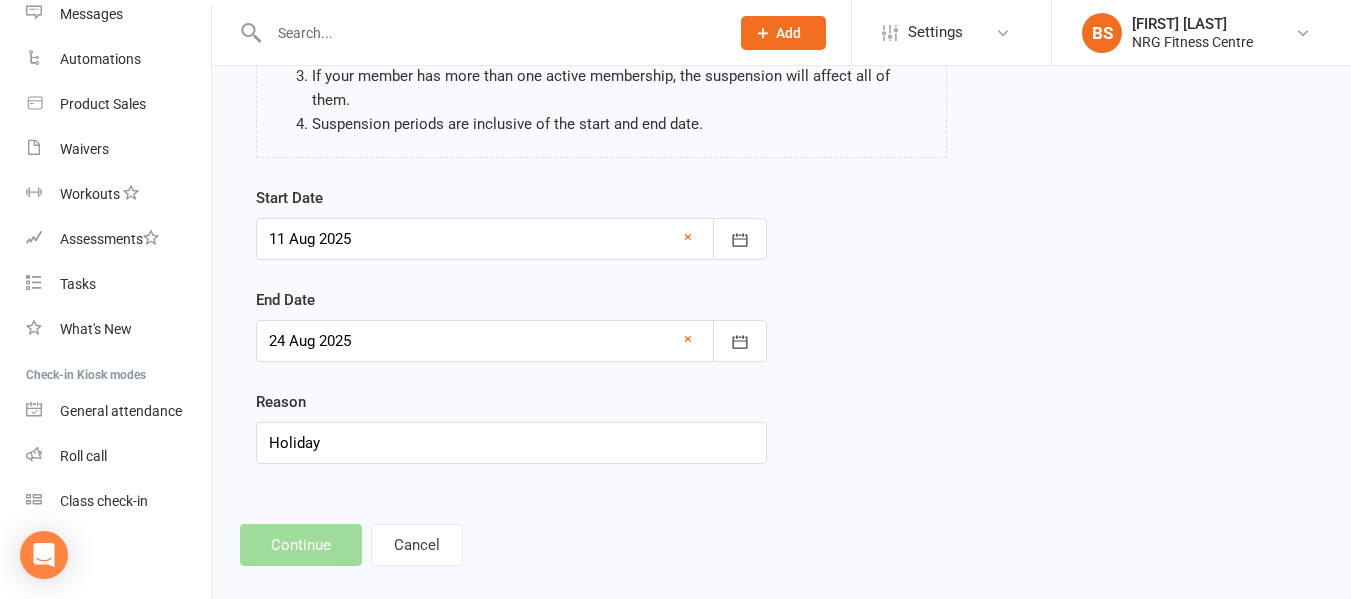 scroll, scrollTop: 0, scrollLeft: 0, axis: both 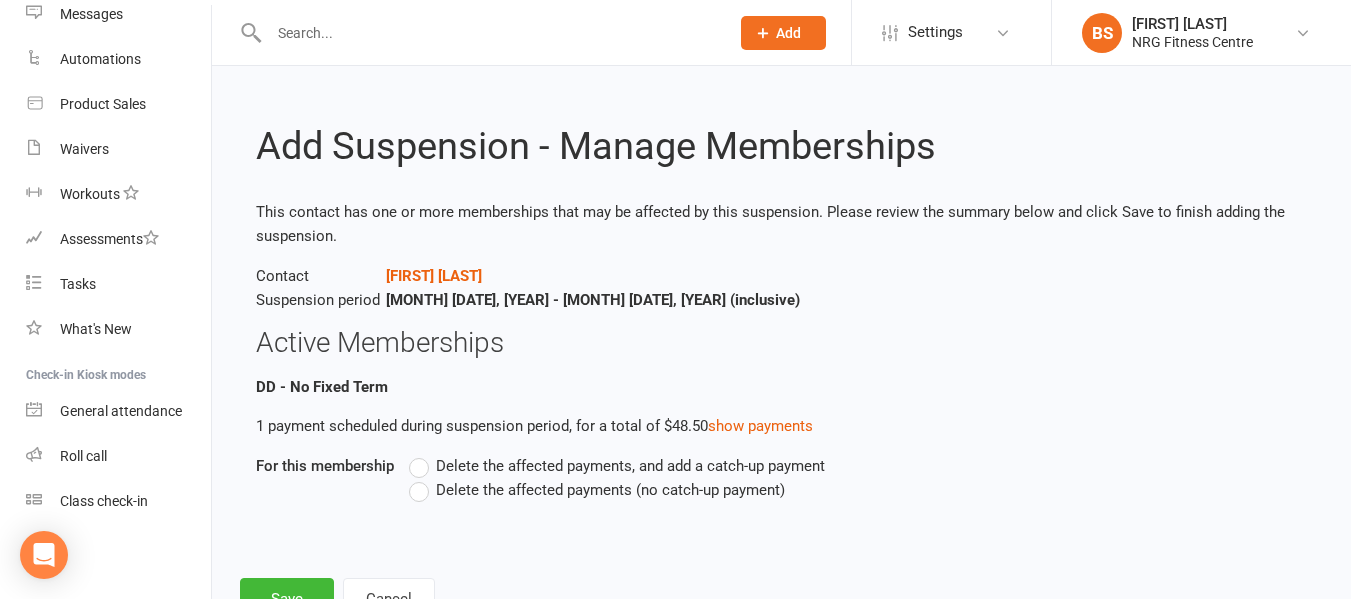 click on "Delete the affected payments (no catch-up payment)" at bounding box center (597, 490) 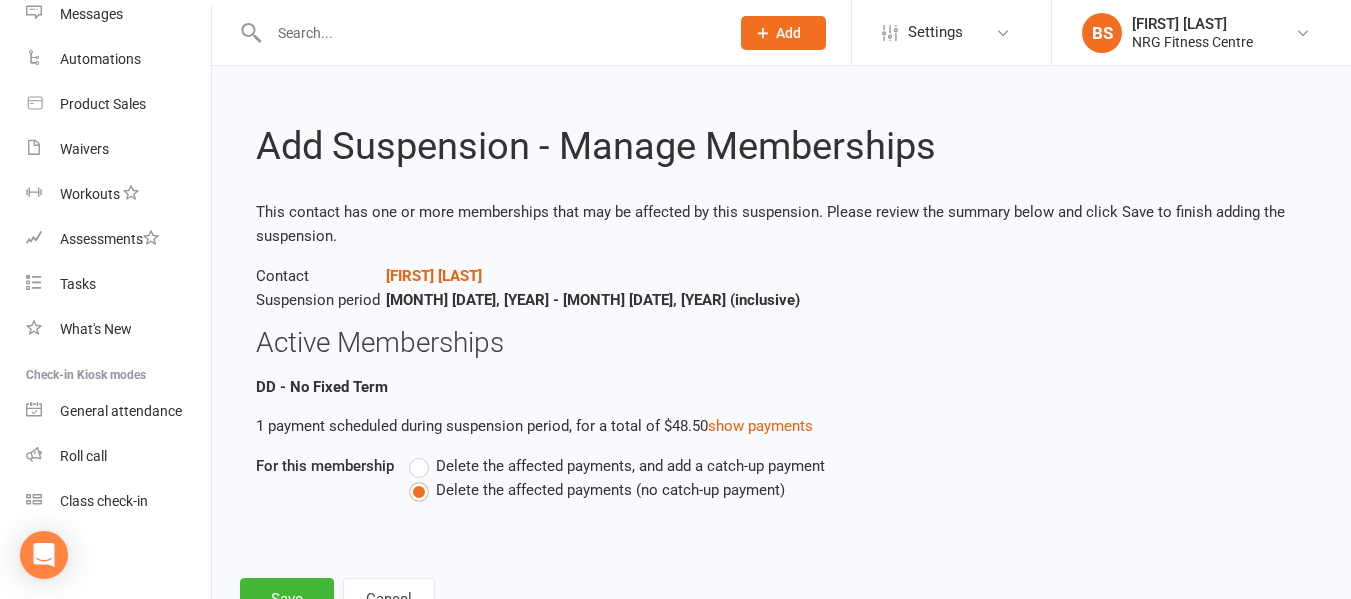 scroll, scrollTop: 78, scrollLeft: 0, axis: vertical 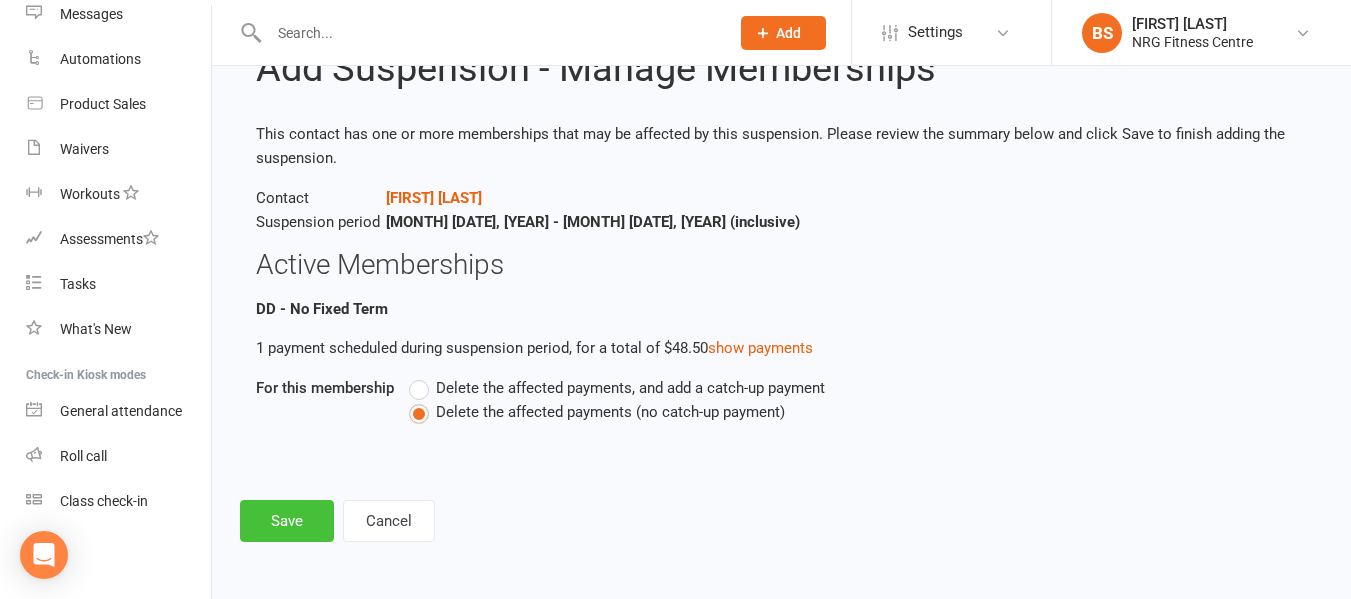 click on "Save" at bounding box center (287, 521) 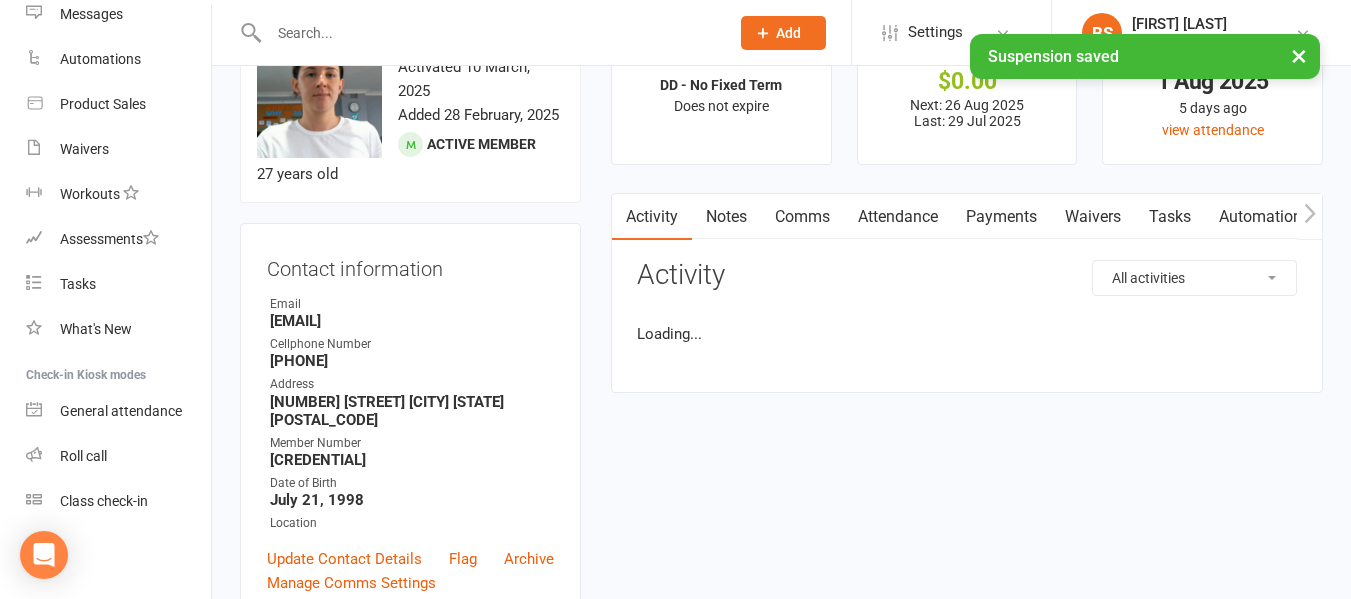 scroll, scrollTop: 0, scrollLeft: 0, axis: both 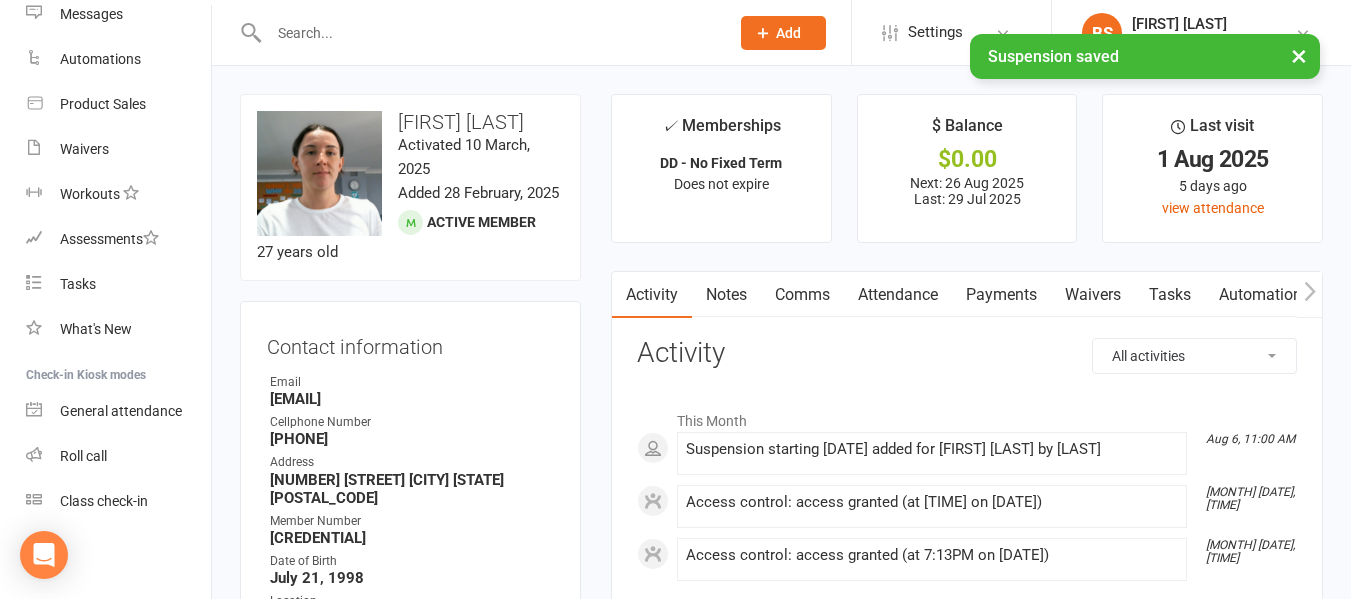 click on "Payments" at bounding box center [1001, 295] 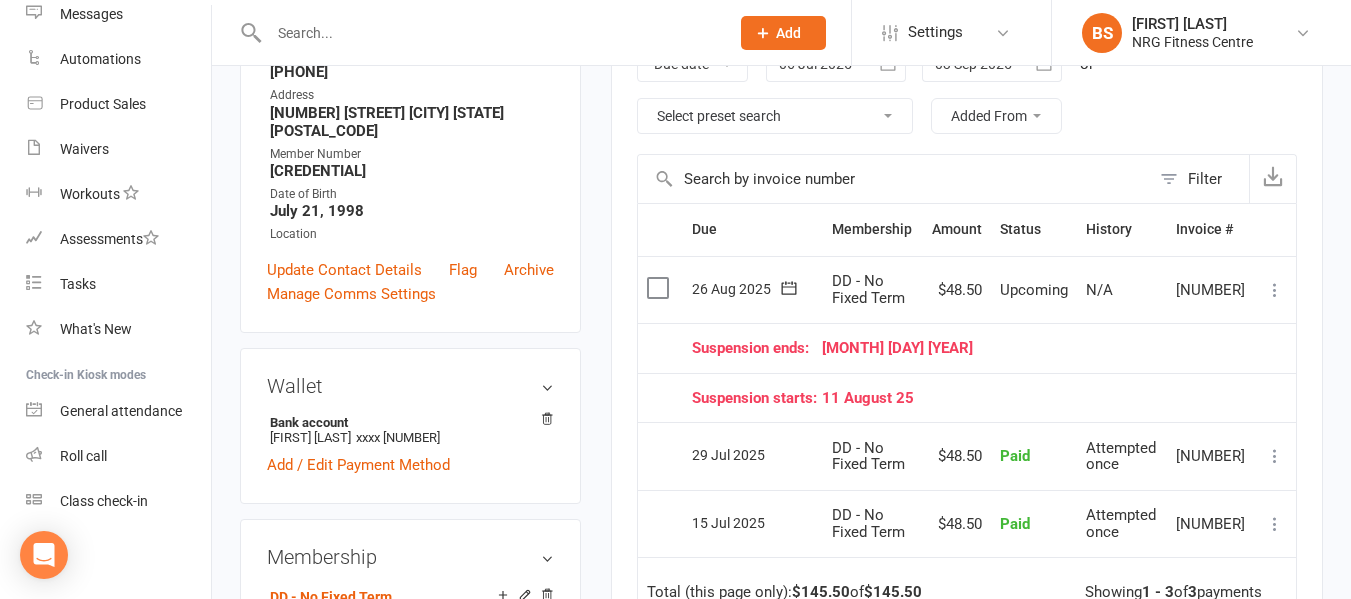 scroll, scrollTop: 400, scrollLeft: 0, axis: vertical 